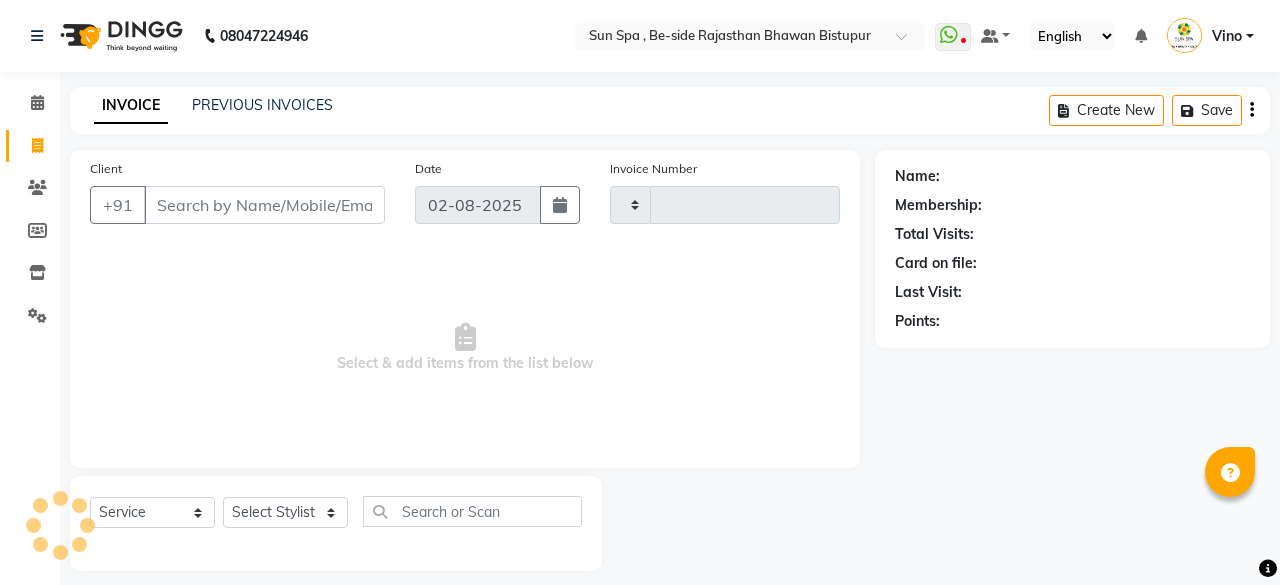 select on "service" 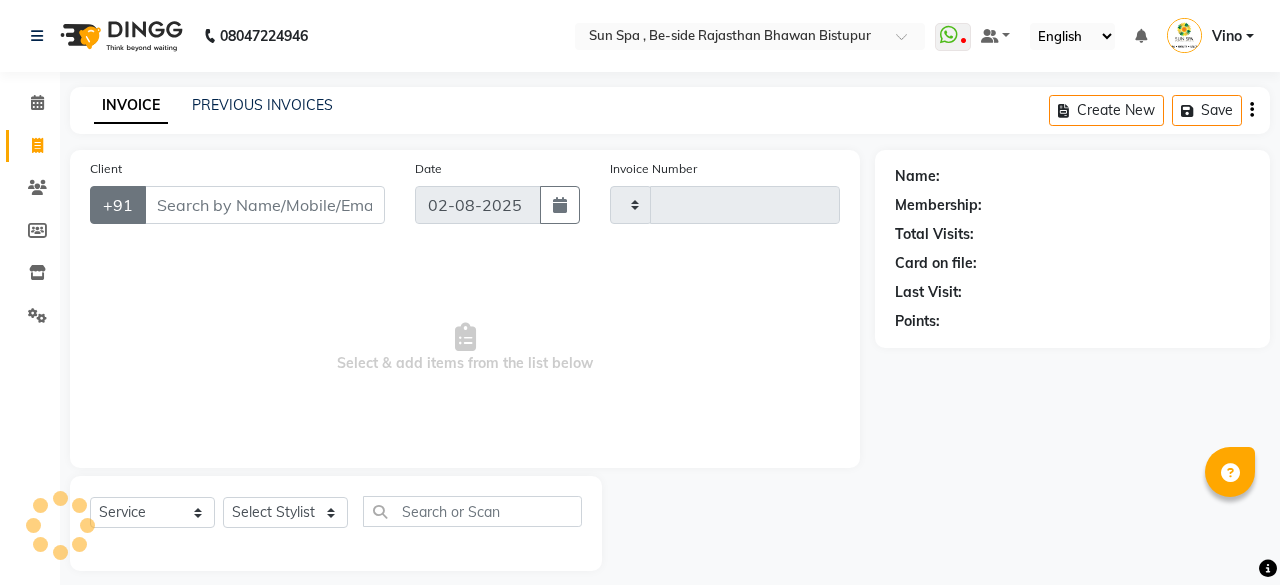 type on "0926" 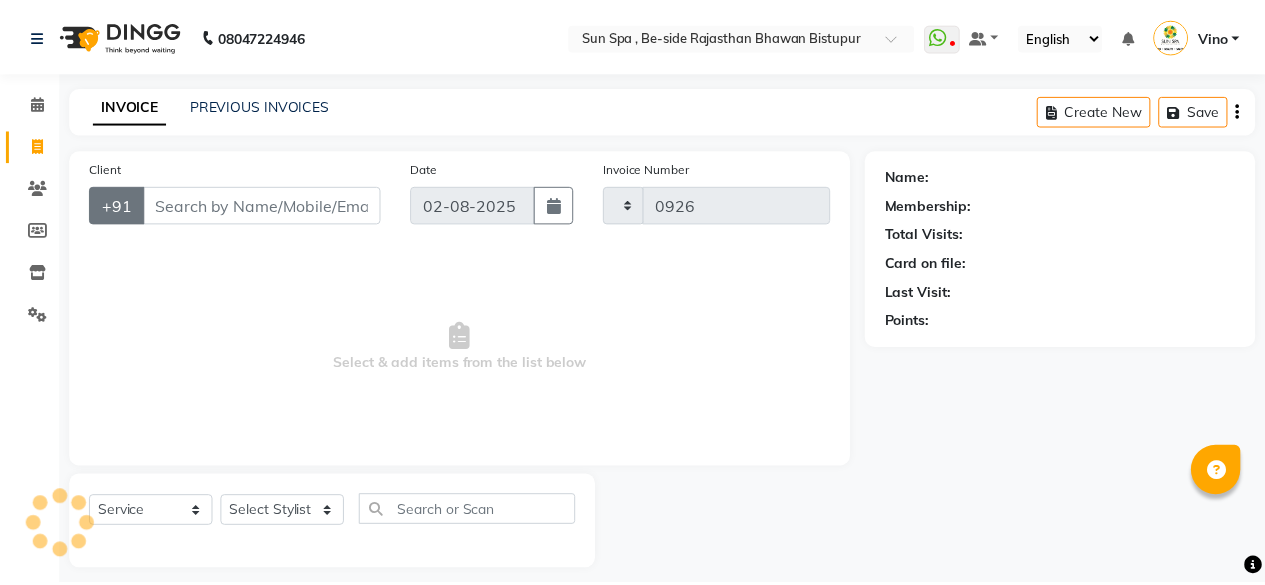 scroll, scrollTop: 0, scrollLeft: 0, axis: both 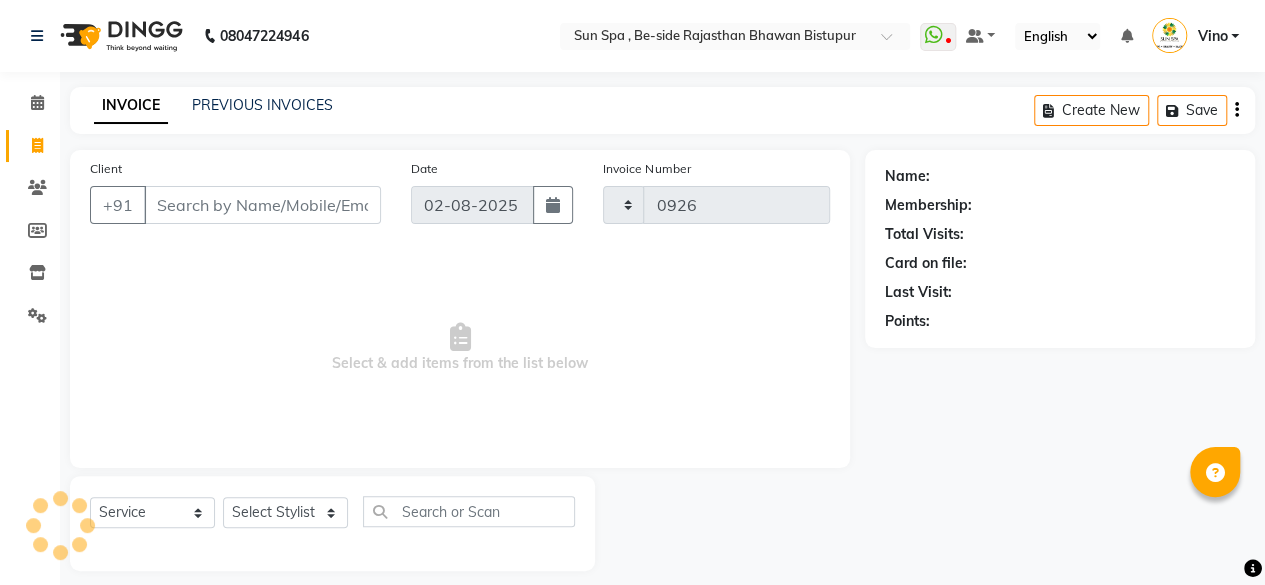 select on "5782" 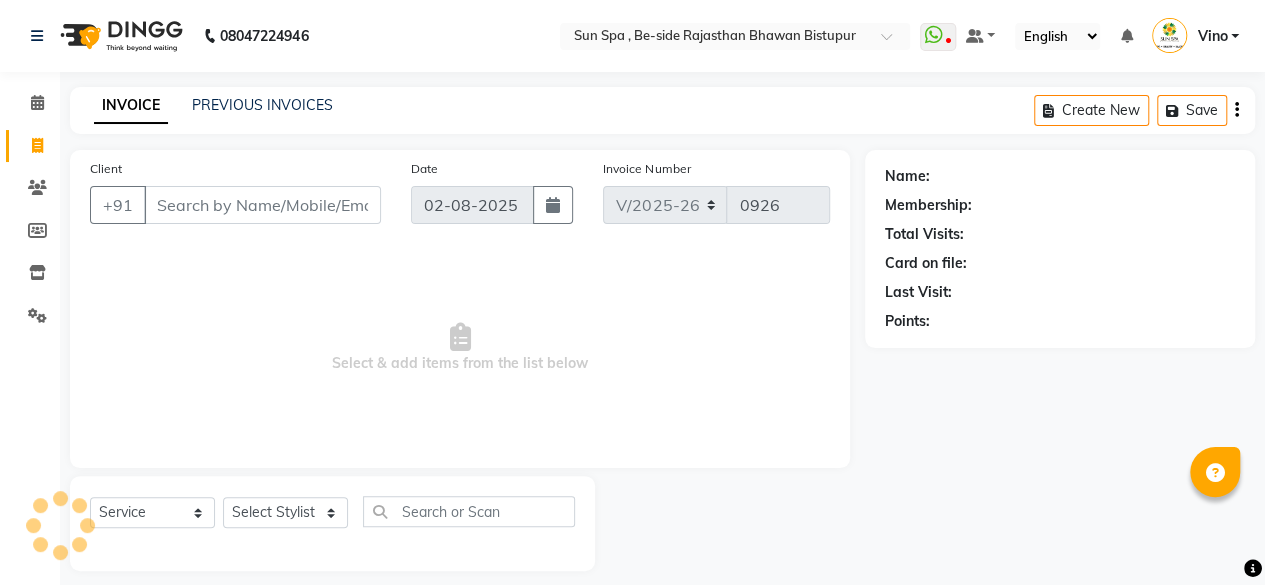 click on "Client" at bounding box center [262, 205] 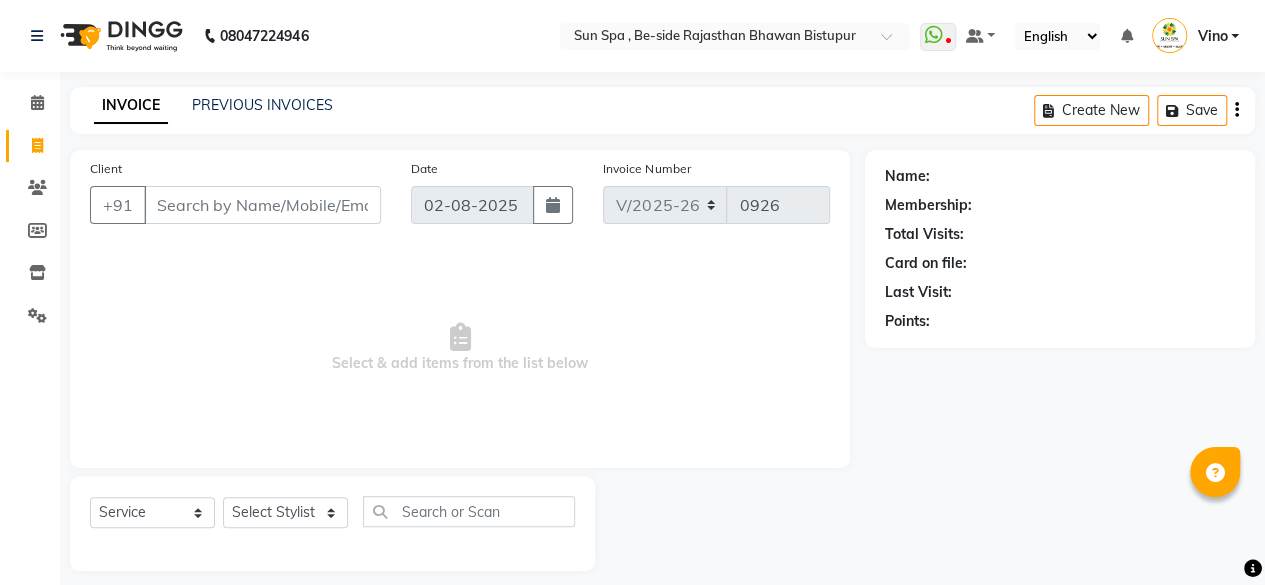 click on "Client" at bounding box center (262, 205) 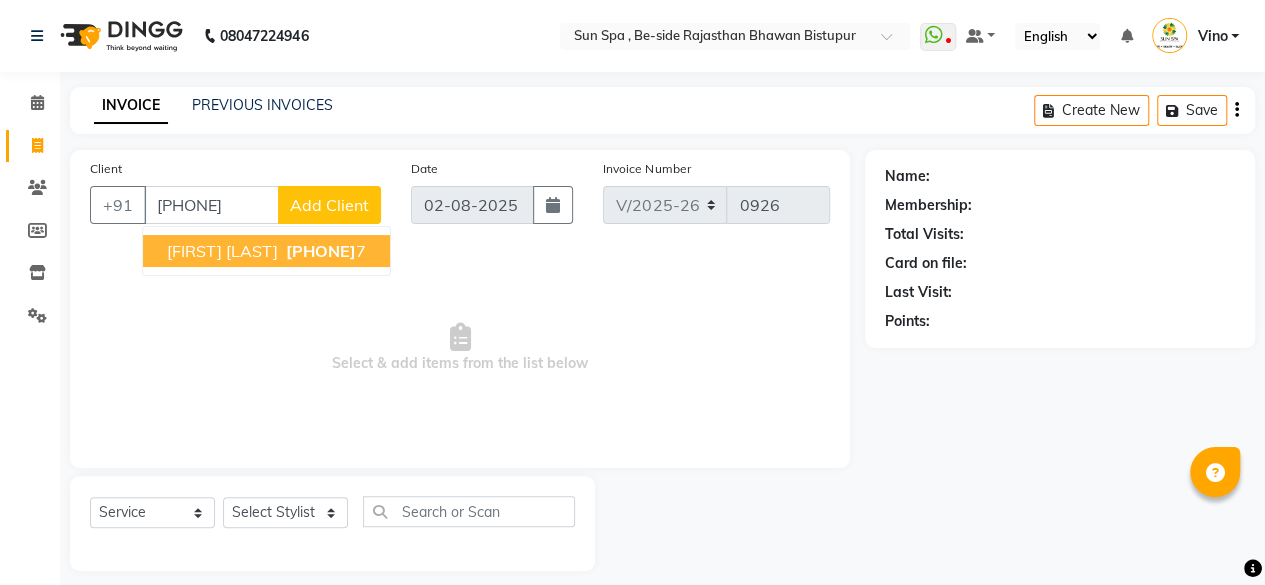 click on "[FIRST] [LAST]" at bounding box center (222, 251) 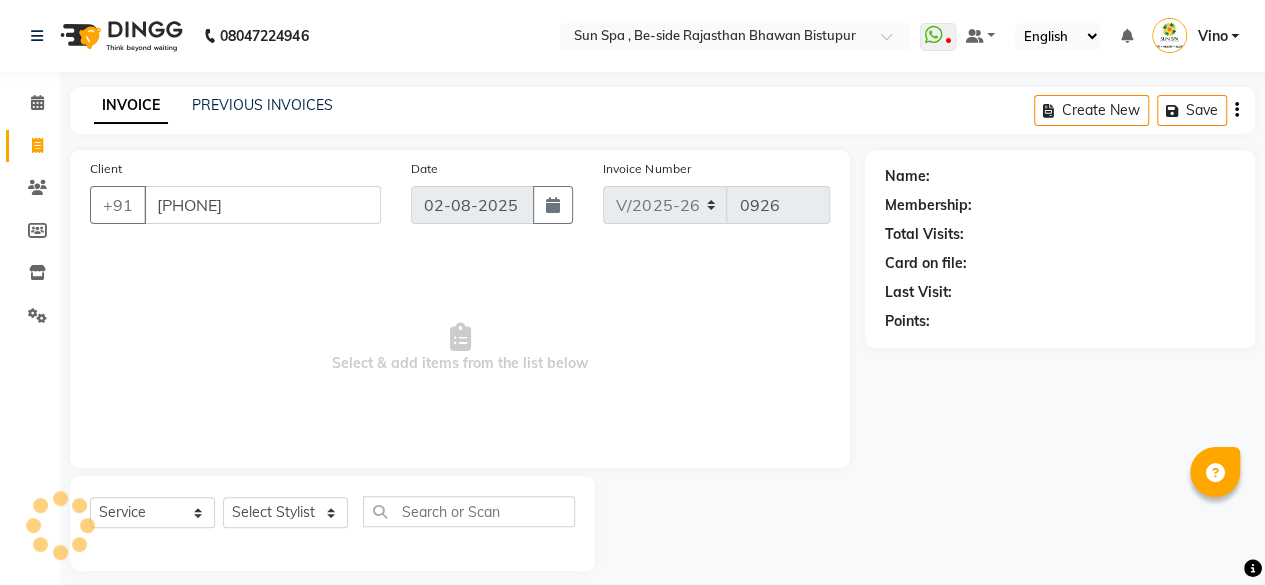 type on "[PHONE]" 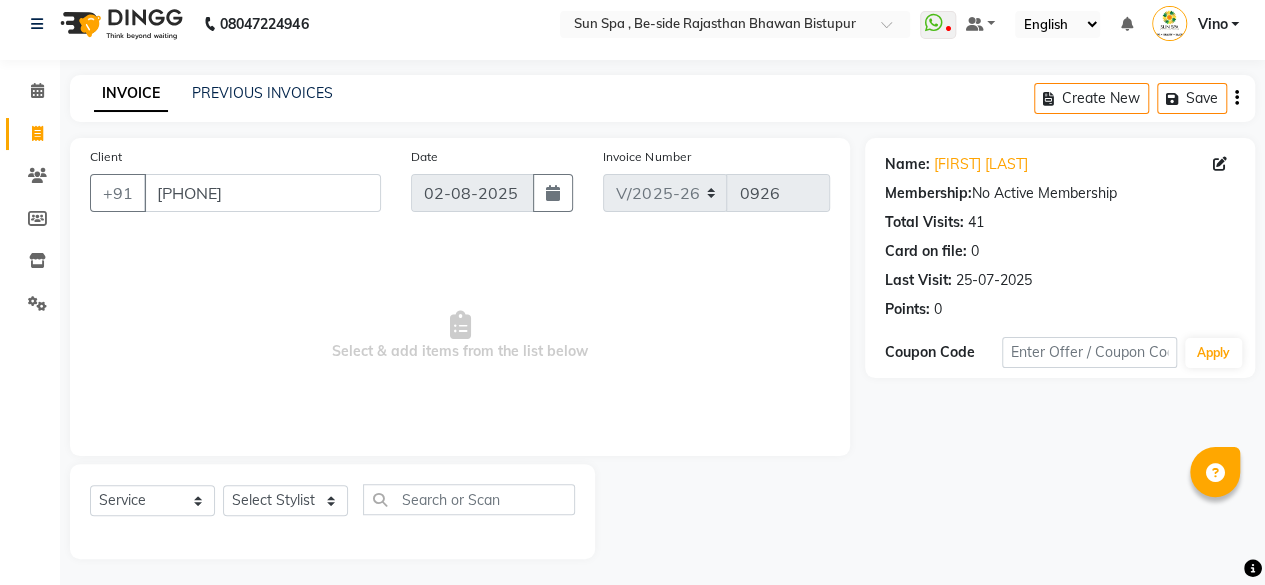 scroll, scrollTop: 15, scrollLeft: 0, axis: vertical 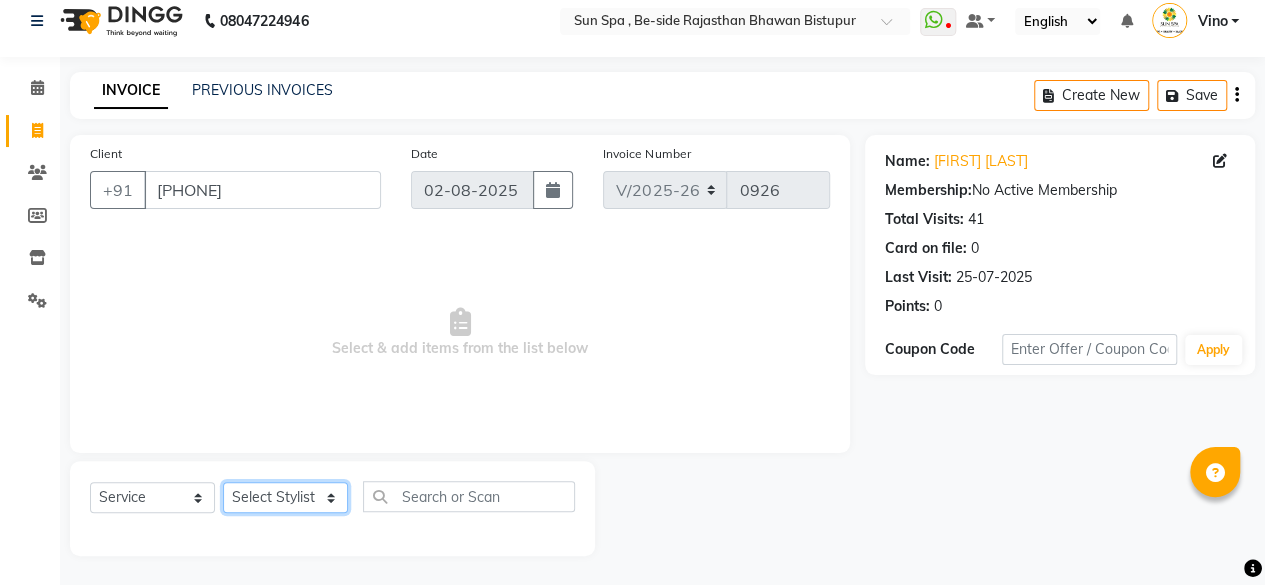 click on "Select Stylist [FIRST] [LAST] [FIRST] [LAST] [LAST] [LAST] [LAST] [LAST] [LAST] [LAST] [LAST] [LAST] [LAST]" 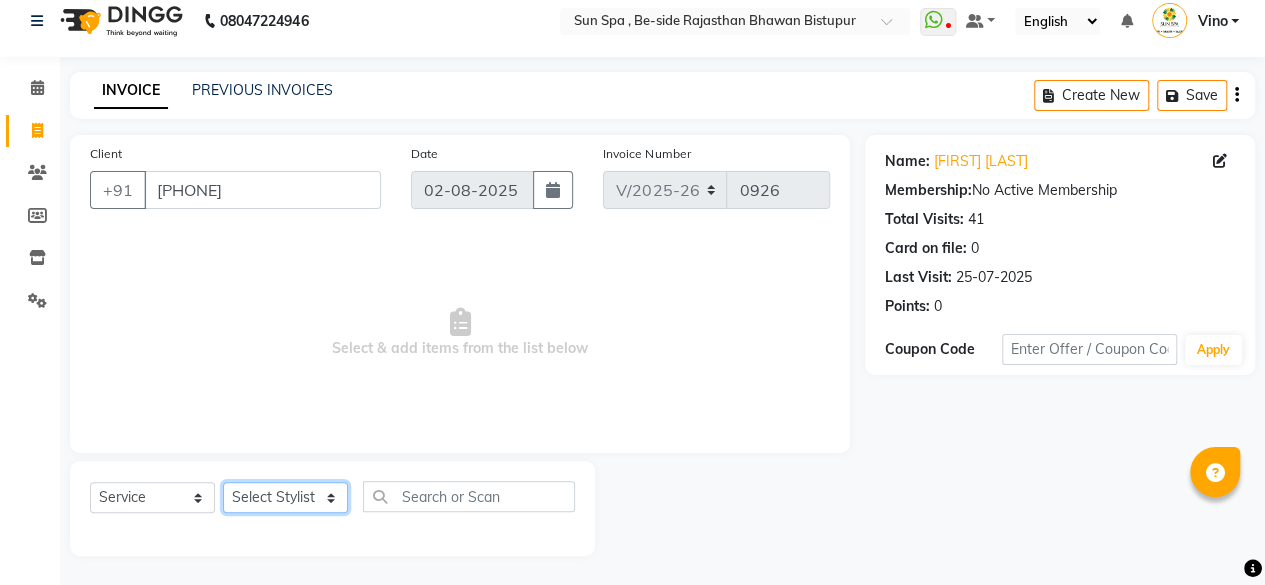 select on "40008" 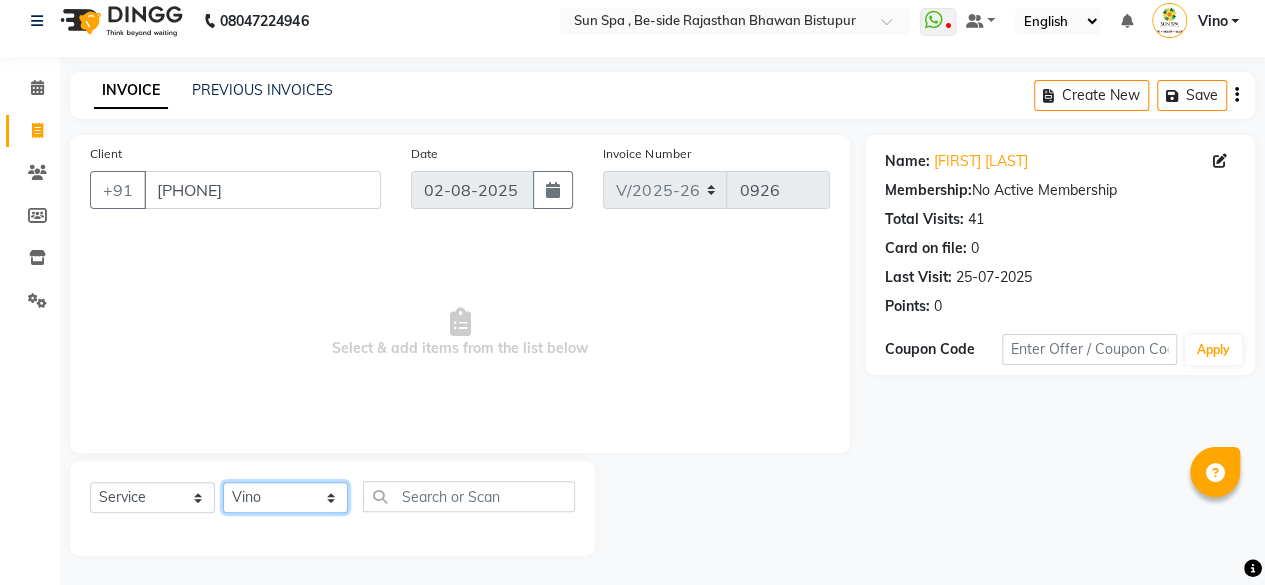 click on "Select Stylist [FIRST] [LAST] [FIRST] [LAST] [LAST] [LAST] [LAST] [LAST] [LAST] [LAST] [LAST] [LAST] [LAST]" 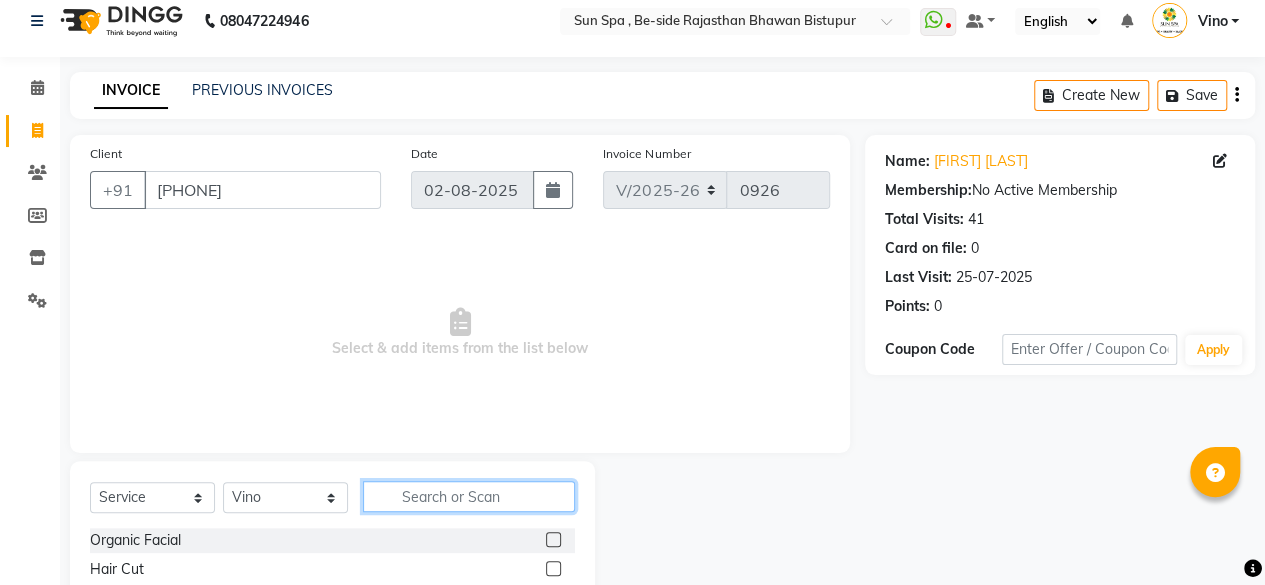 click 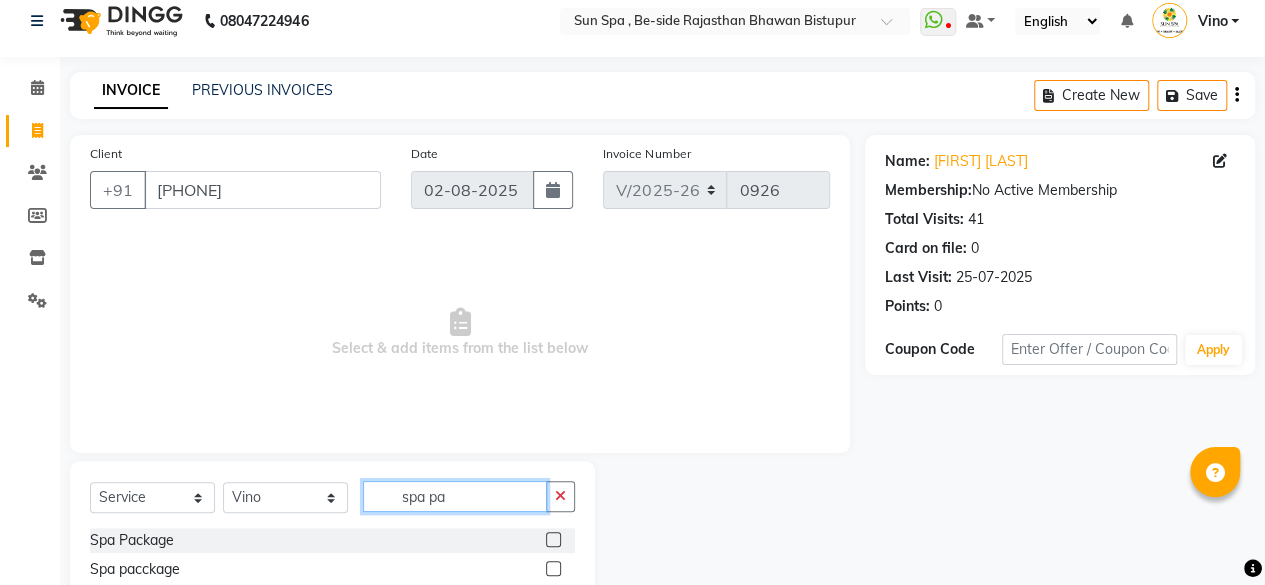 type on "spa pa" 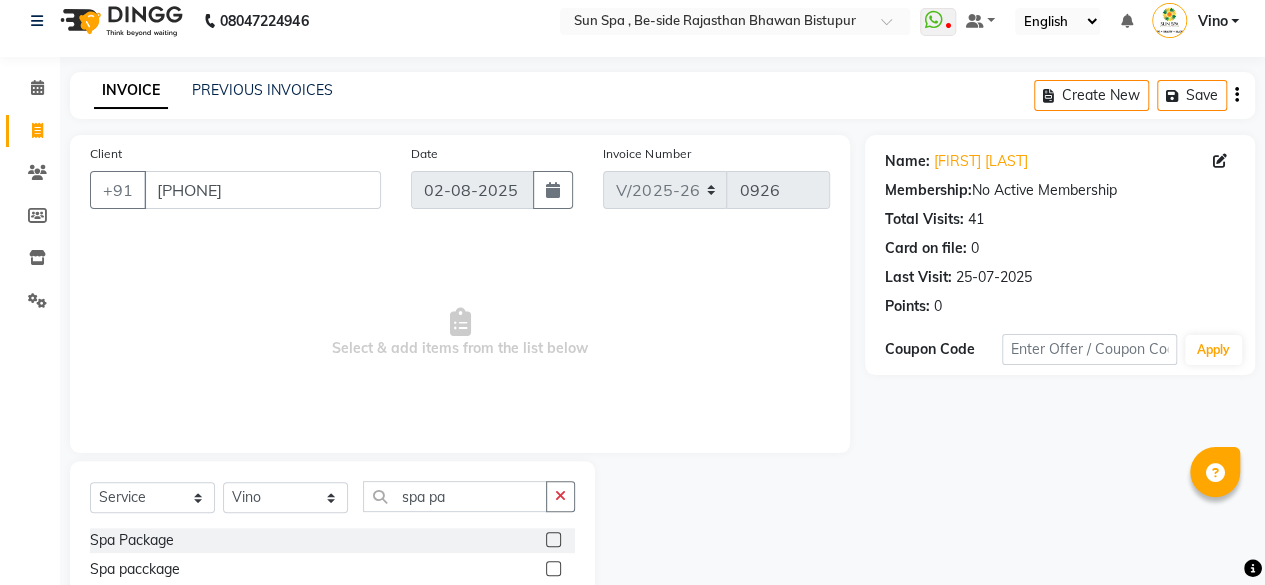 click 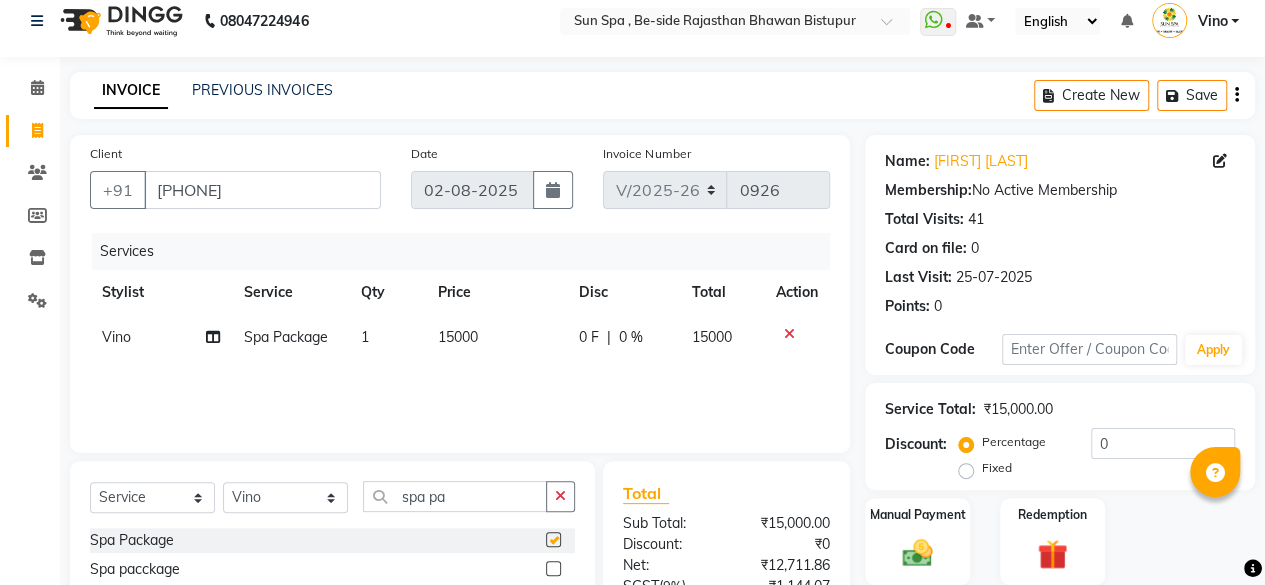 checkbox on "false" 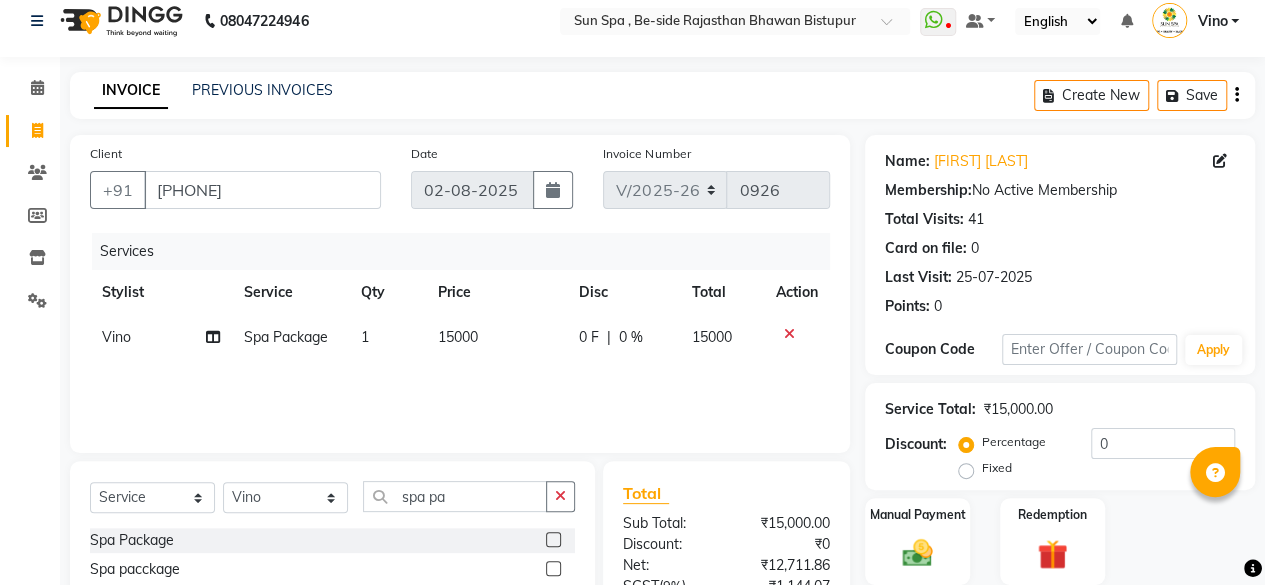 click on "15000" 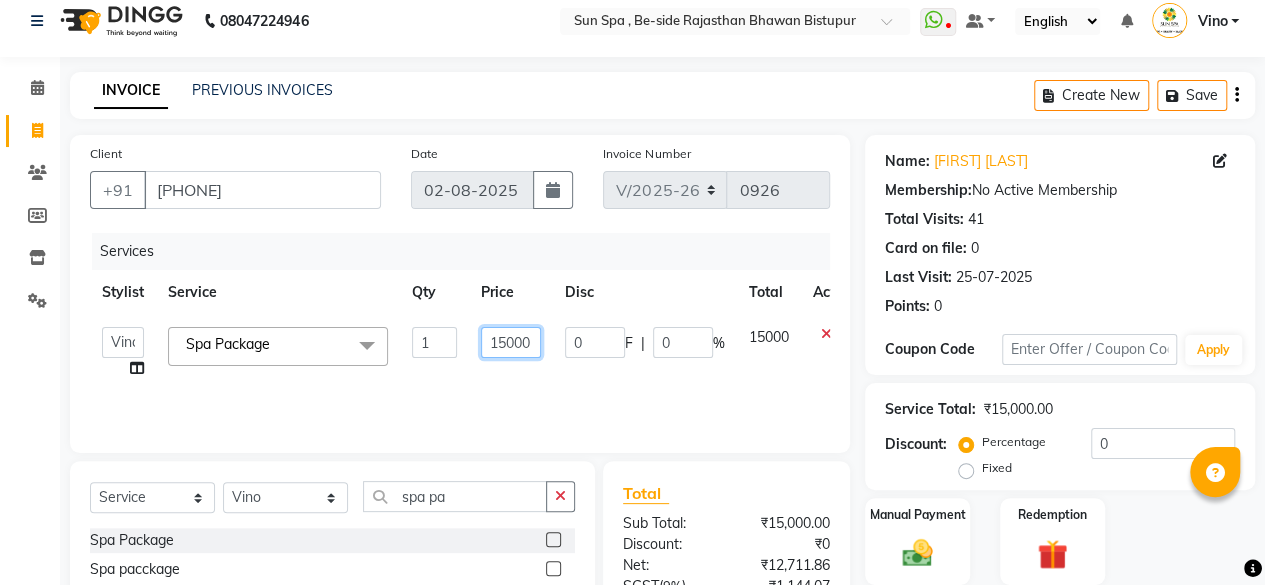 click on "15000" 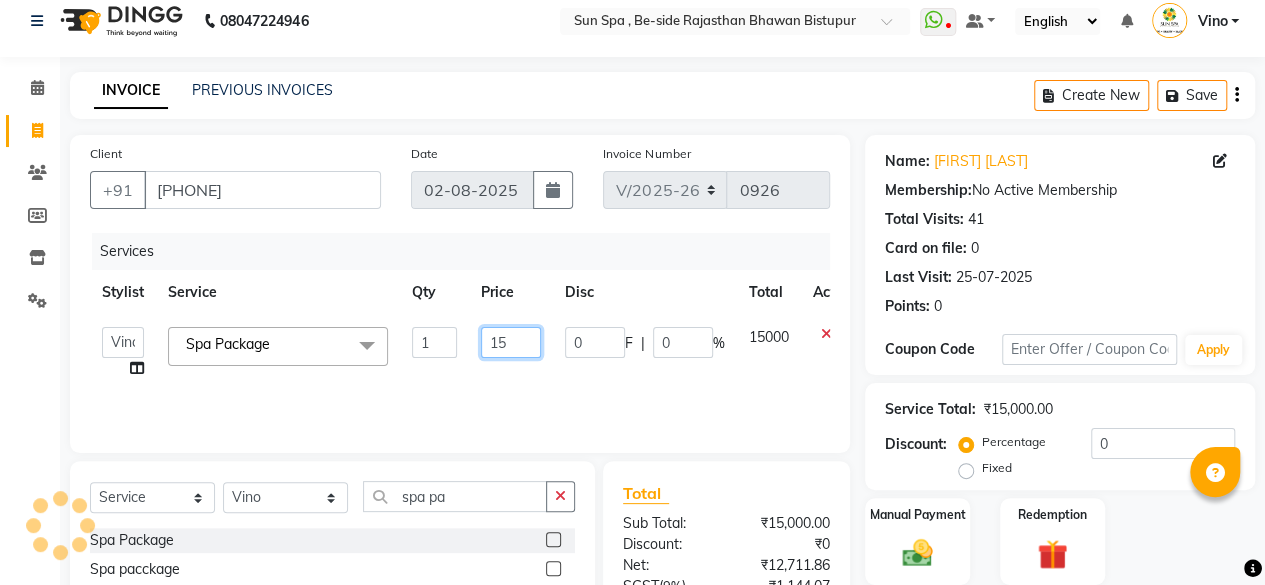 type on "1" 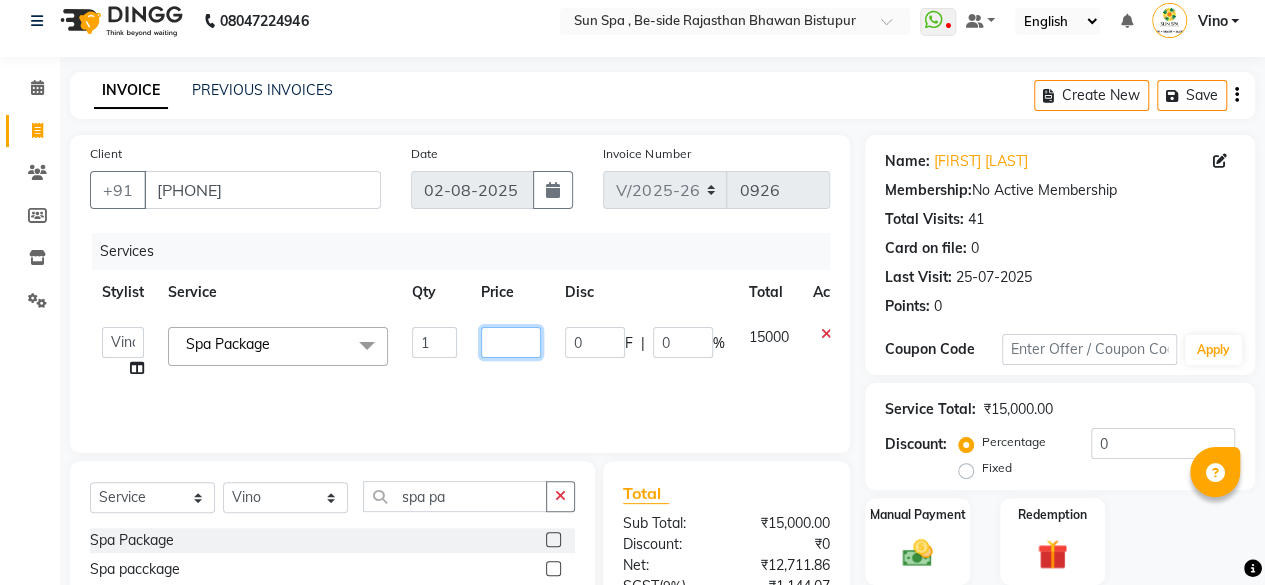 click 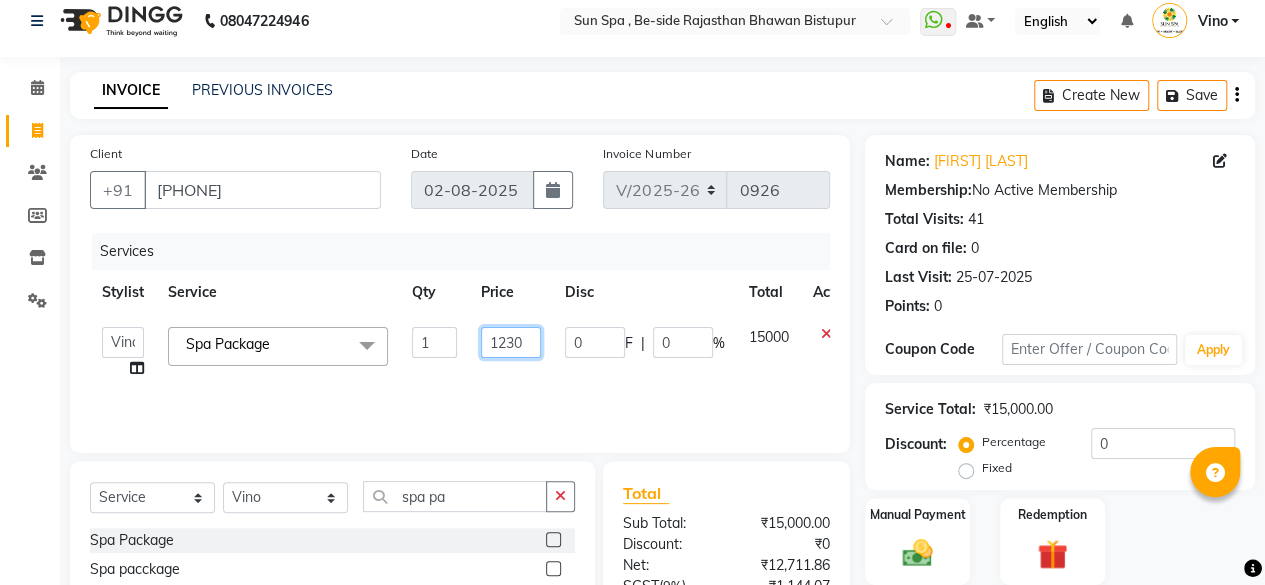 type on "12300" 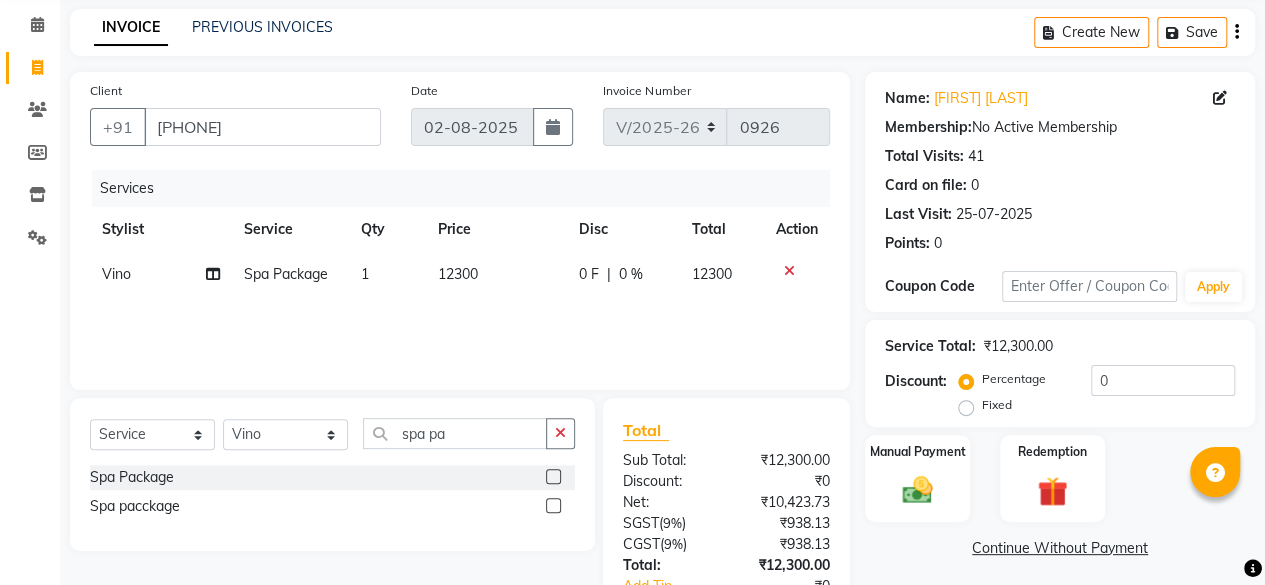 scroll, scrollTop: 213, scrollLeft: 0, axis: vertical 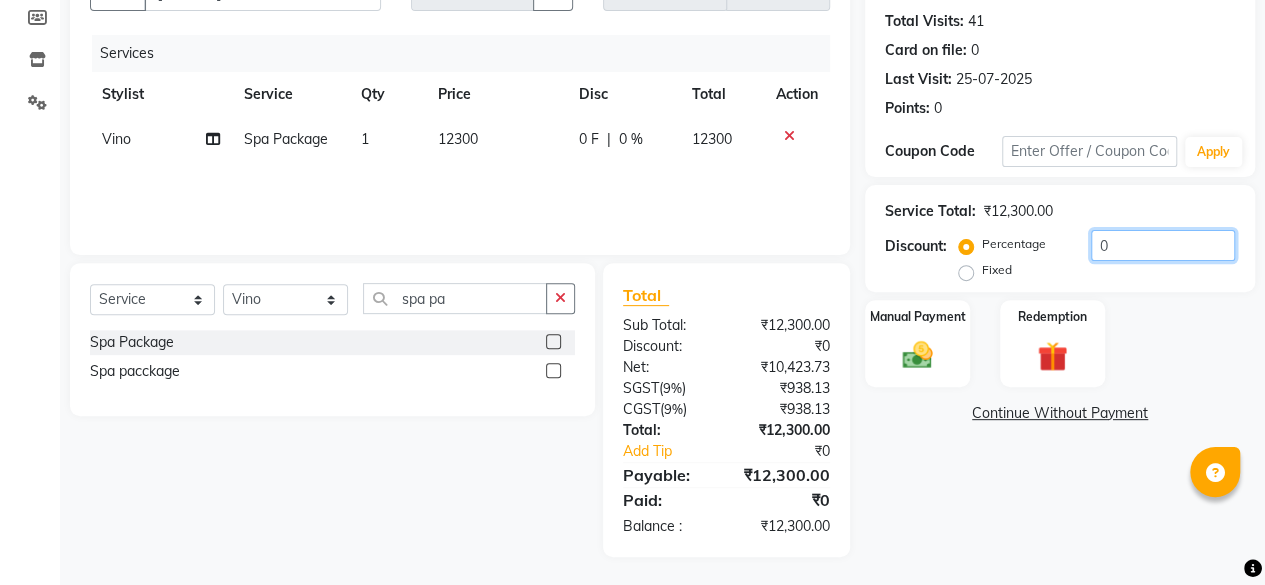 click on "0" 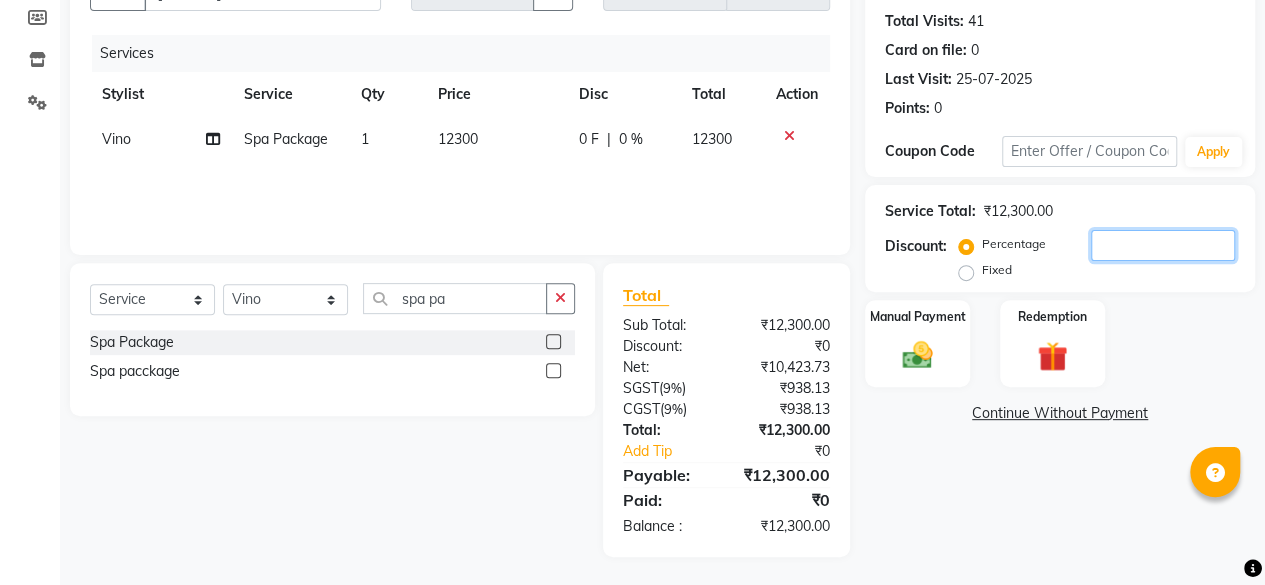 type 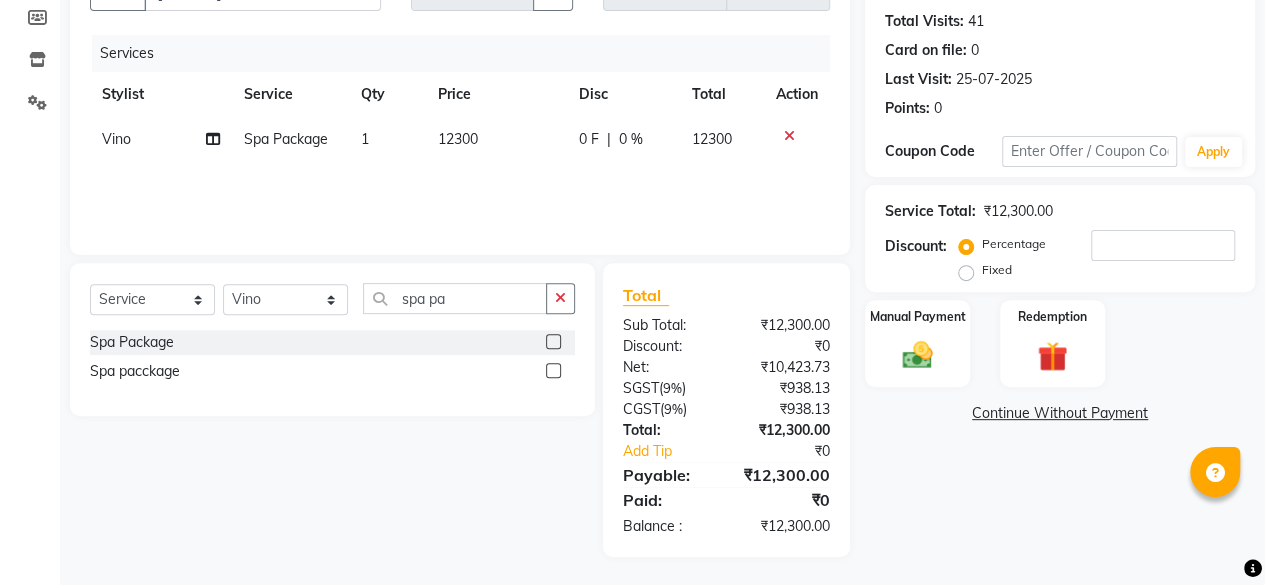 click on "Fixed" 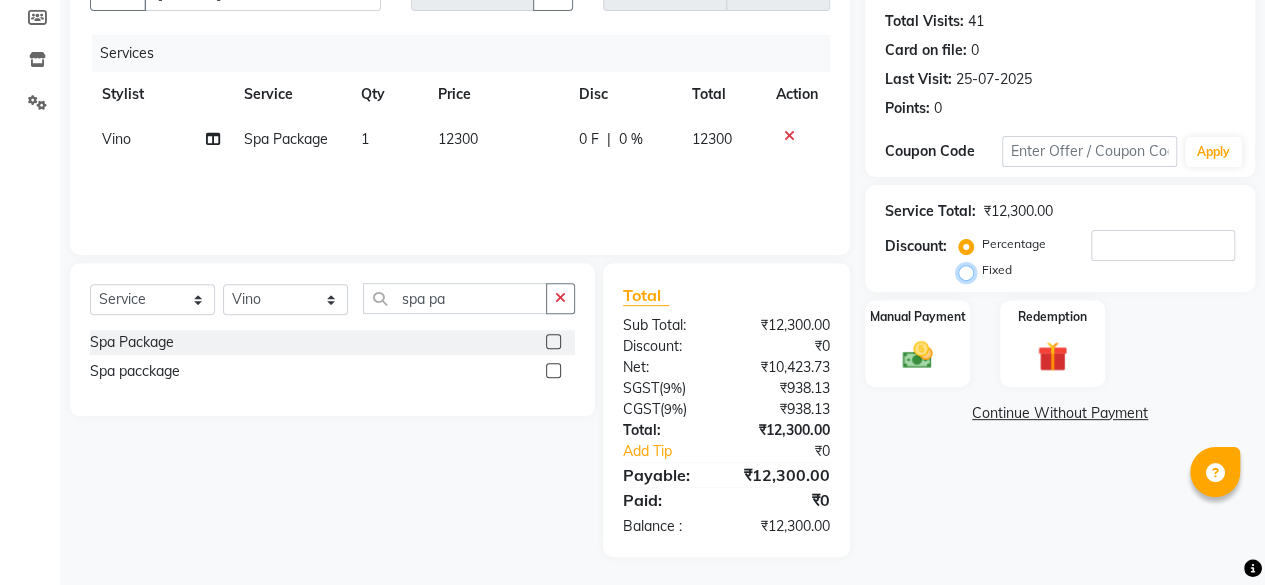click on "Fixed" at bounding box center (970, 270) 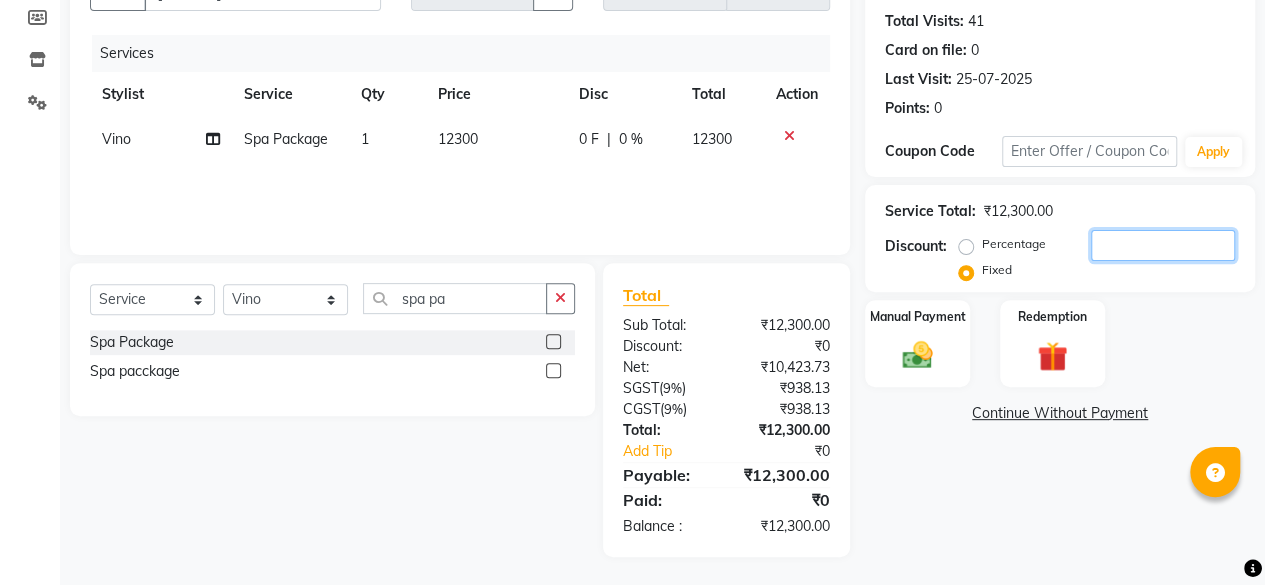 click 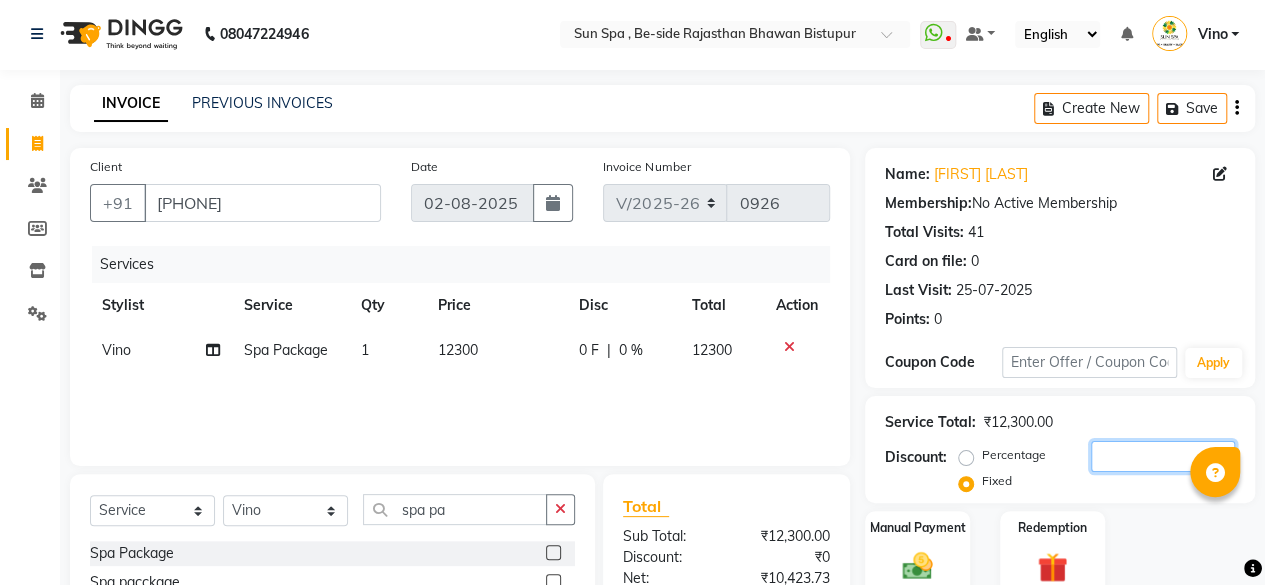scroll, scrollTop: 0, scrollLeft: 0, axis: both 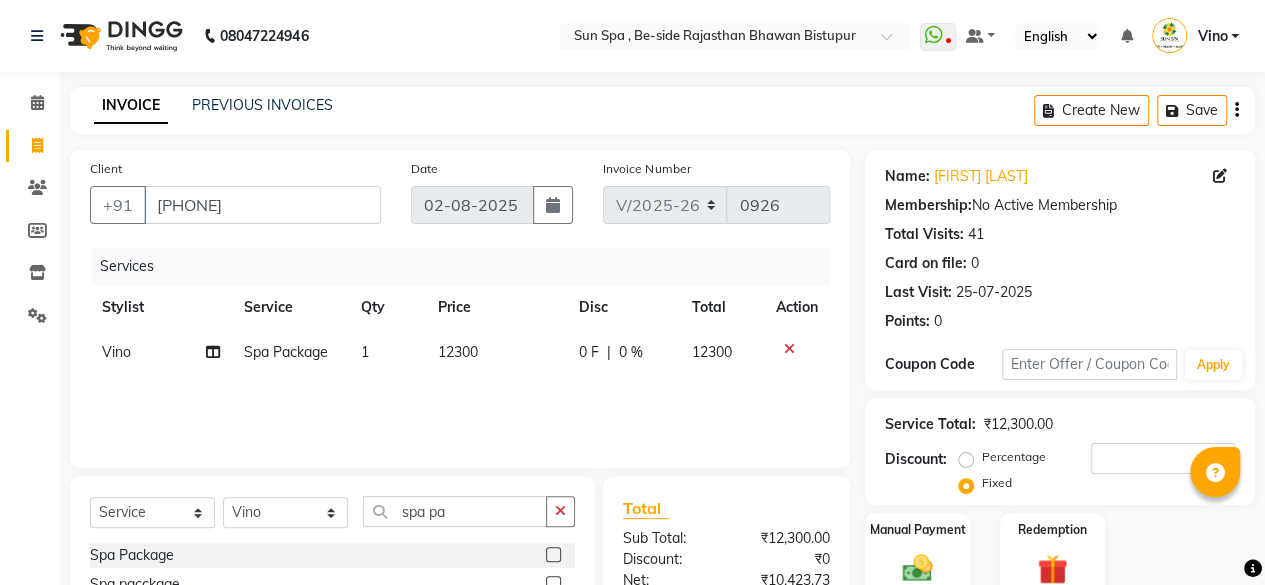 click on "12300" 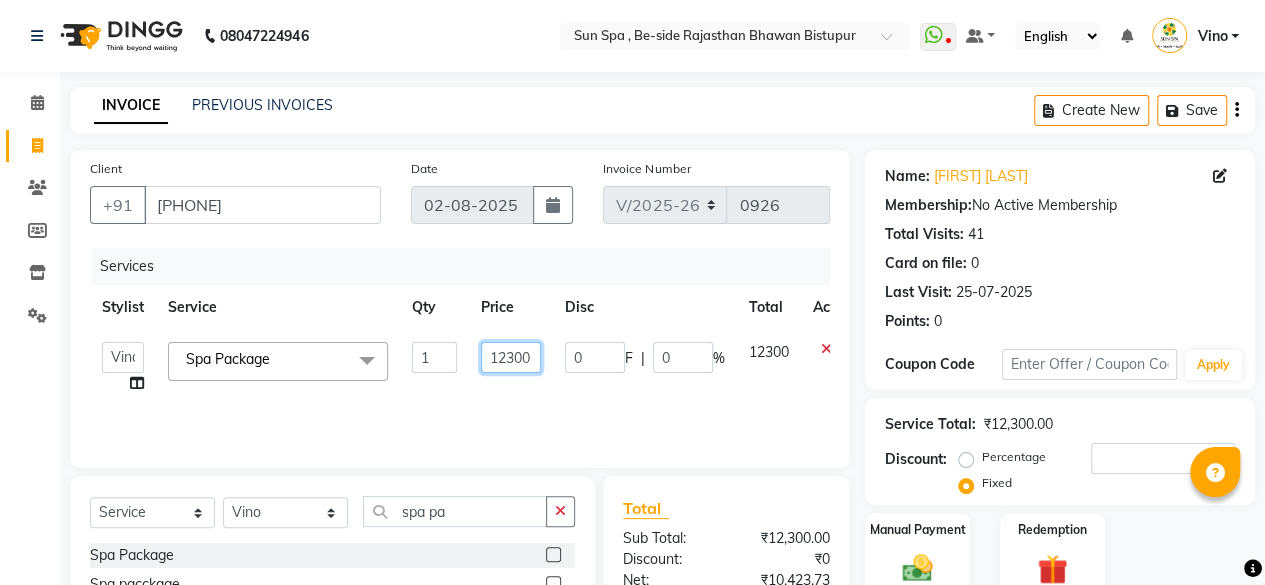 click on "12300" 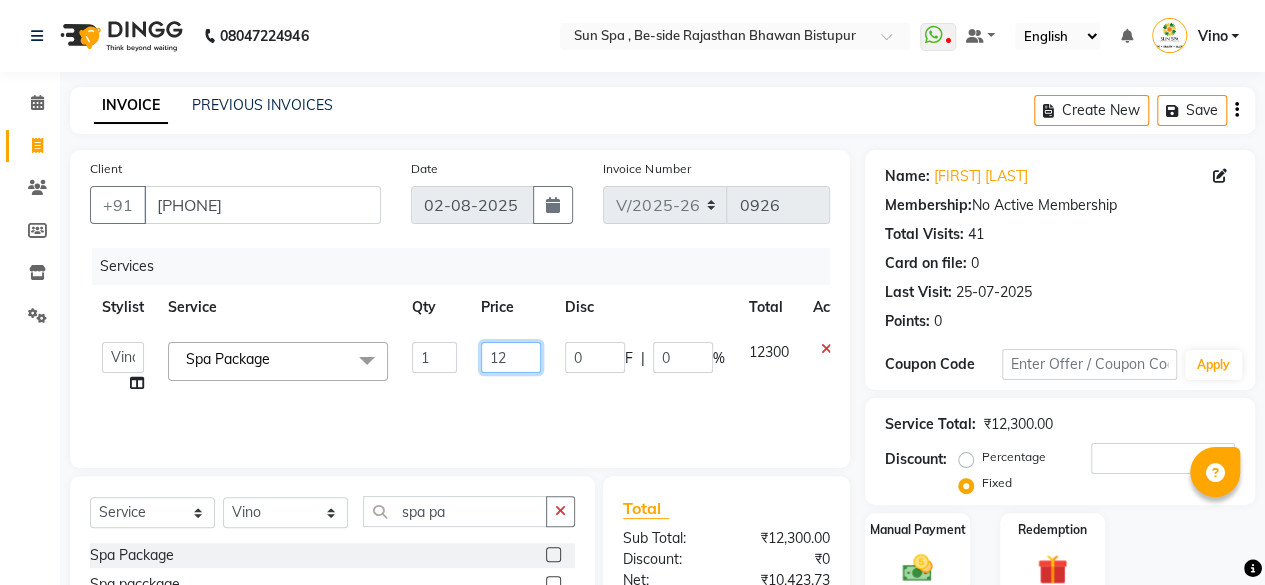 type on "1" 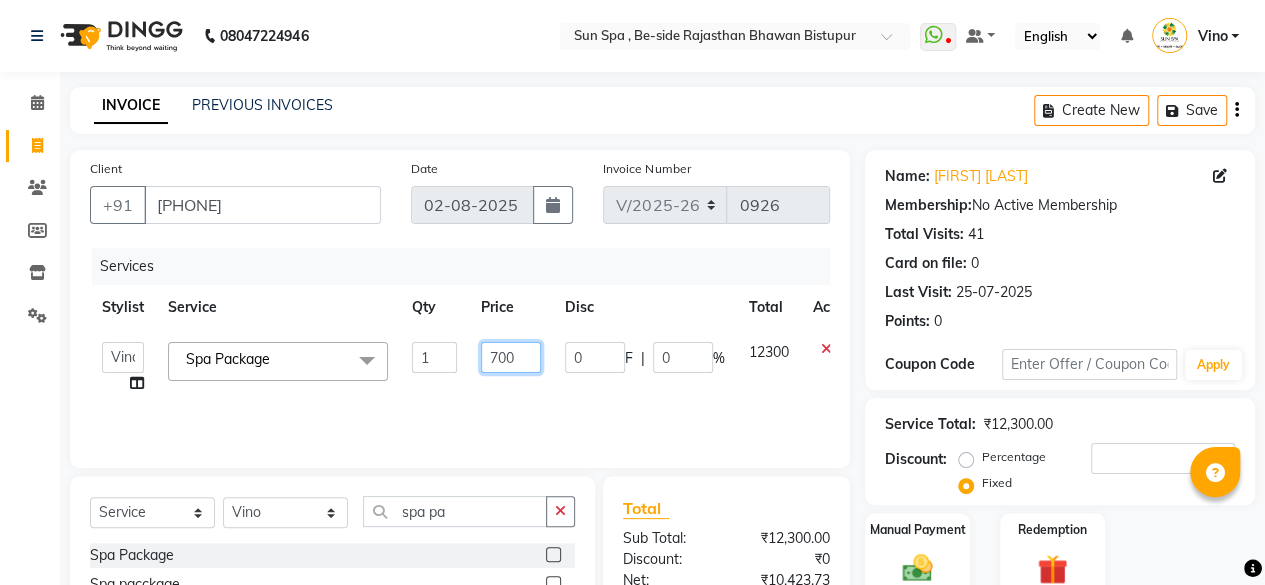 type on "7000" 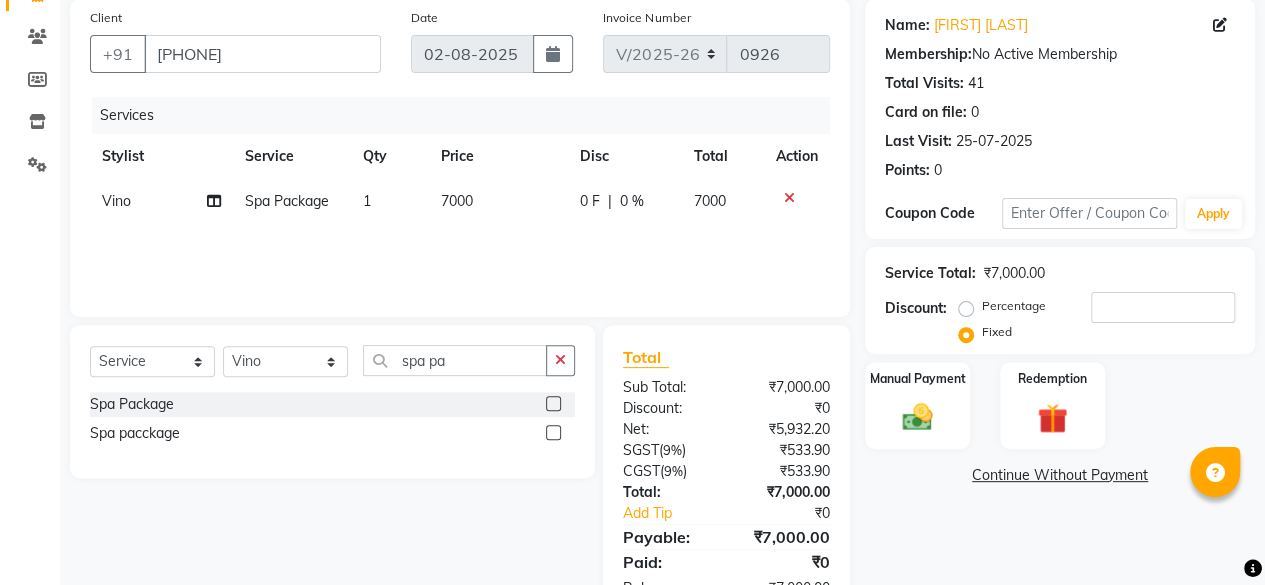 scroll, scrollTop: 213, scrollLeft: 0, axis: vertical 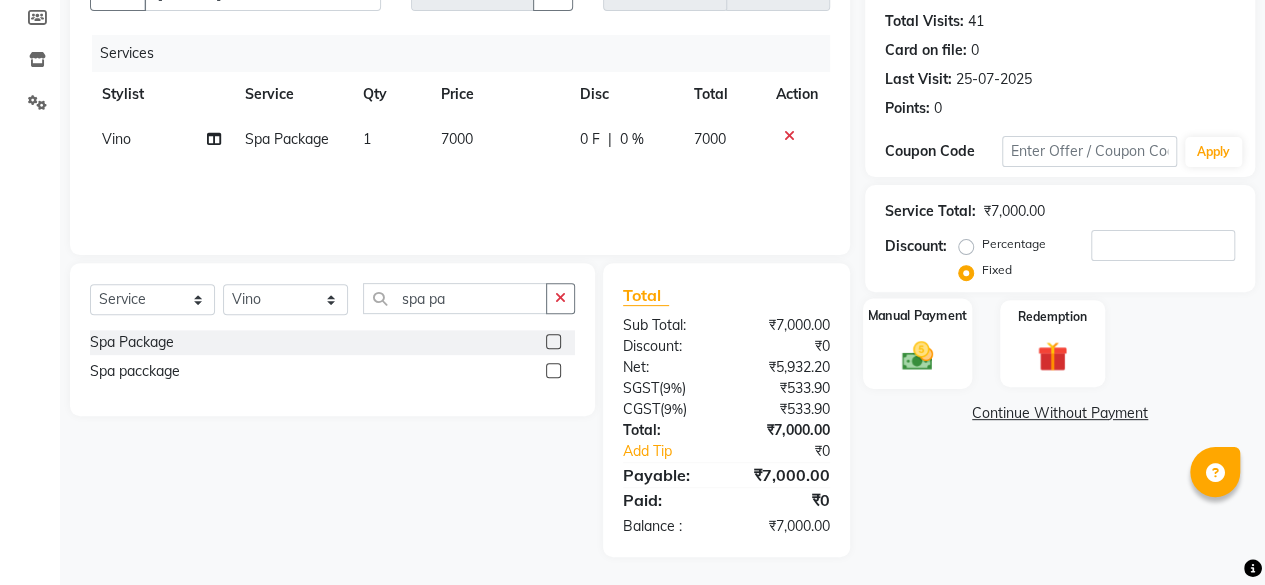 click 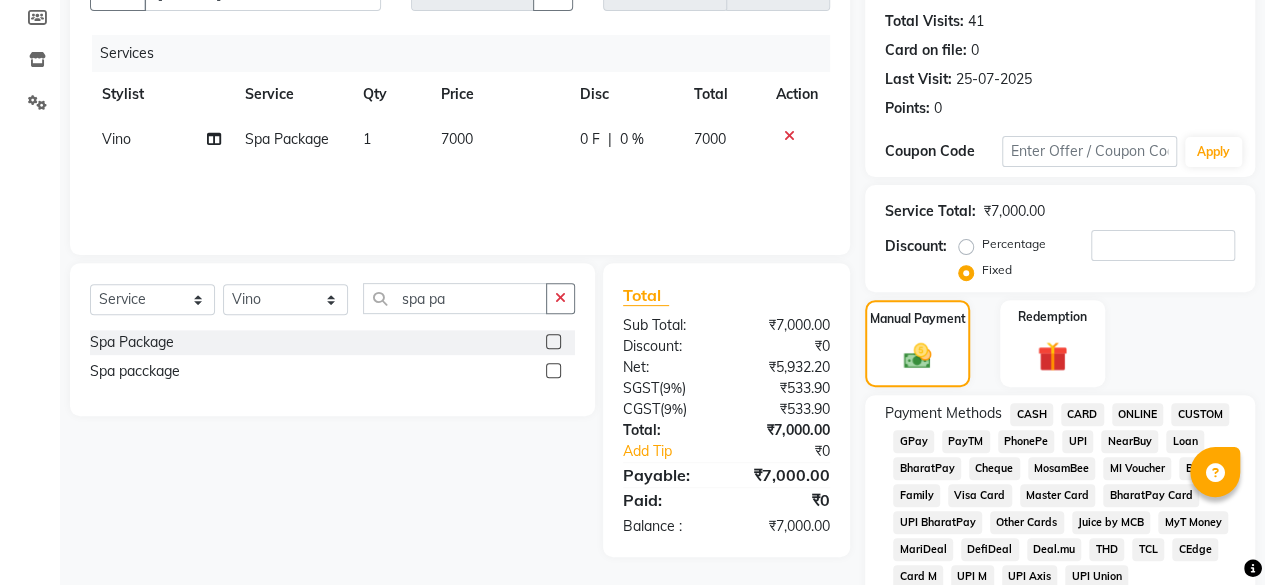 click on "CASH" 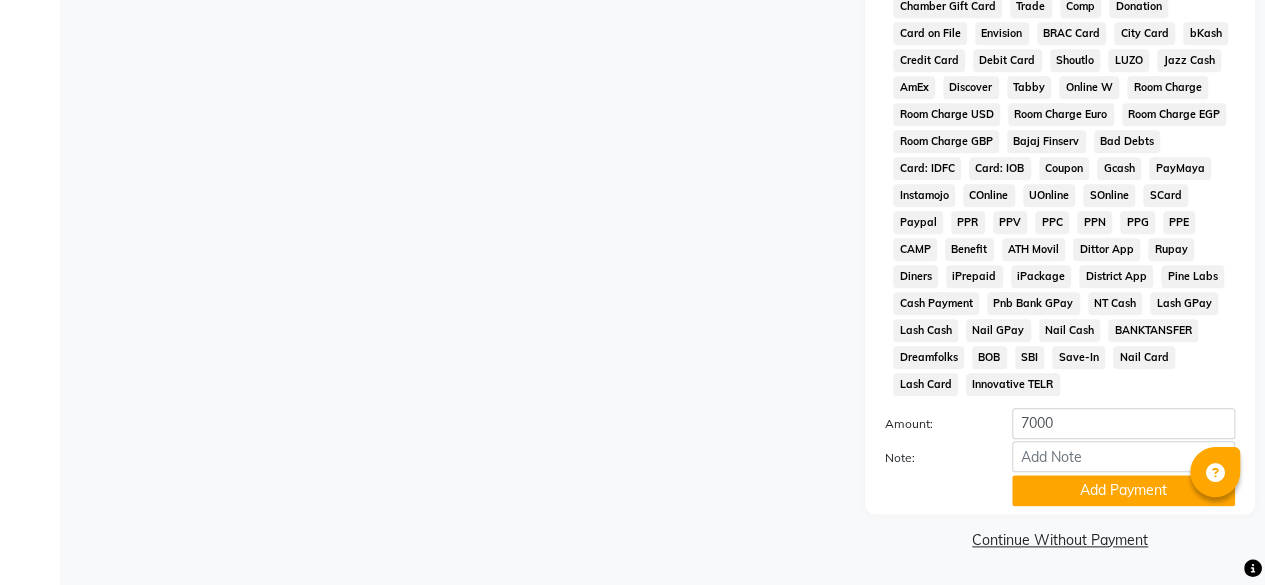 scroll, scrollTop: 923, scrollLeft: 0, axis: vertical 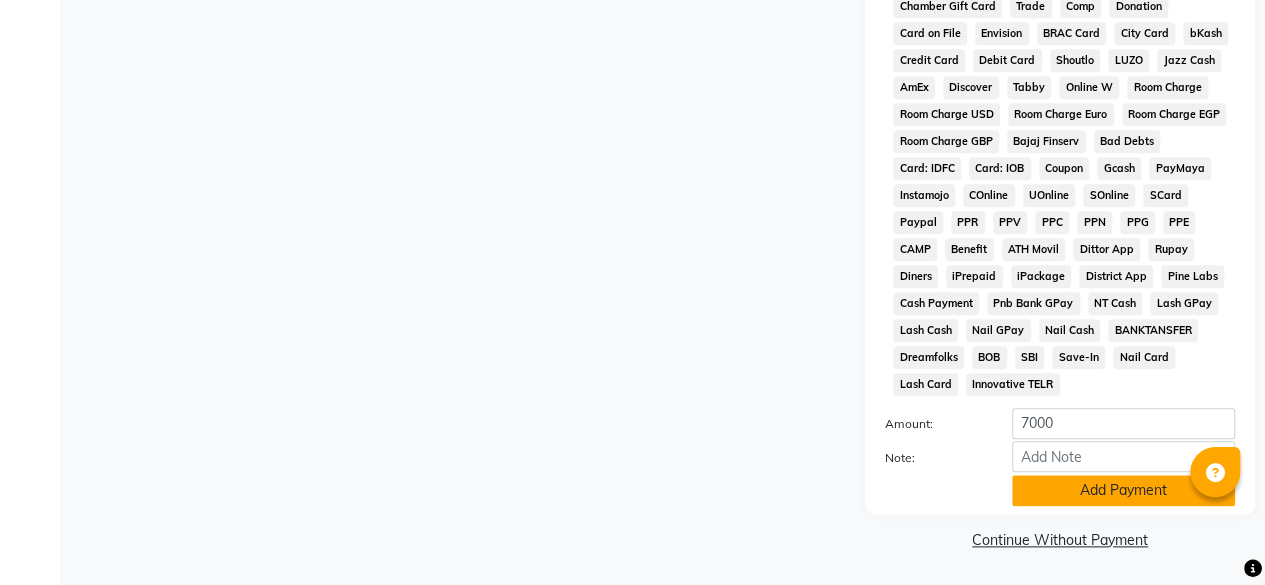 click on "Add Payment" 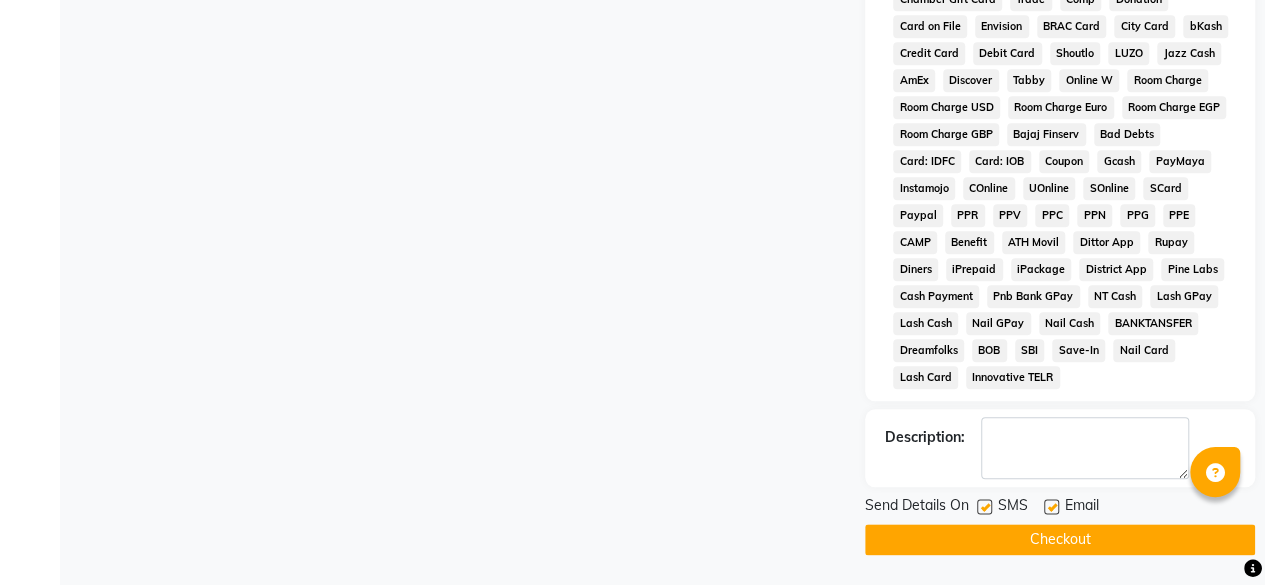 scroll, scrollTop: 930, scrollLeft: 0, axis: vertical 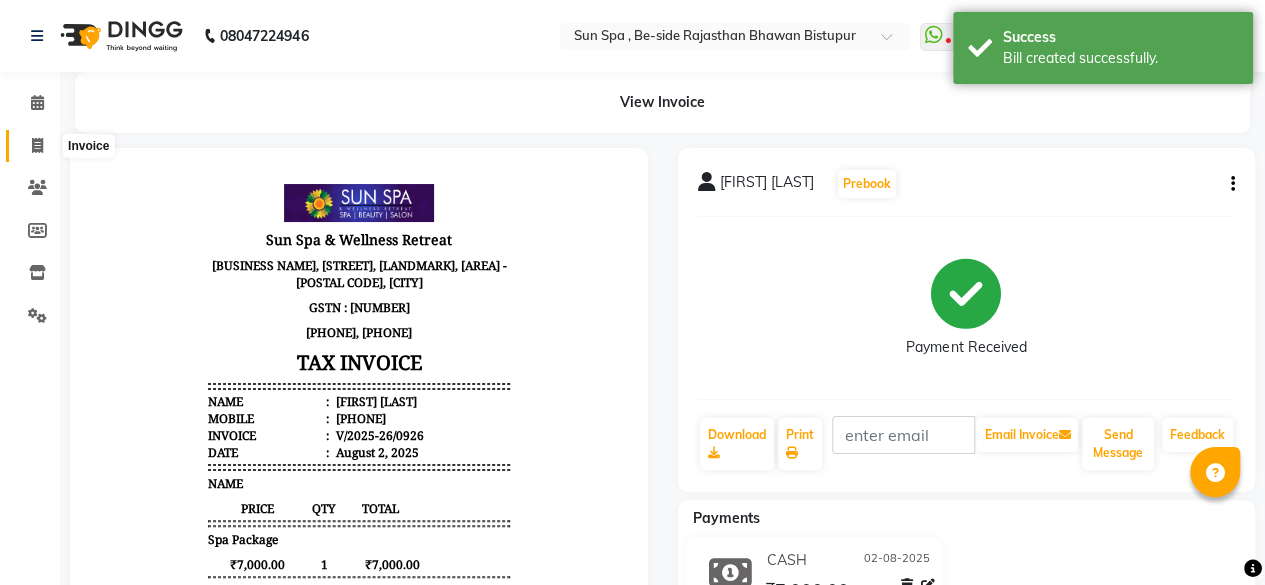 click 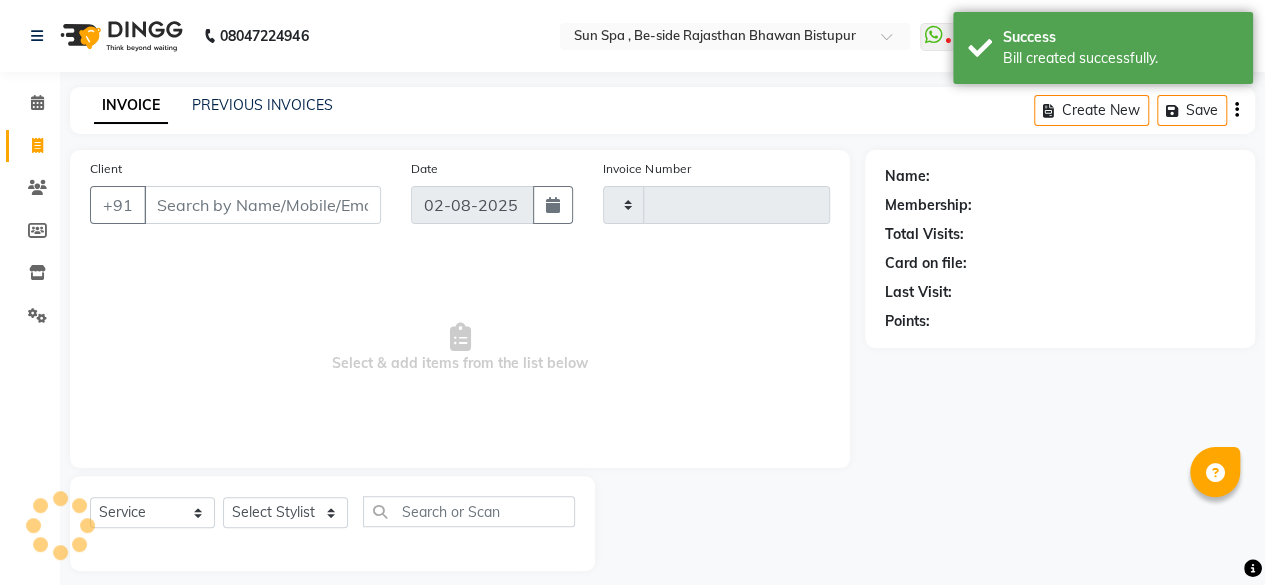 scroll, scrollTop: 15, scrollLeft: 0, axis: vertical 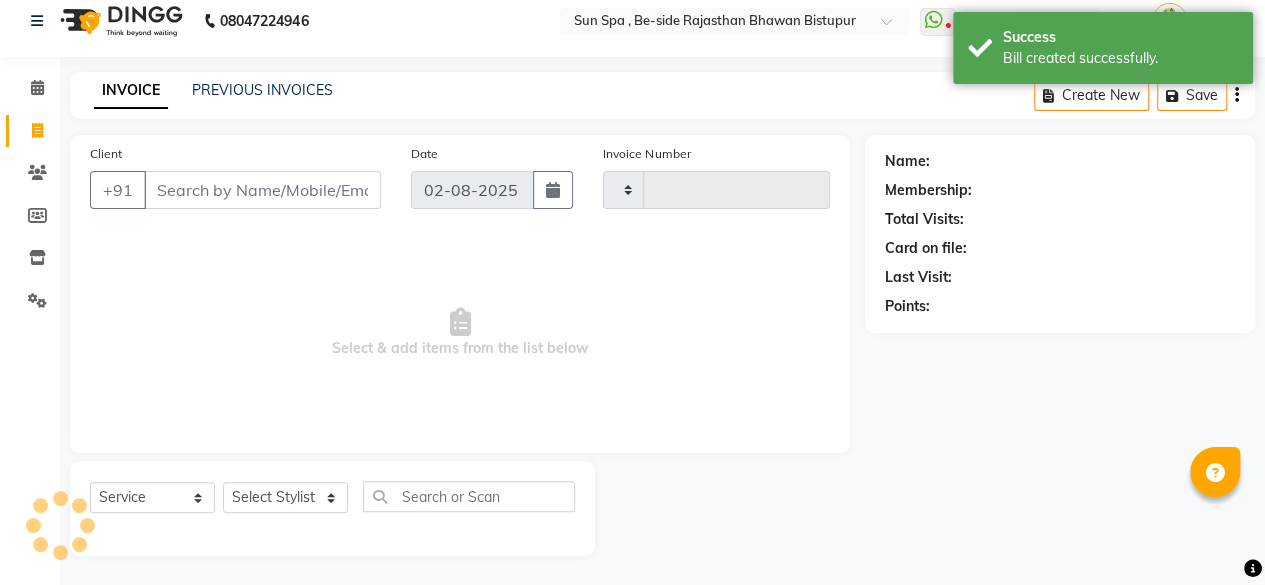 type on "0927" 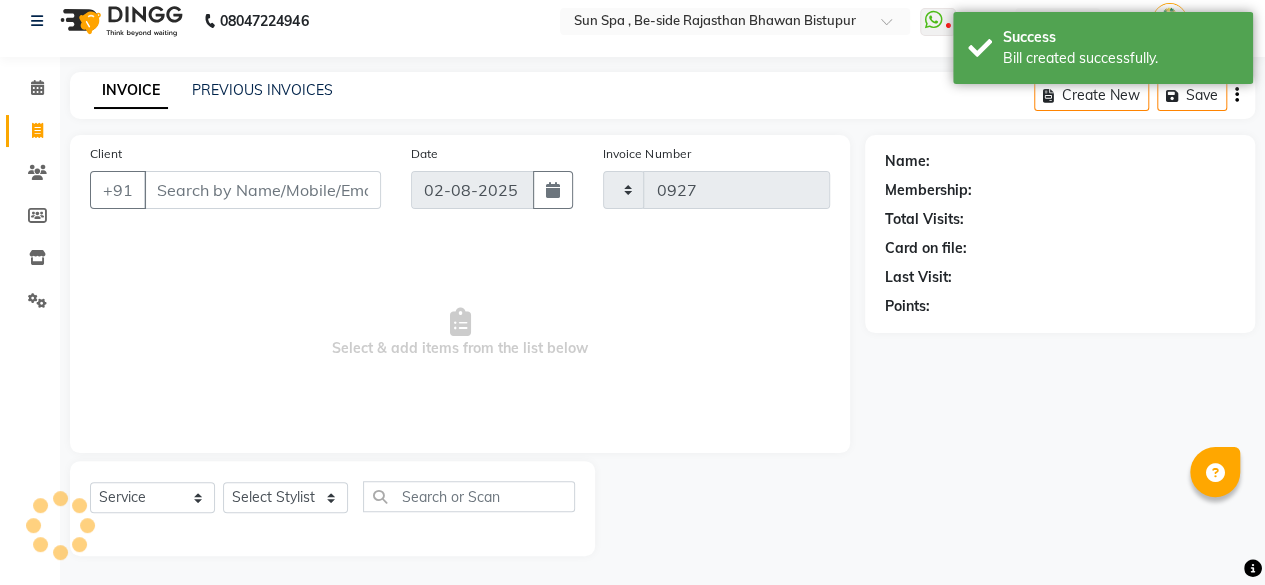 select on "5782" 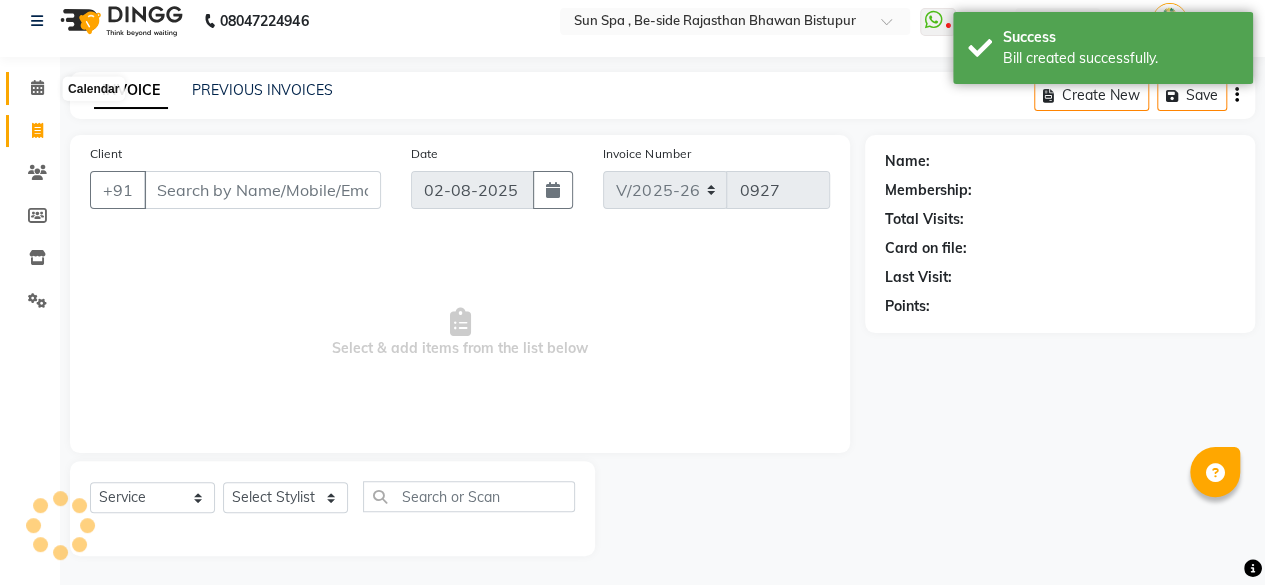 click 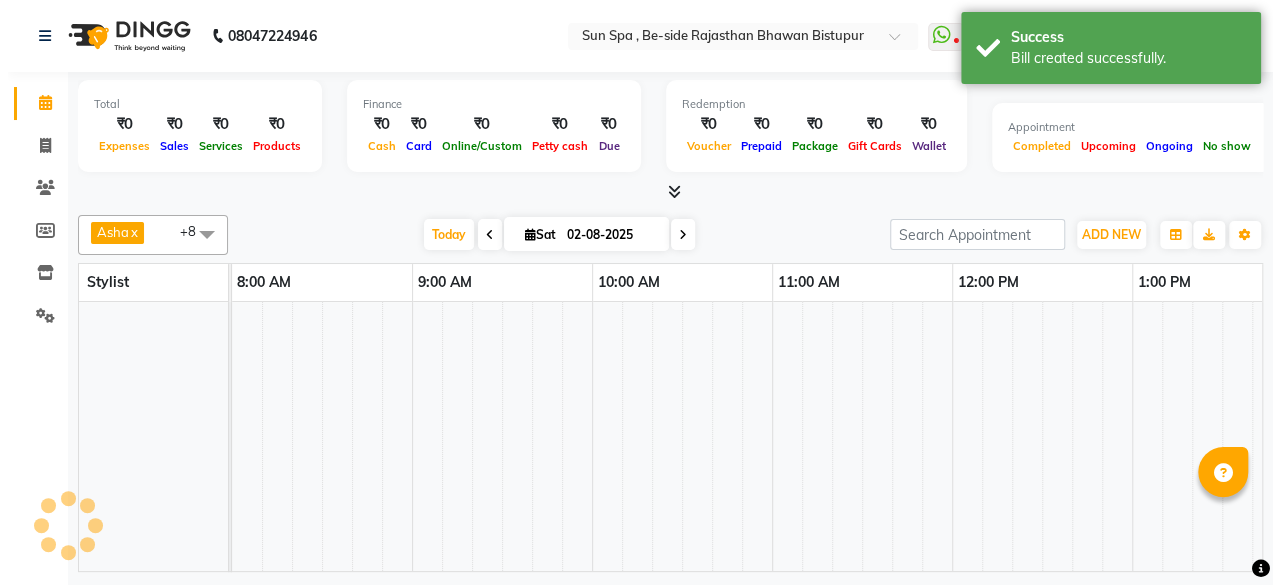 scroll, scrollTop: 0, scrollLeft: 0, axis: both 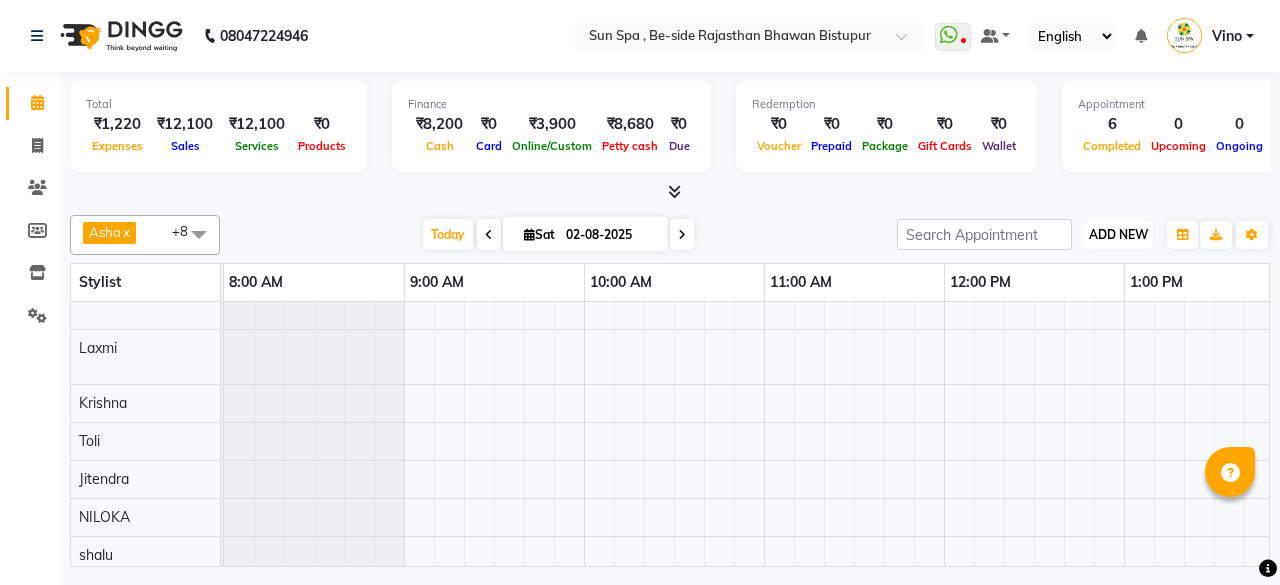 click on "ADD NEW" at bounding box center (1118, 234) 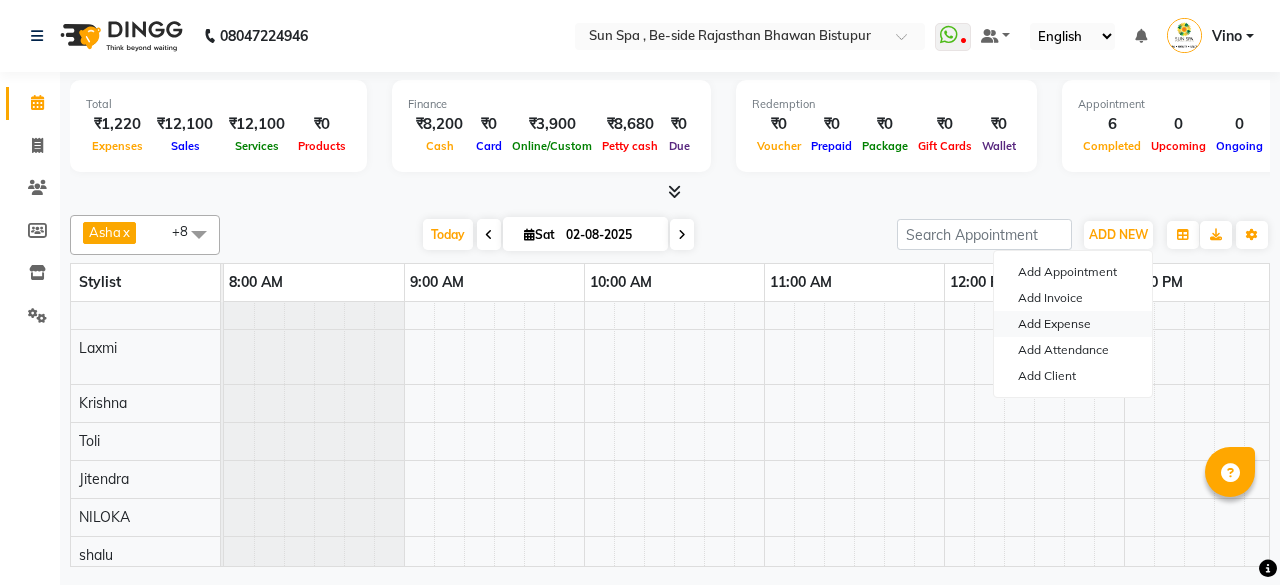 click on "Add Expense" at bounding box center (1073, 324) 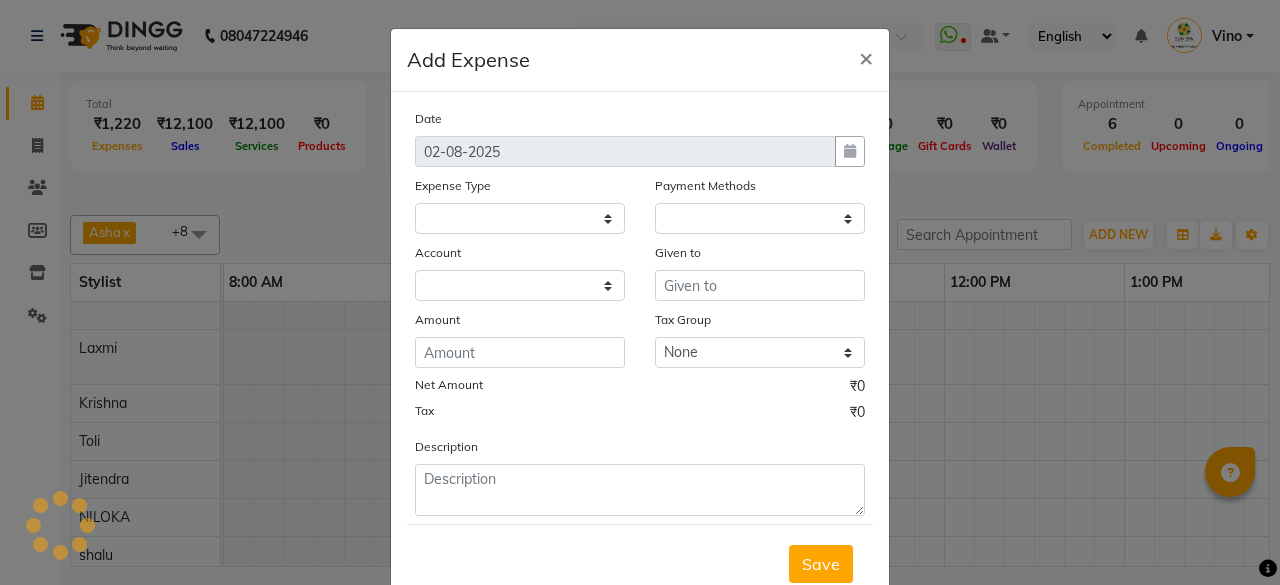 select 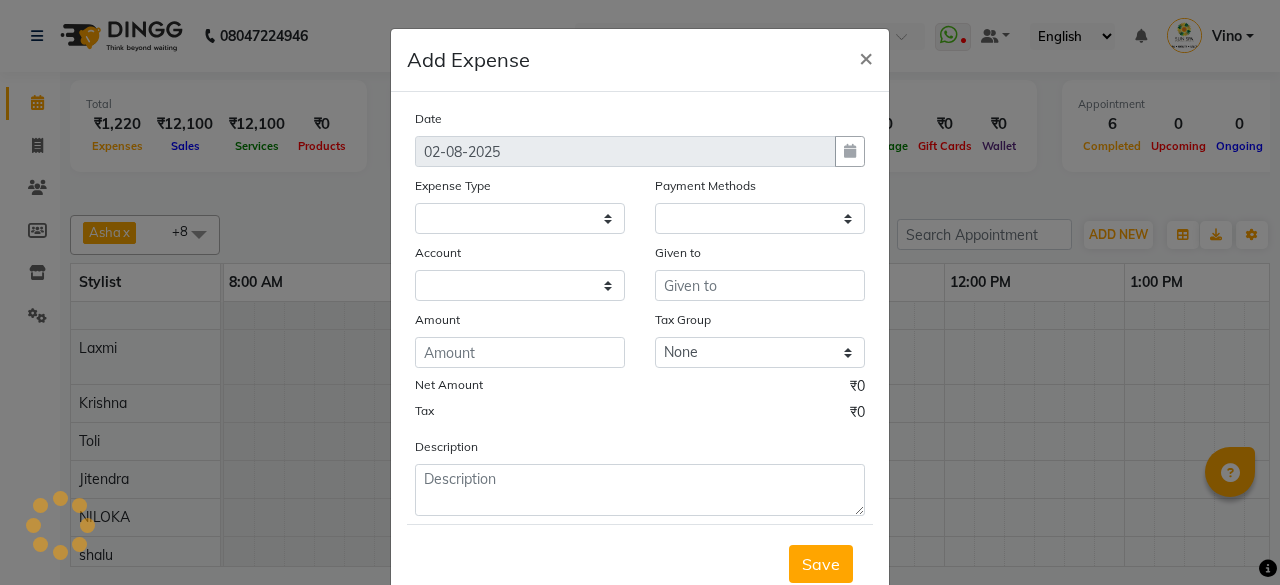 select on "1" 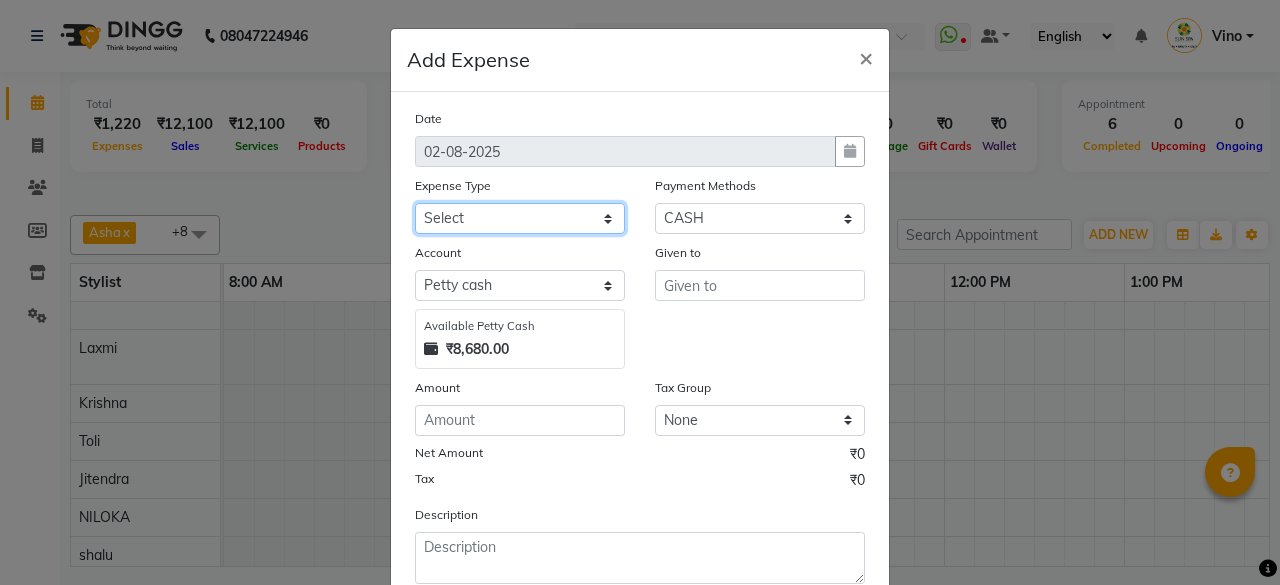 click on "Select Advance Salary Bank charges Car maintenance Cash transfer to bank Cash transfer to hub Client Snacks Events Expance Fuel Incentive JUSTDAIL Loan Repayment Maintenance Marketing Miscellaneous [FIRST] [LAST] Other Pantry Product Room Rent staff Salary Shop Rent Staff Snacks Tax Tea & Refreshment Utilities" 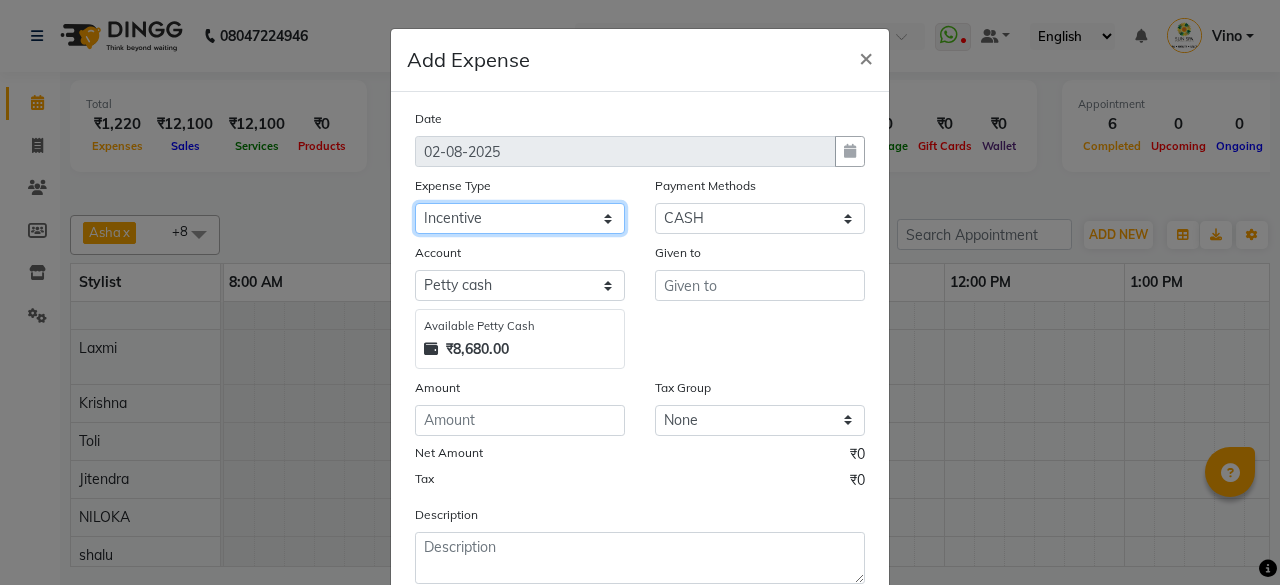 click on "Select Advance Salary Bank charges Car maintenance Cash transfer to bank Cash transfer to hub Client Snacks Events Expance Fuel Incentive JUSTDAIL Loan Repayment Maintenance Marketing Miscellaneous [FIRST] [LAST] Other Pantry Product Room Rent staff Salary Shop Rent Staff Snacks Tax Tea & Refreshment Utilities" 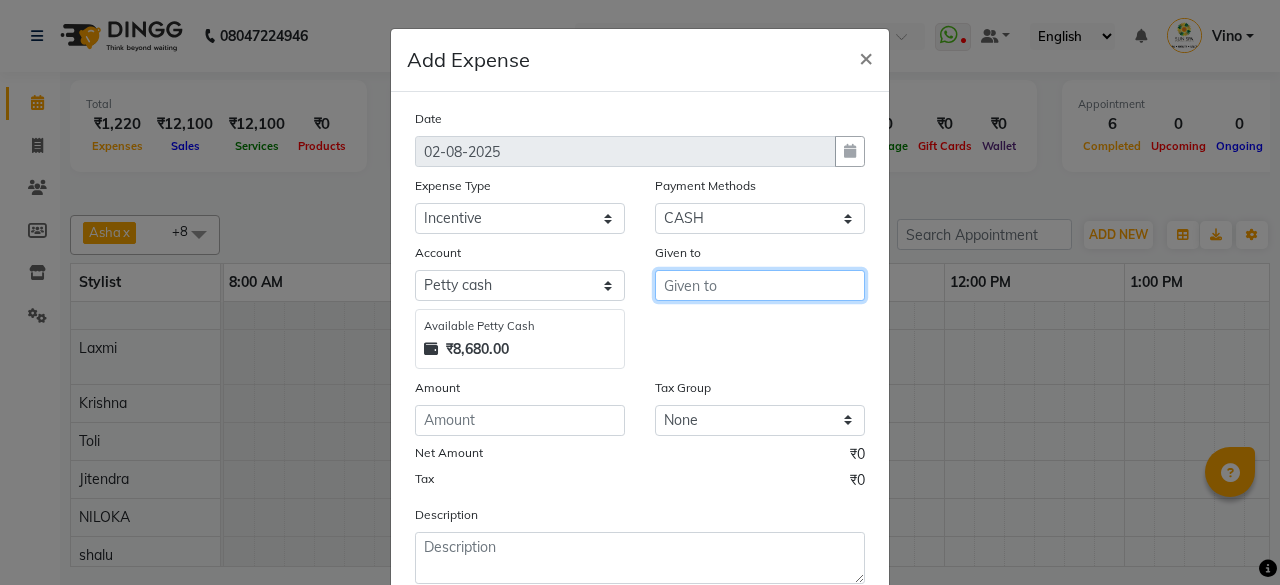 click at bounding box center (760, 285) 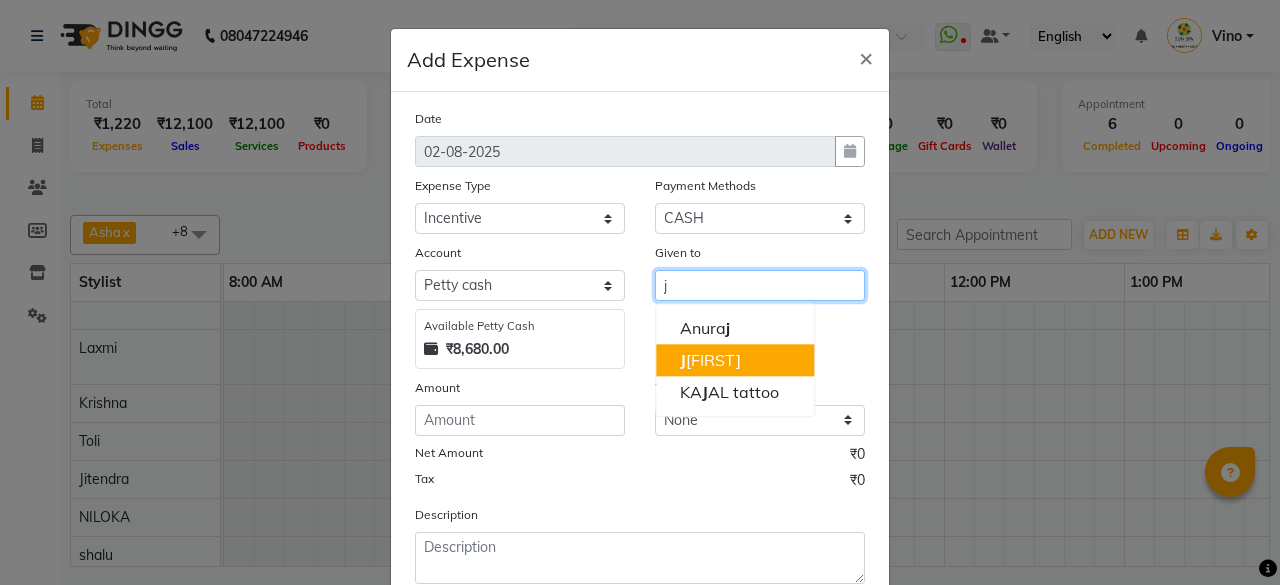 click on "[FIRST]" at bounding box center (710, 360) 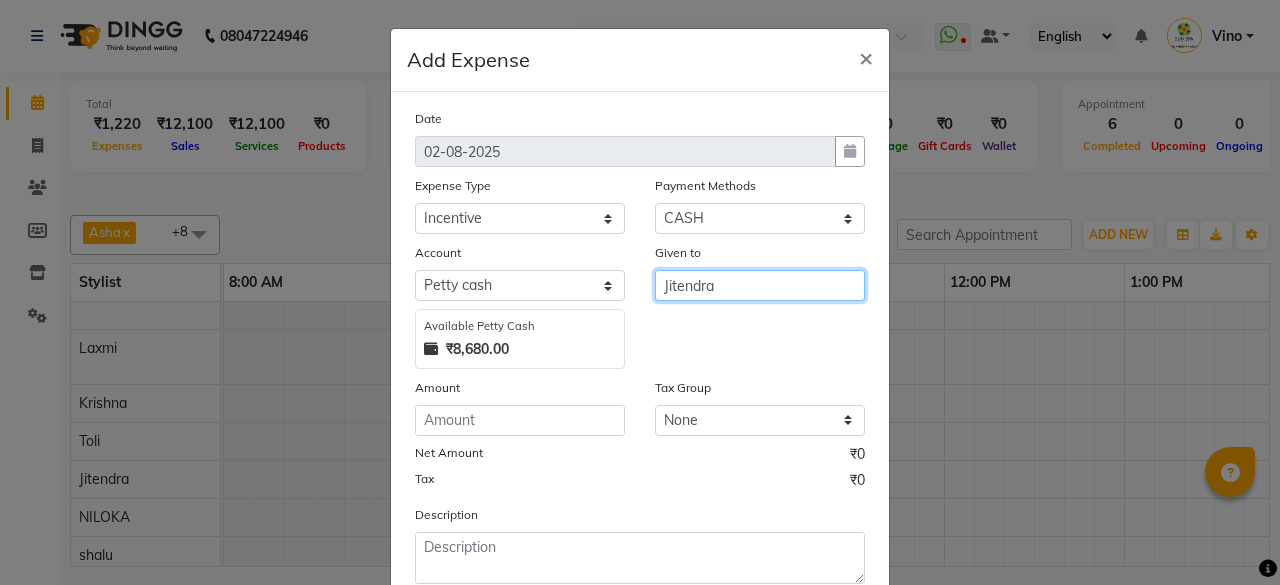 type on "Jitendra" 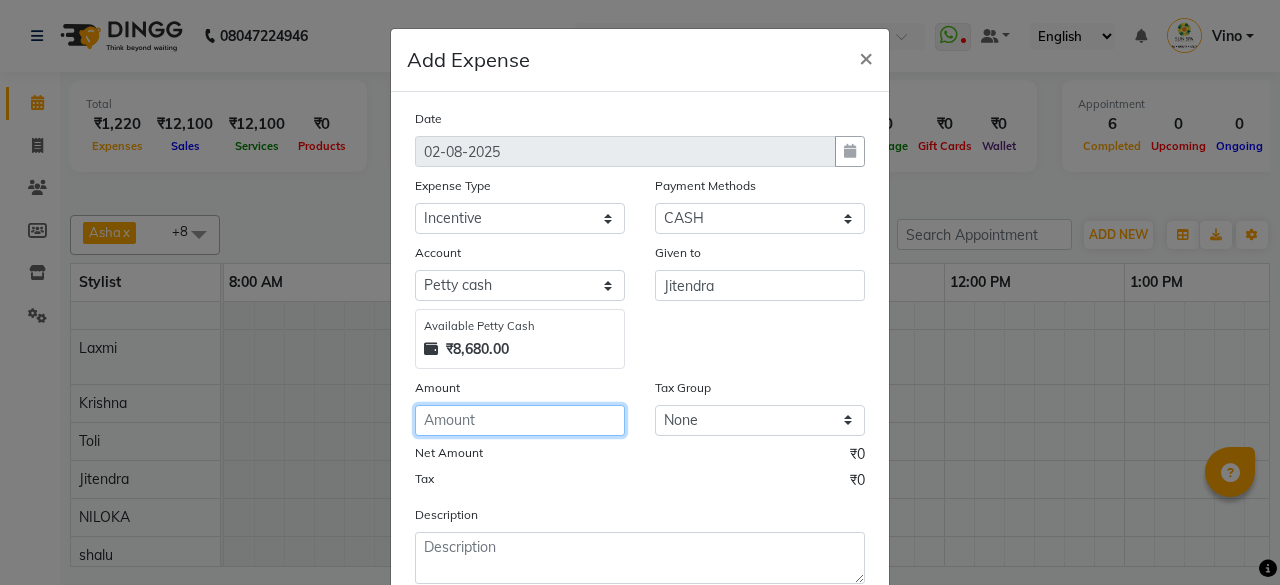 click 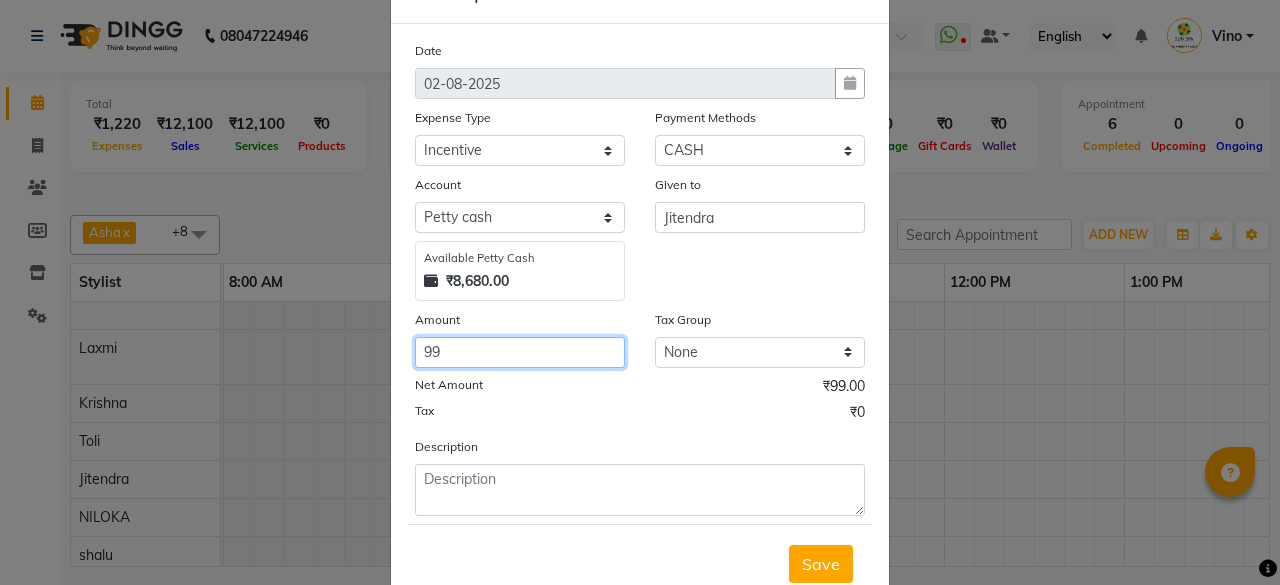 scroll, scrollTop: 127, scrollLeft: 0, axis: vertical 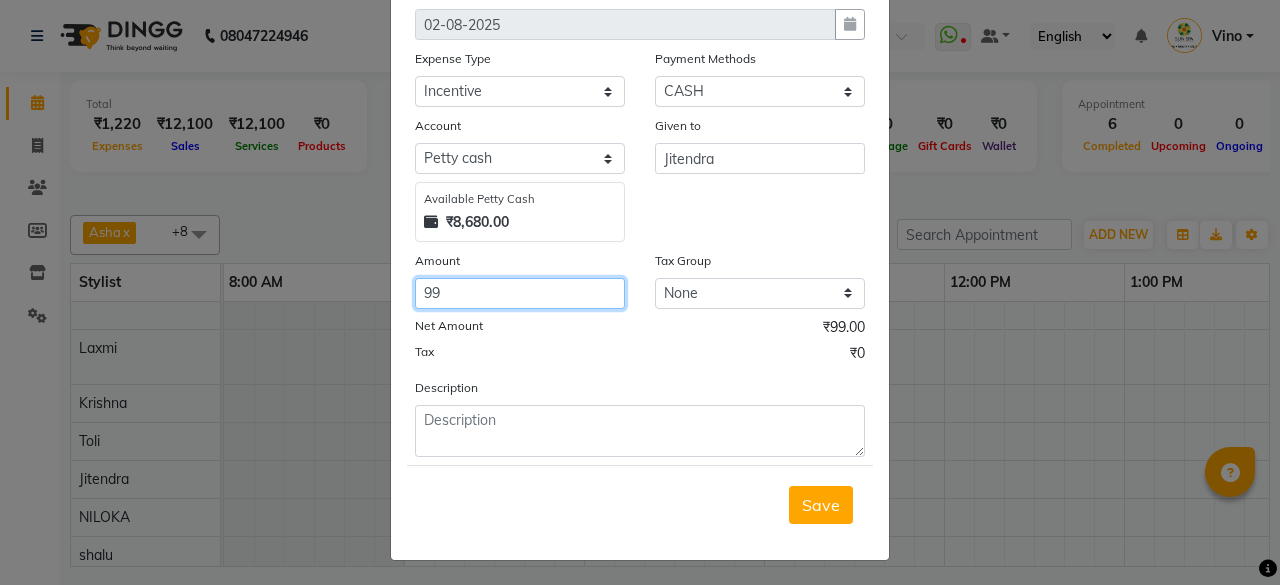 click on "99" 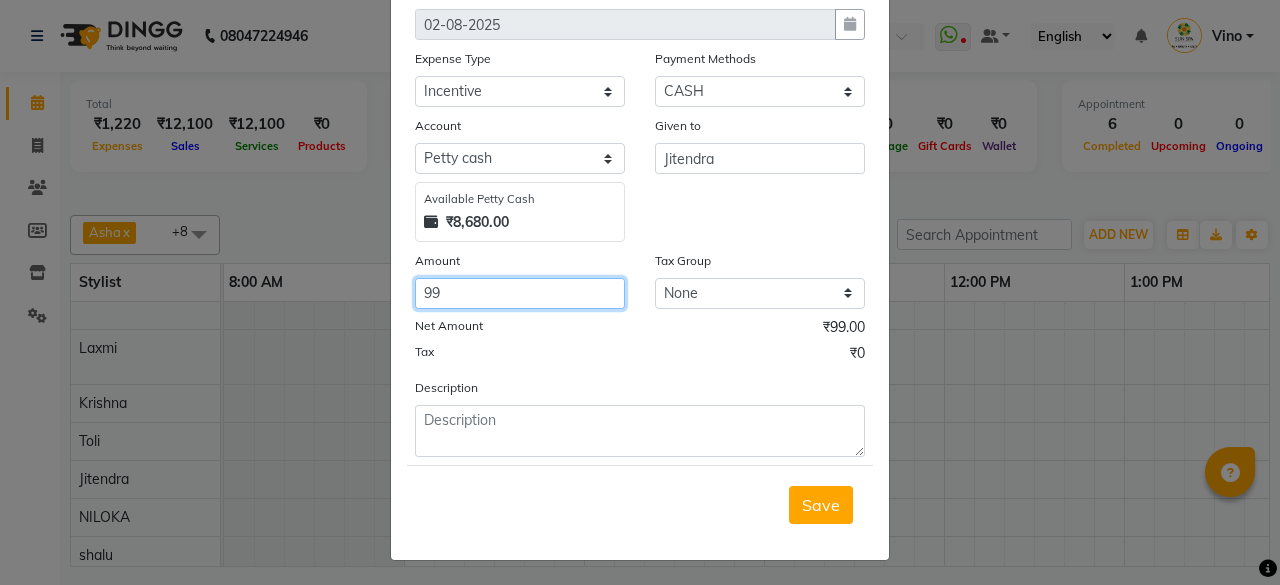 type on "9" 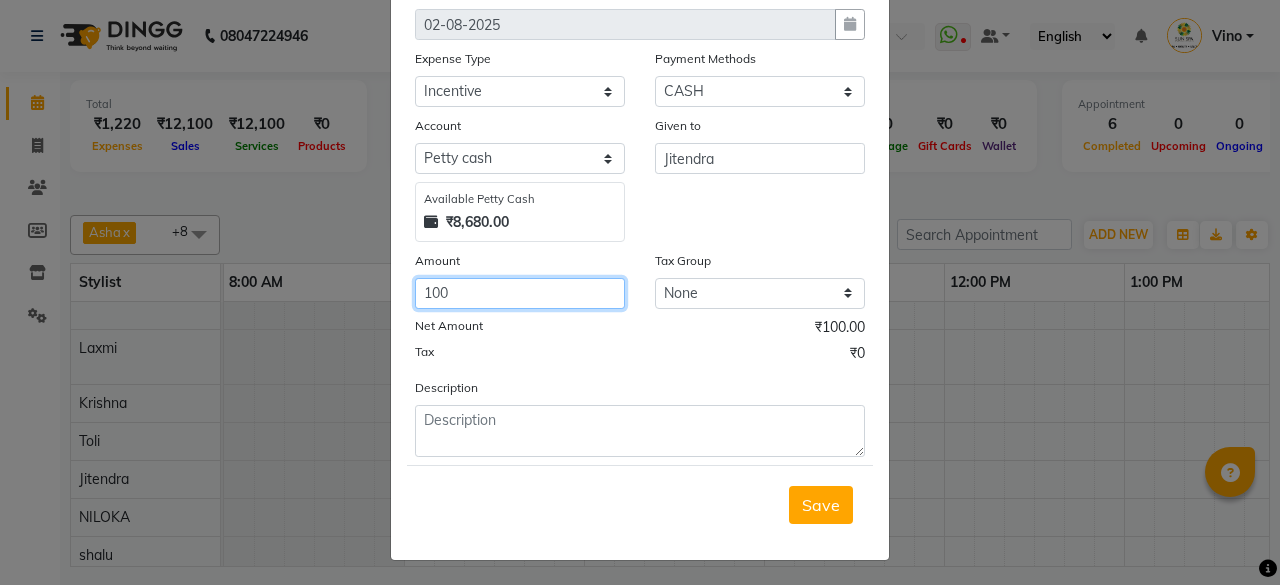 type on "100" 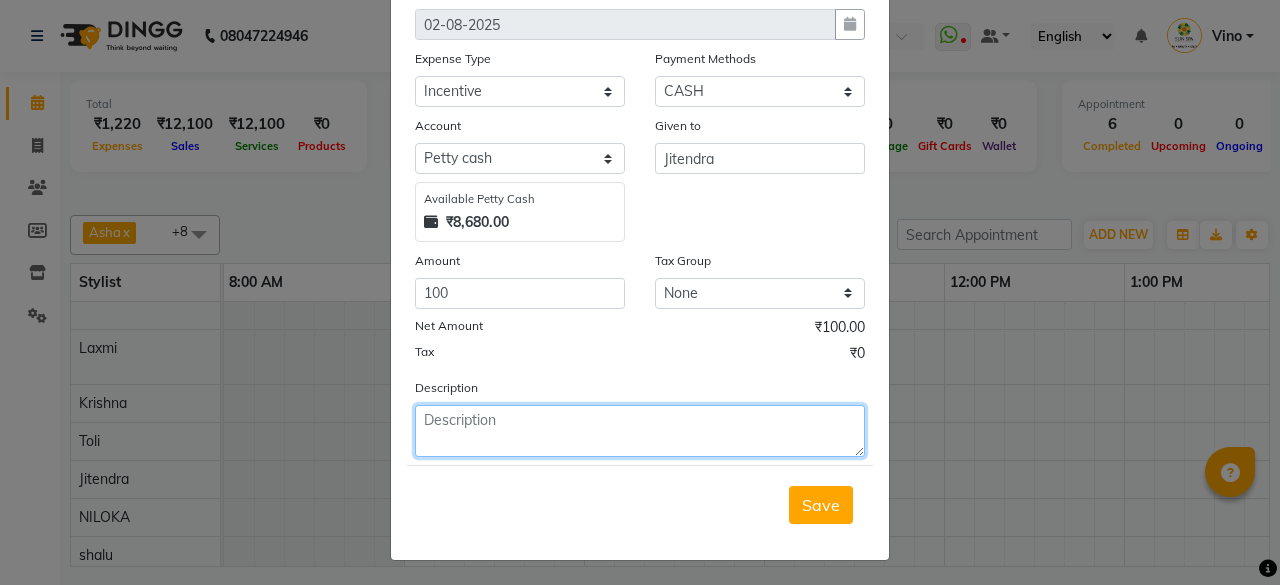 click 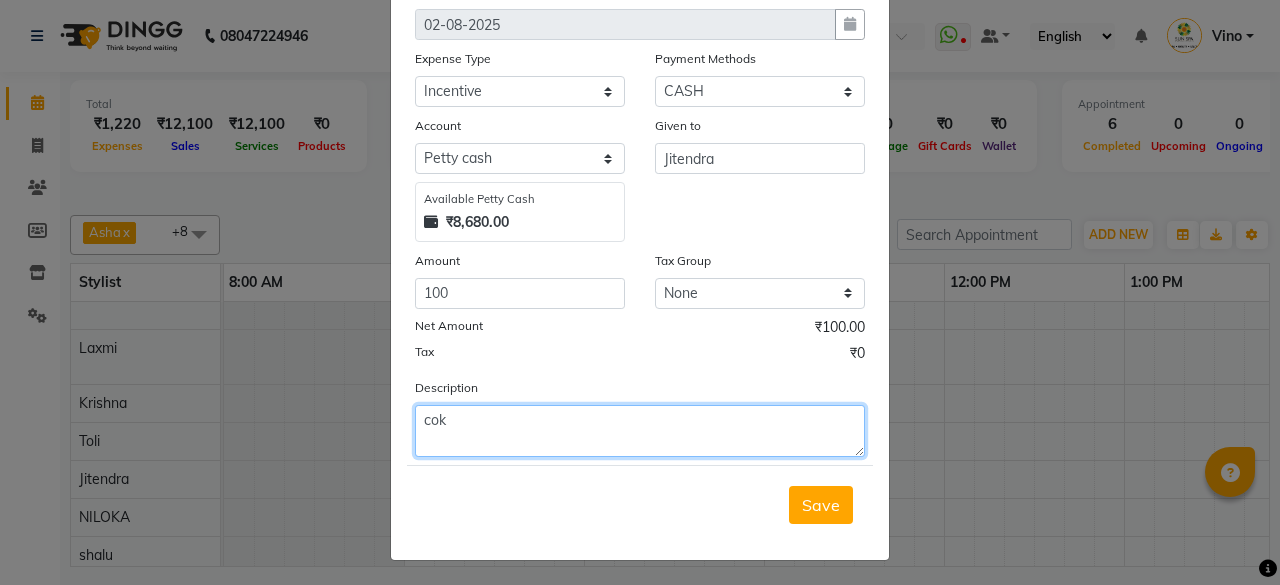 type on "cok" 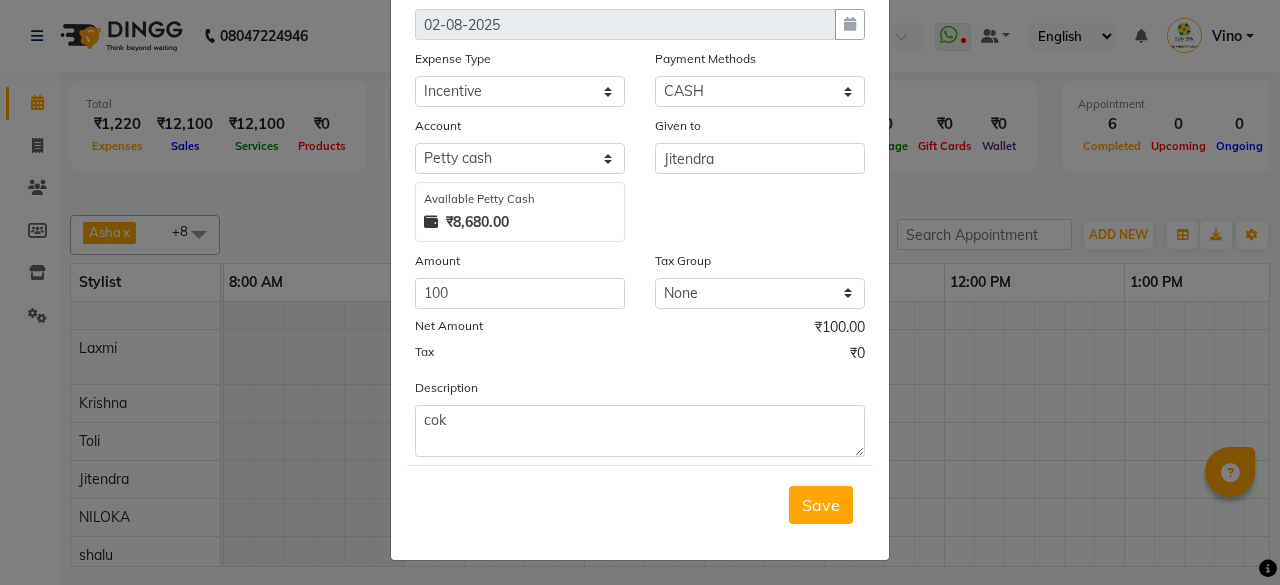 click on "Save" at bounding box center (821, 505) 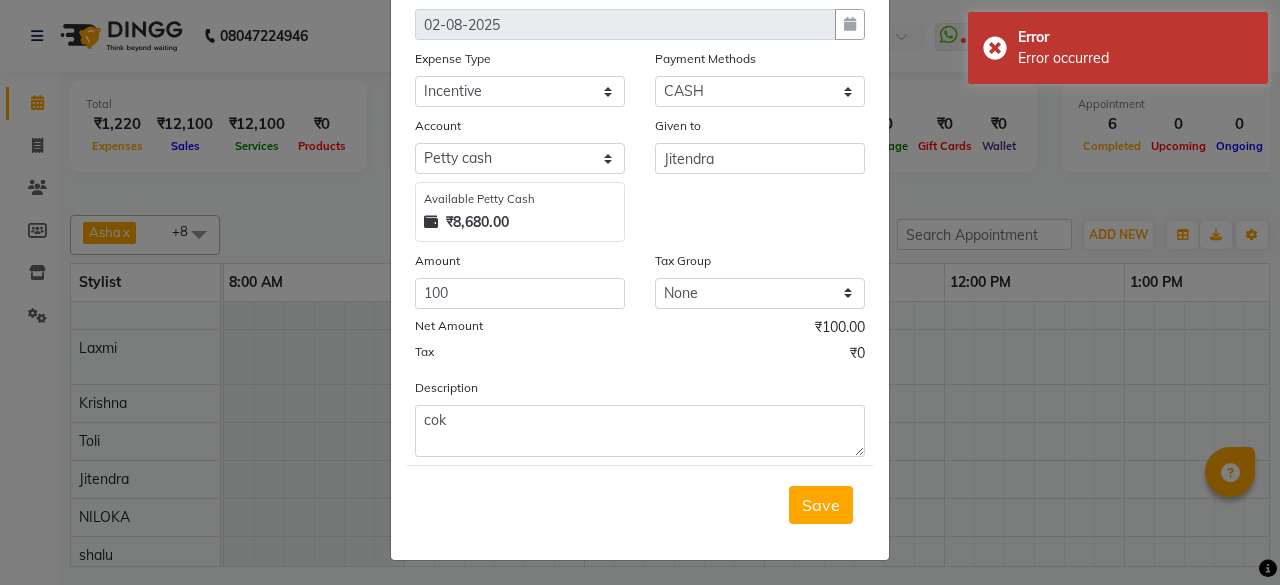 click on "Save" at bounding box center (821, 505) 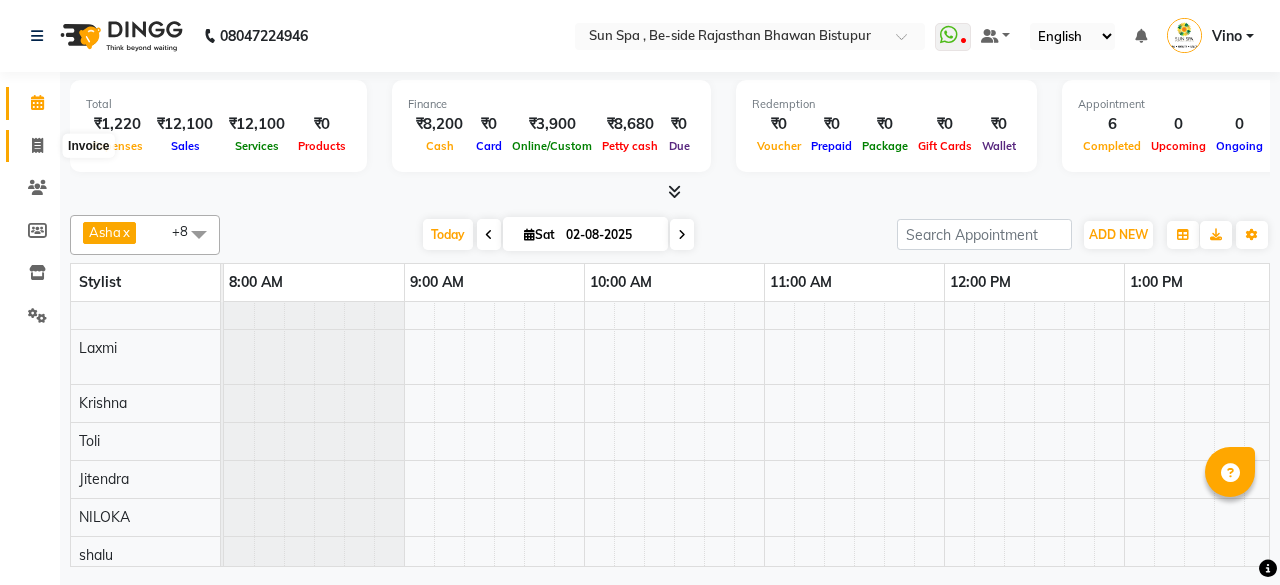 click 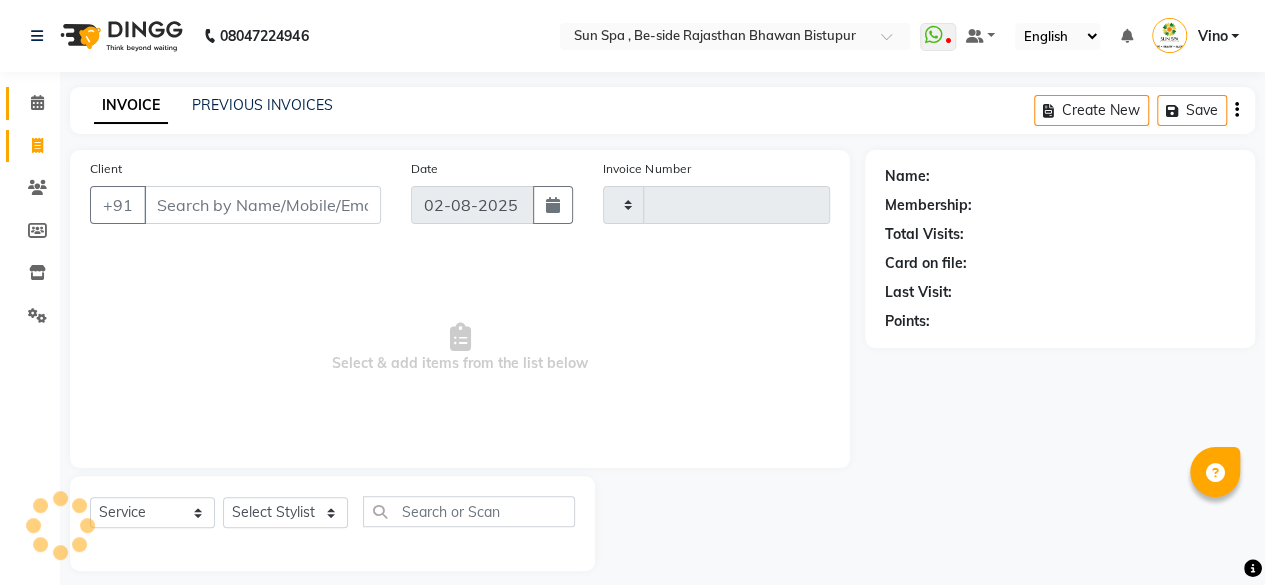 click 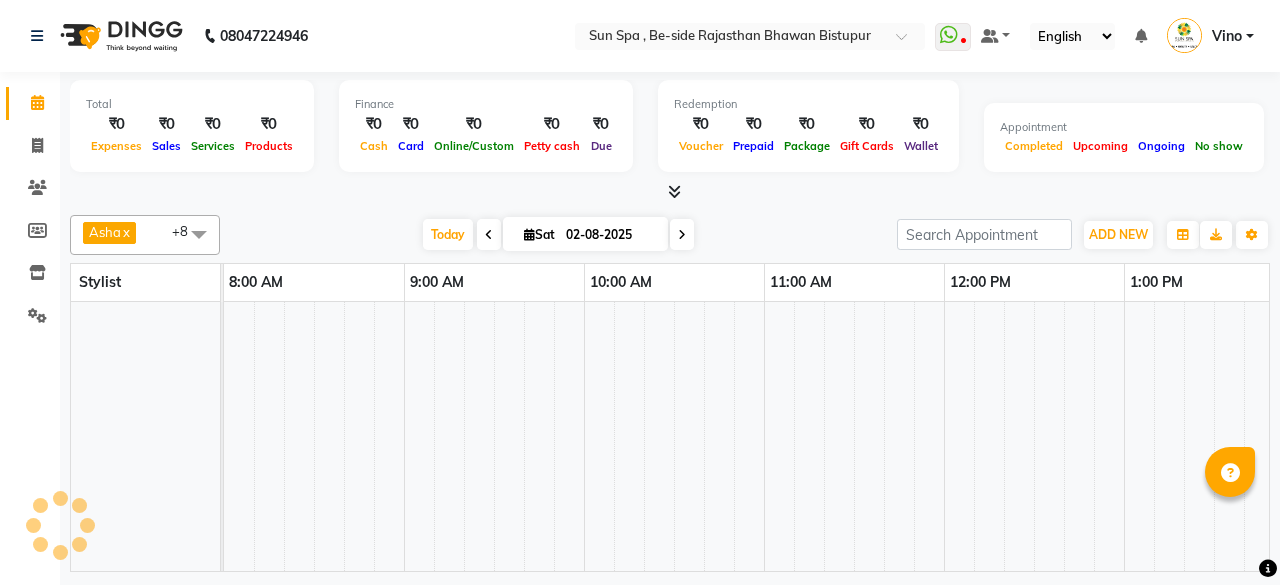 scroll, scrollTop: 0, scrollLeft: 1654, axis: horizontal 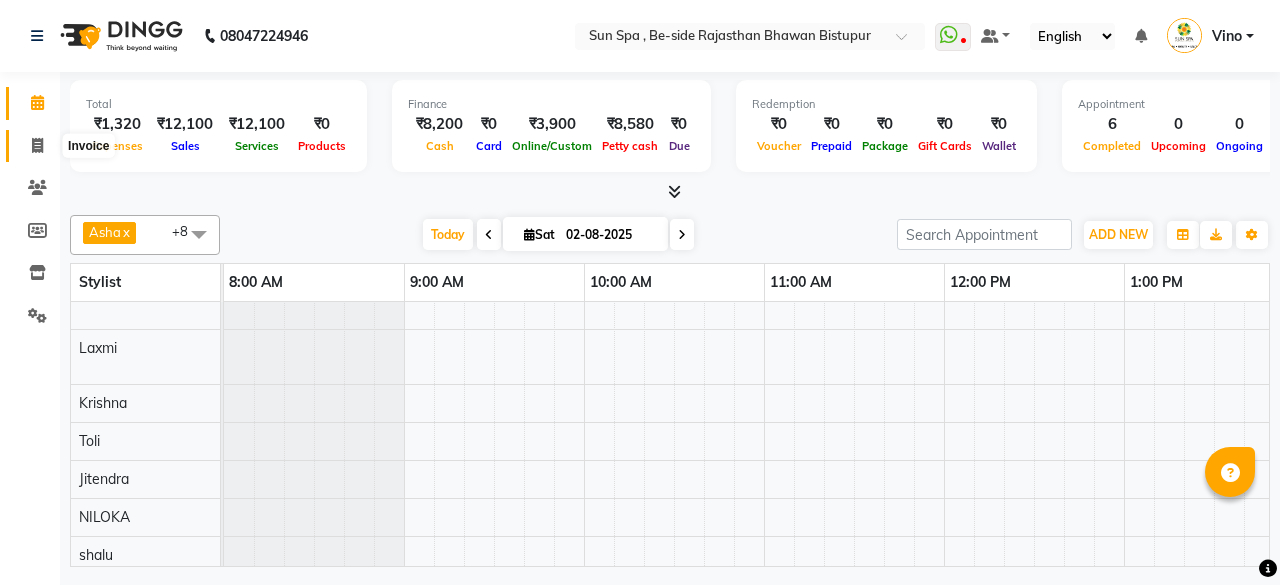click 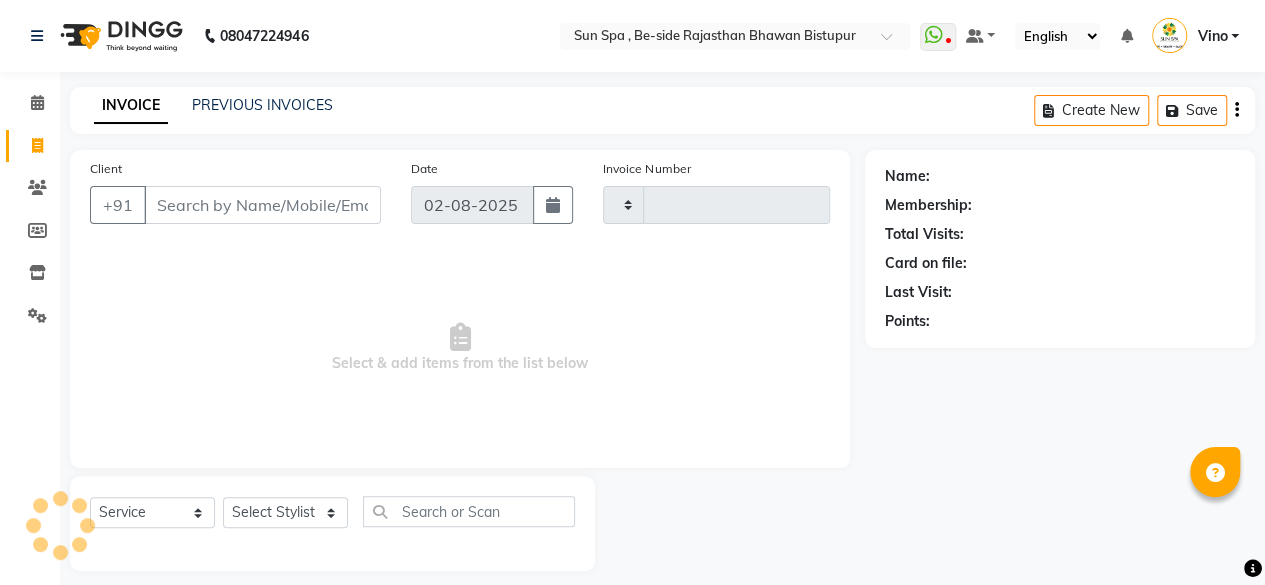 type on "0927" 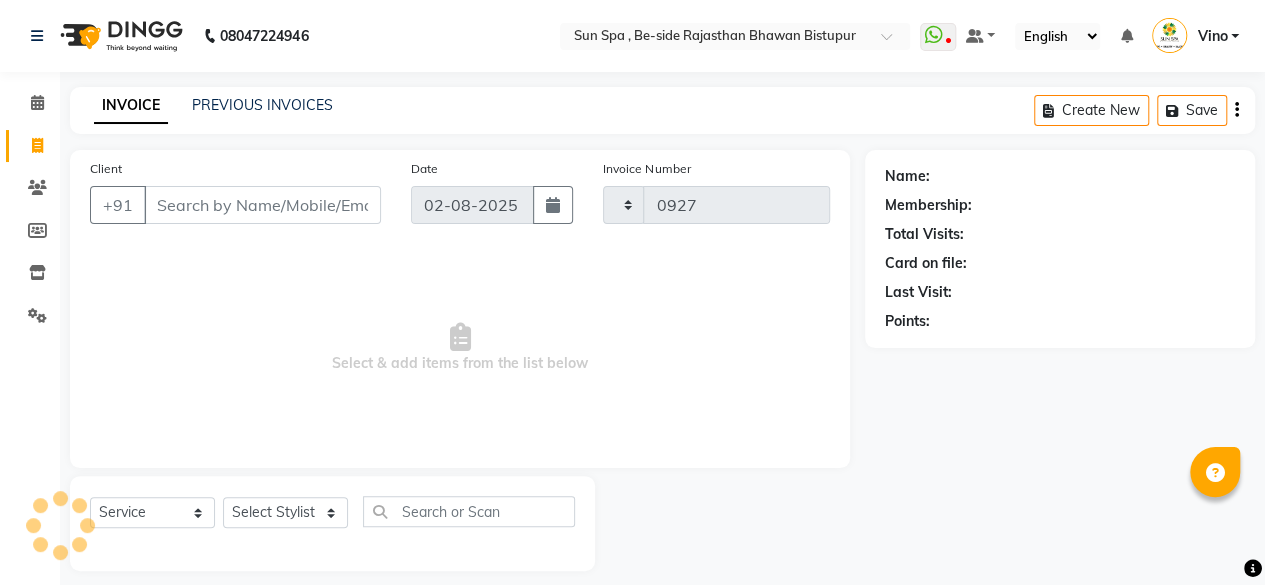 select on "5782" 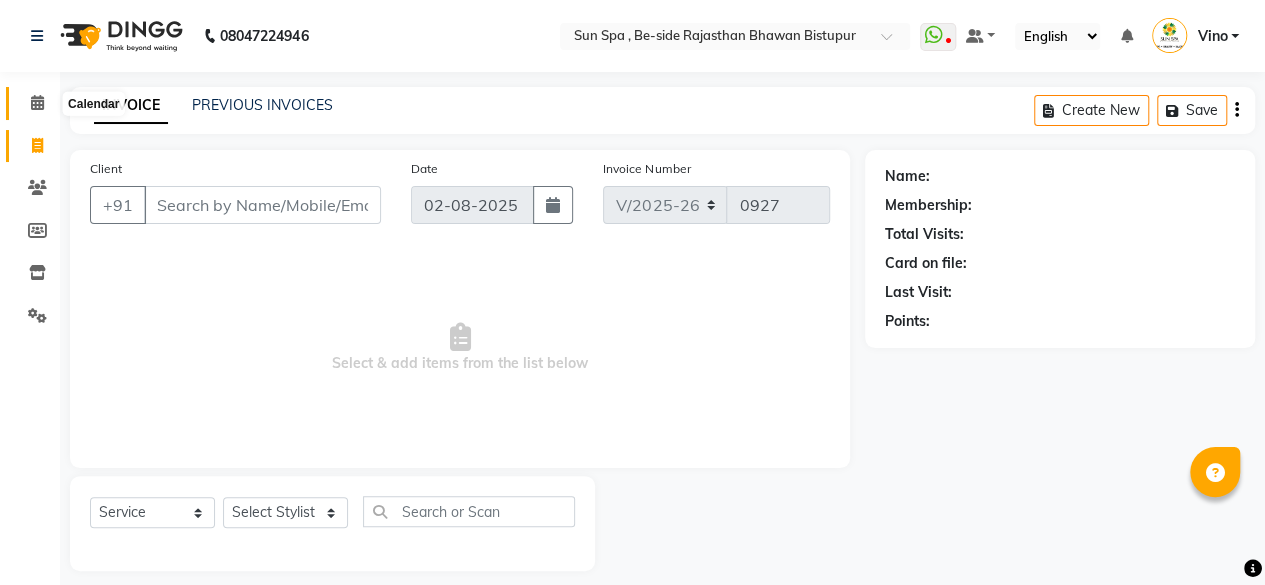 click 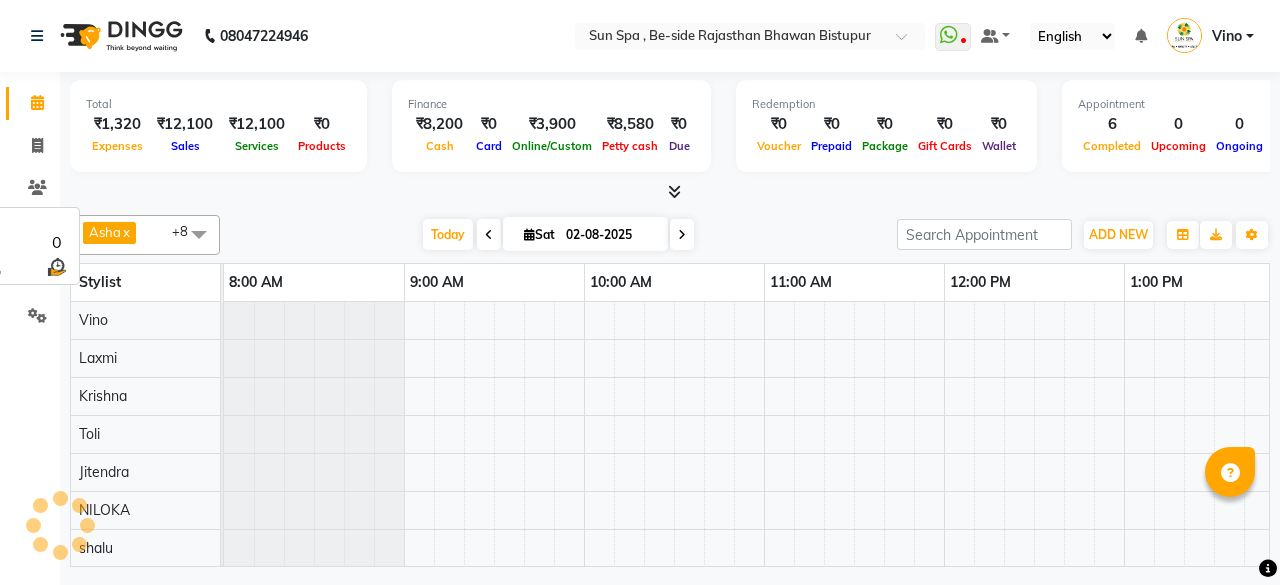 scroll, scrollTop: 27, scrollLeft: 0, axis: vertical 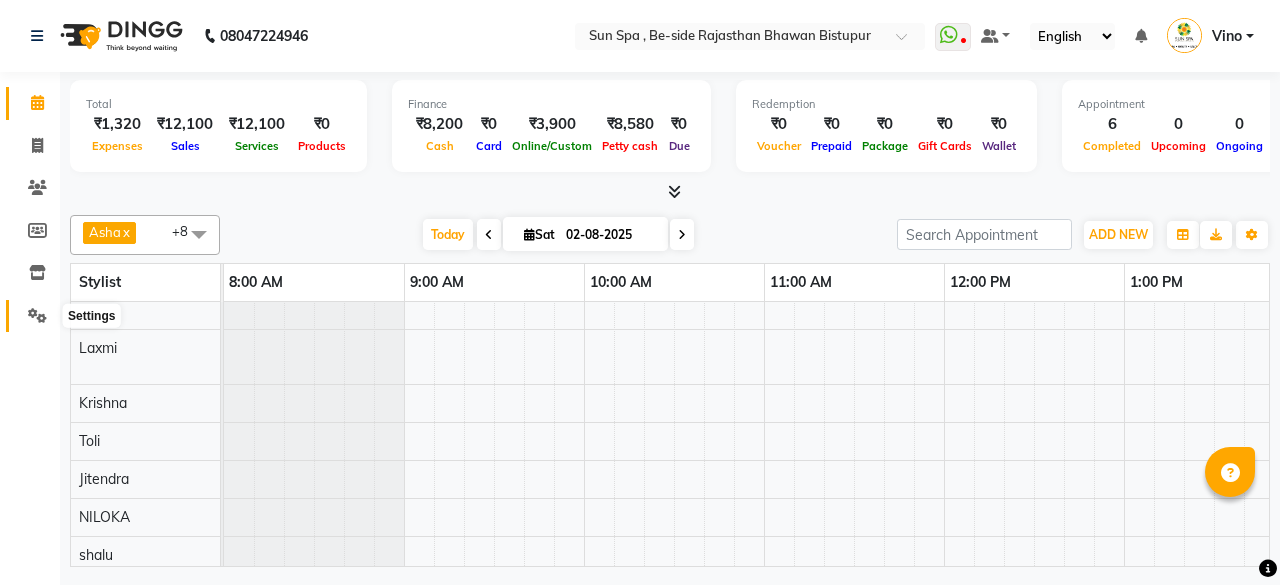 click 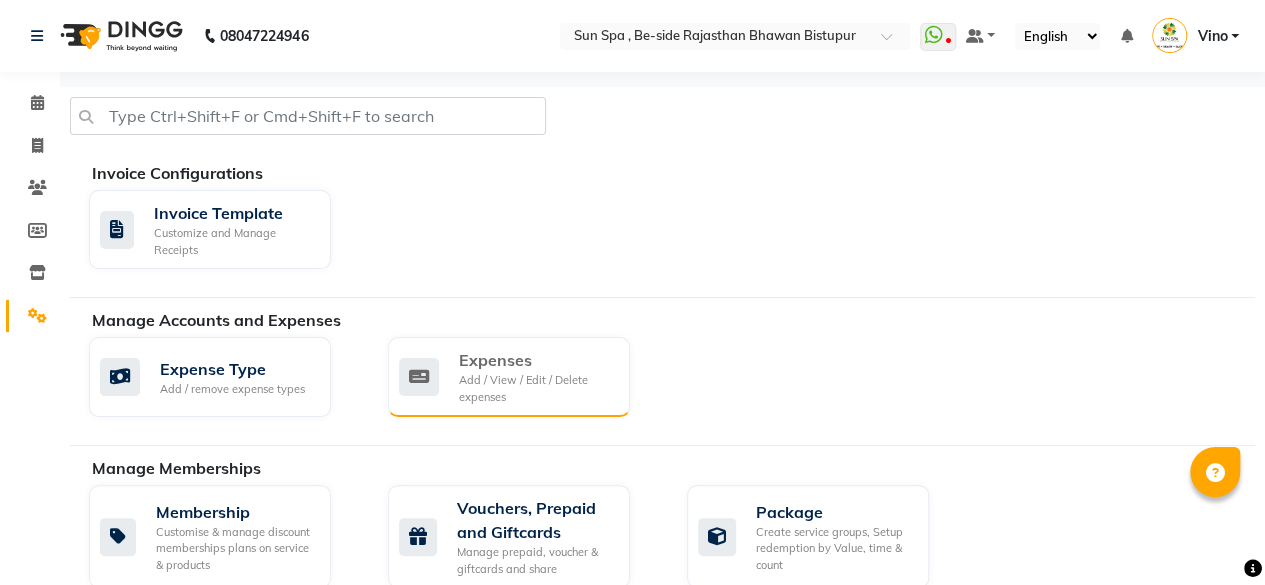 click on "Expenses" 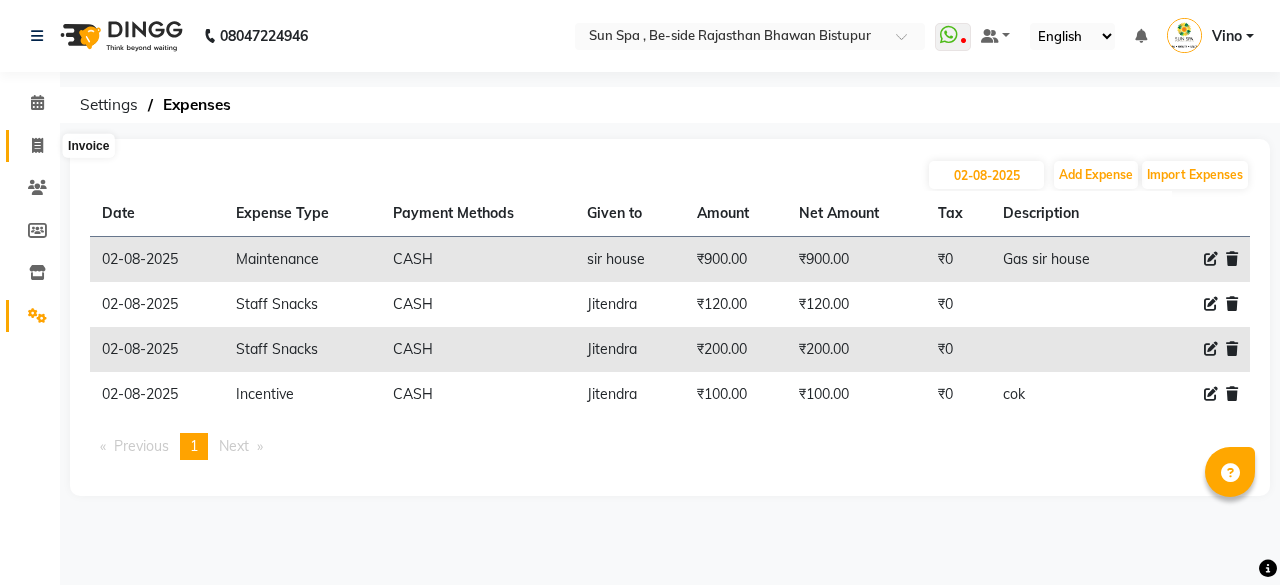 click 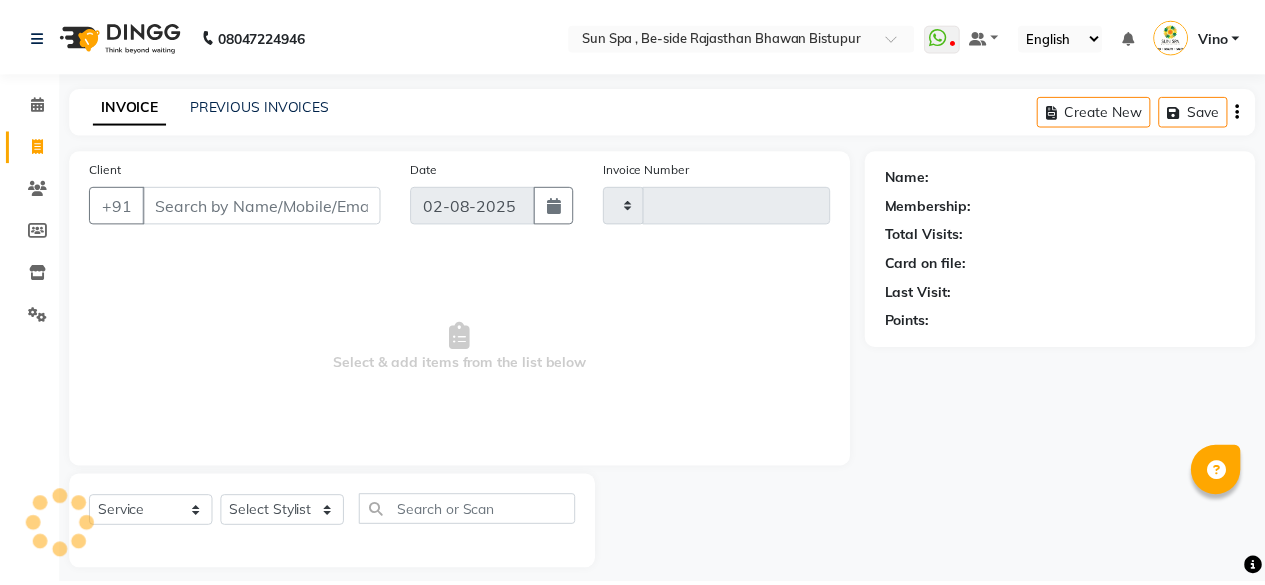 scroll, scrollTop: 15, scrollLeft: 0, axis: vertical 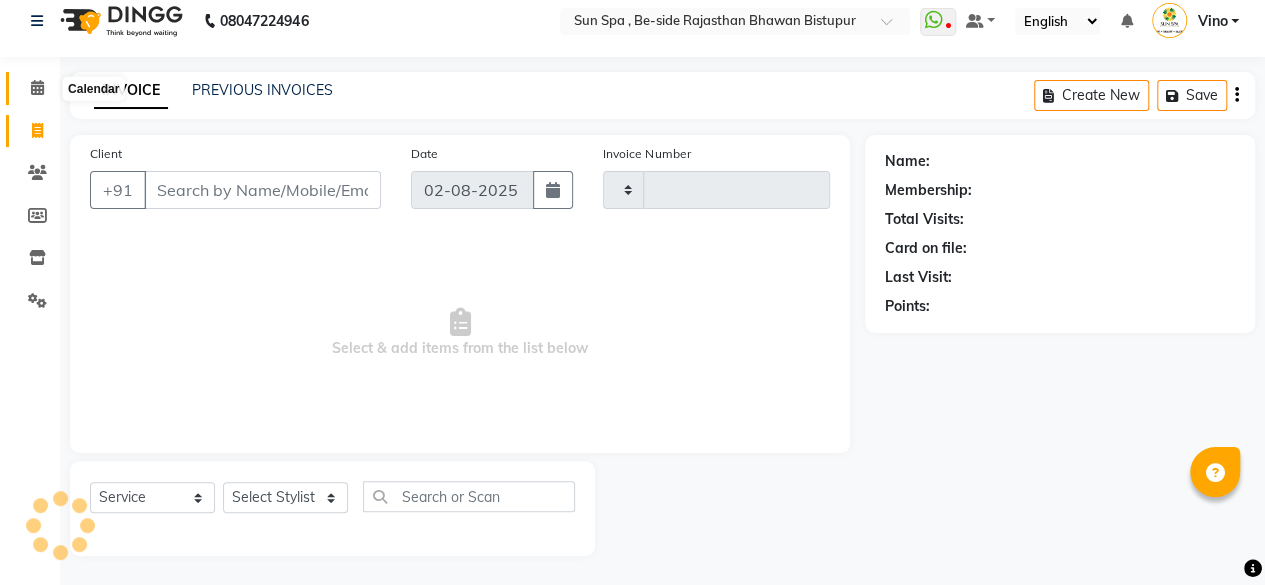 click 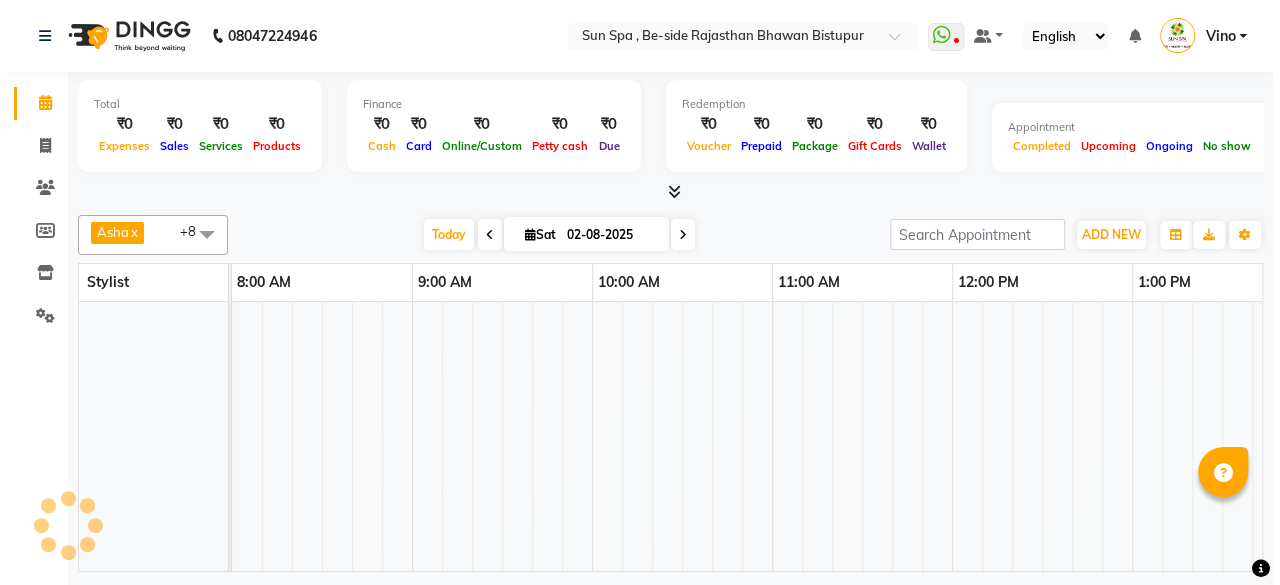 scroll, scrollTop: 0, scrollLeft: 0, axis: both 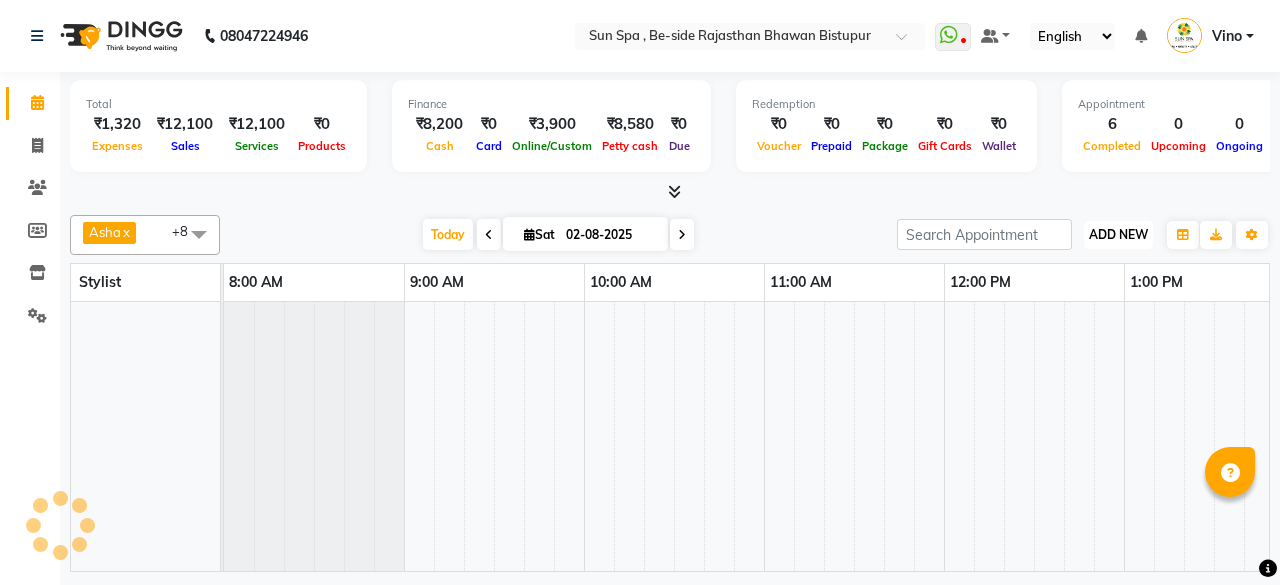 click on "ADD NEW Toggle Dropdown" at bounding box center (1118, 235) 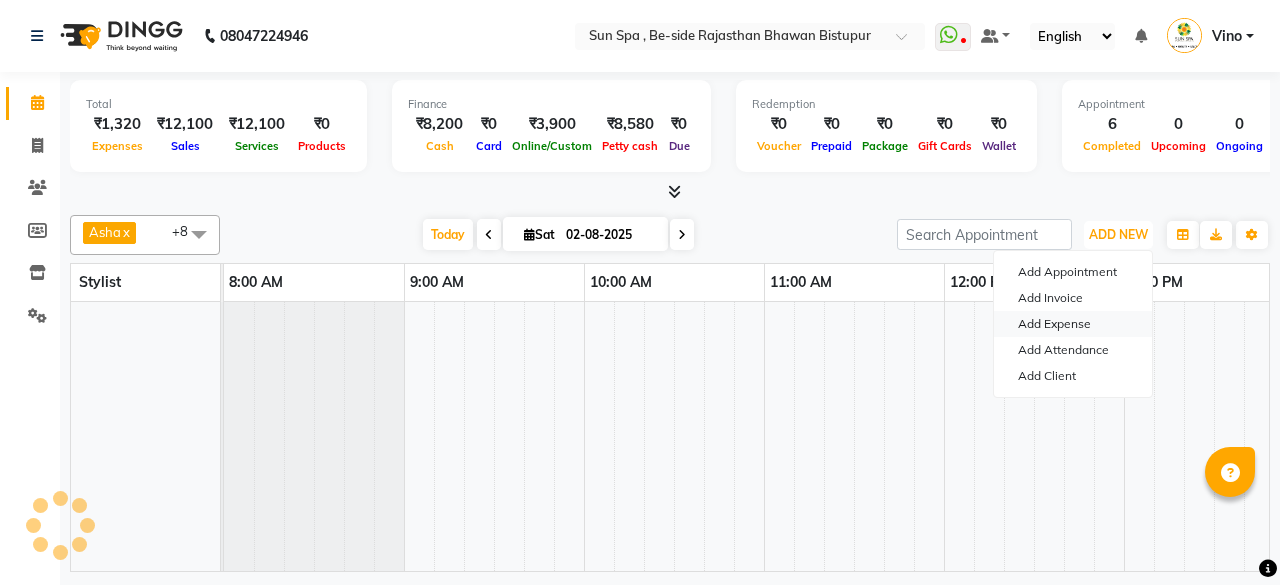 scroll, scrollTop: 0, scrollLeft: 0, axis: both 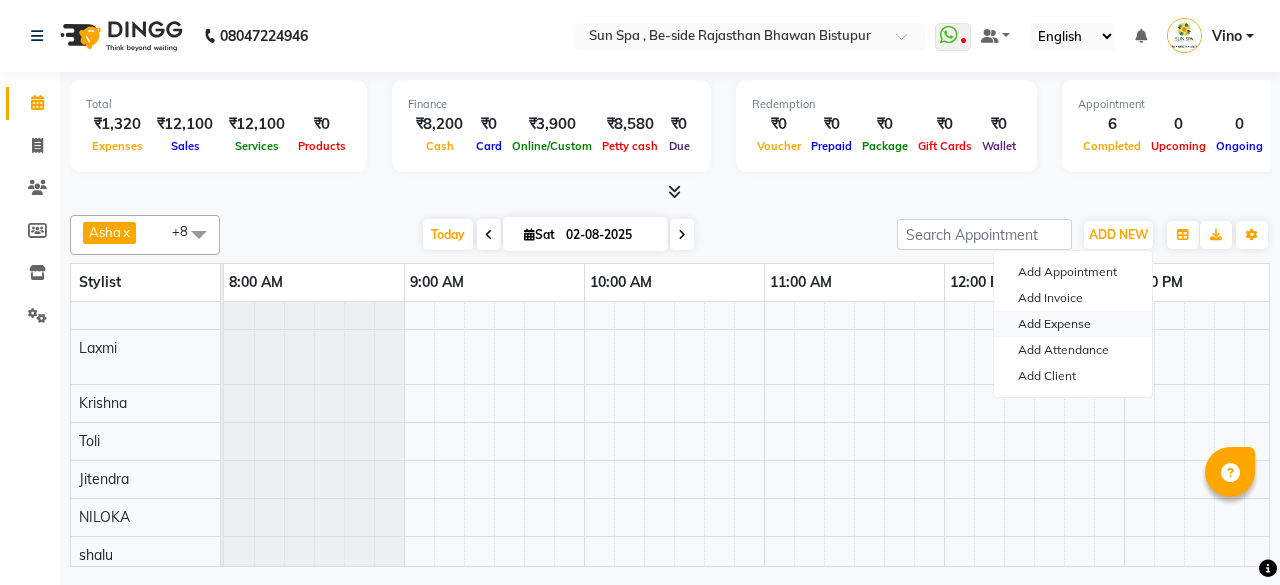 click on "Add Expense" at bounding box center [1073, 324] 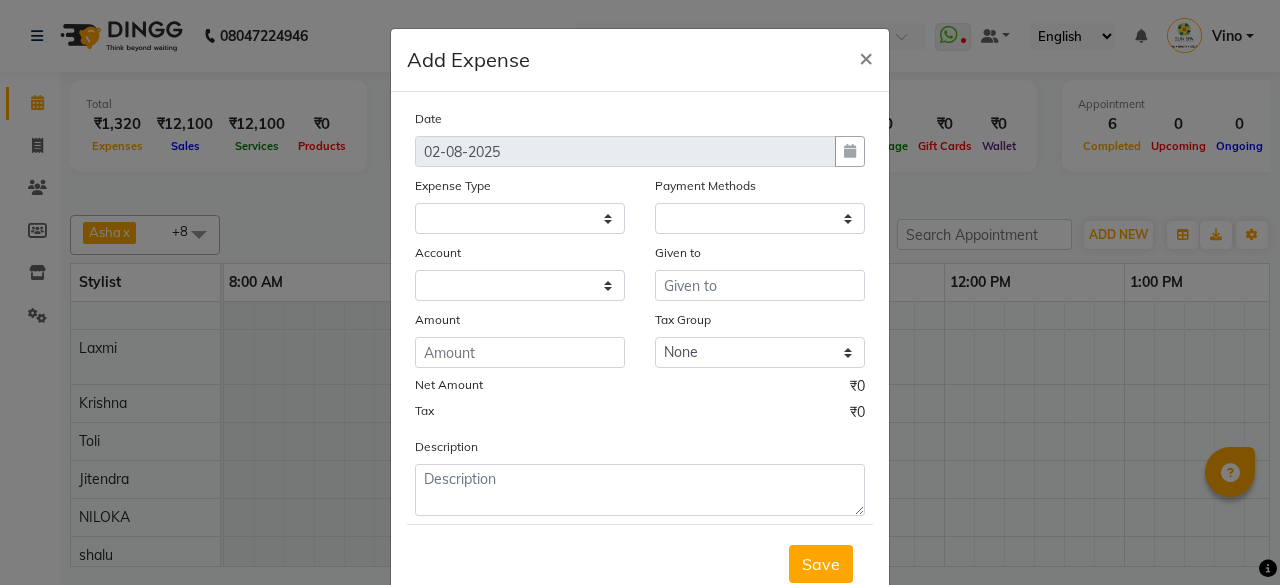 select on "1" 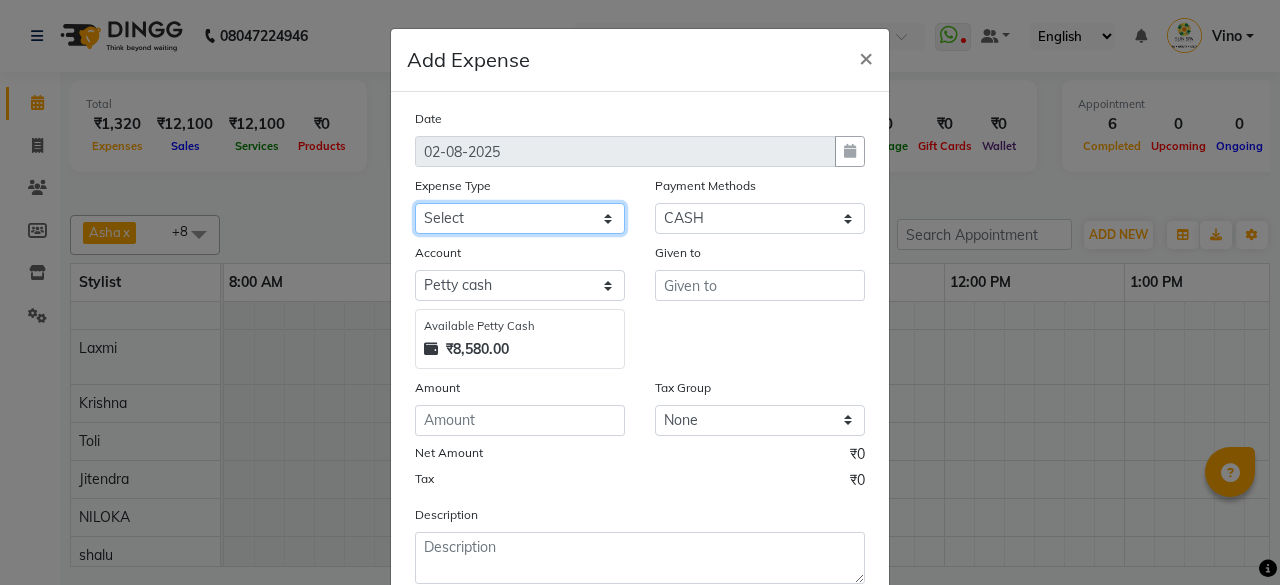 click on "Select Advance Salary Bank charges Car maintenance Cash transfer to bank Cash transfer to hub Client Snacks Events Expance Fuel Incentive JUSTDAIL Loan Repayment Maintenance Marketing Miscellaneous [FIRST] [LAST] Other Pantry Product Room Rent staff Salary Shop Rent Staff Snacks Tax Tea & Refreshment Utilities" 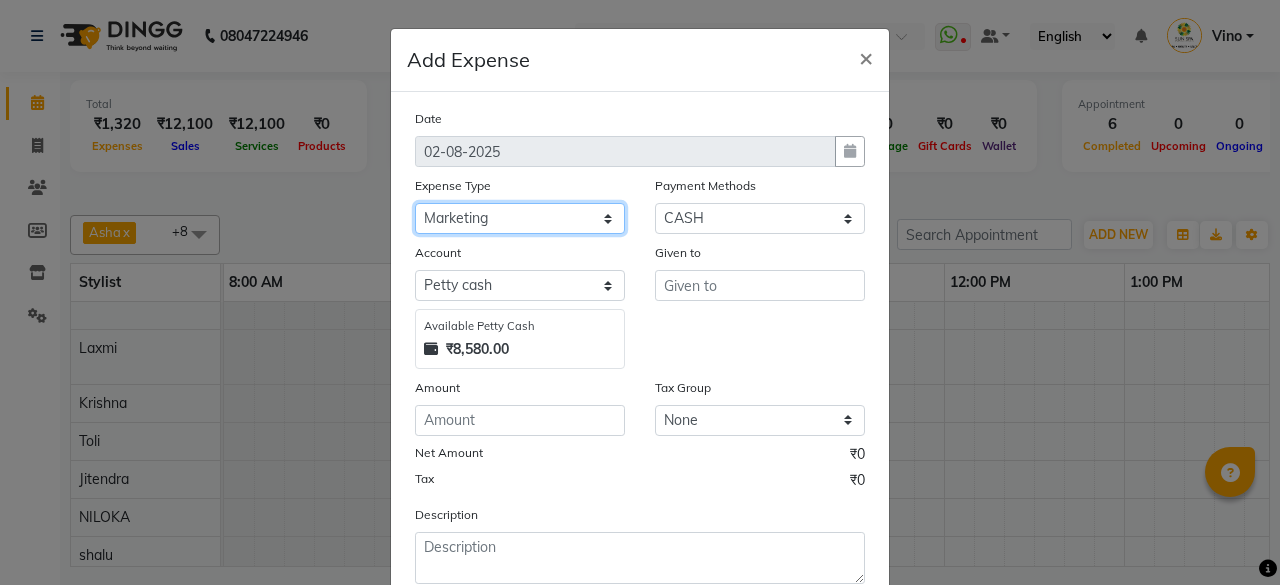 click on "Select Advance Salary Bank charges Car maintenance Cash transfer to bank Cash transfer to hub Client Snacks Events Expance Fuel Incentive JUSTDAIL Loan Repayment Maintenance Marketing Miscellaneous [FIRST] [LAST] Other Pantry Product Room Rent staff Salary Shop Rent Staff Snacks Tax Tea & Refreshment Utilities" 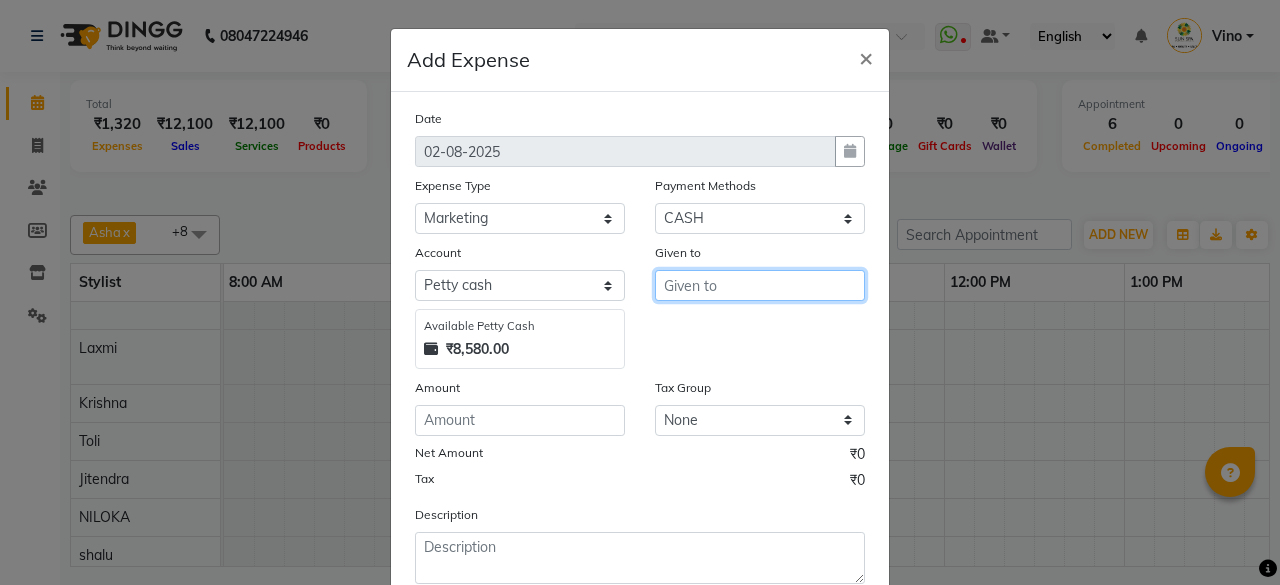 click at bounding box center (760, 285) 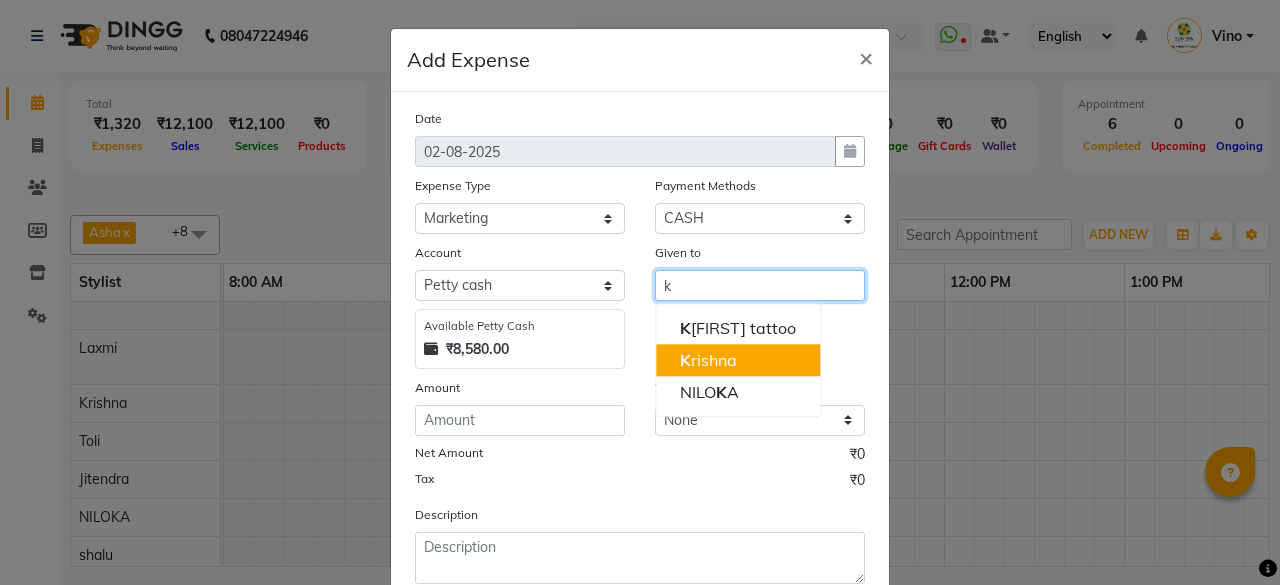 click on "[FIRST]" at bounding box center (708, 360) 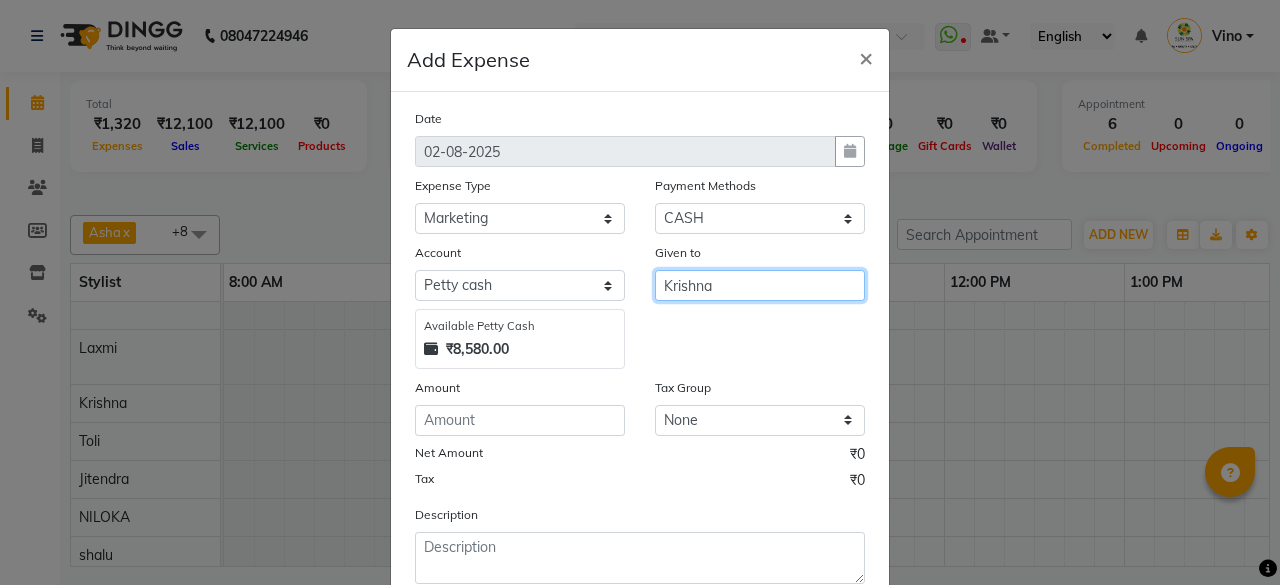 type on "Krishna" 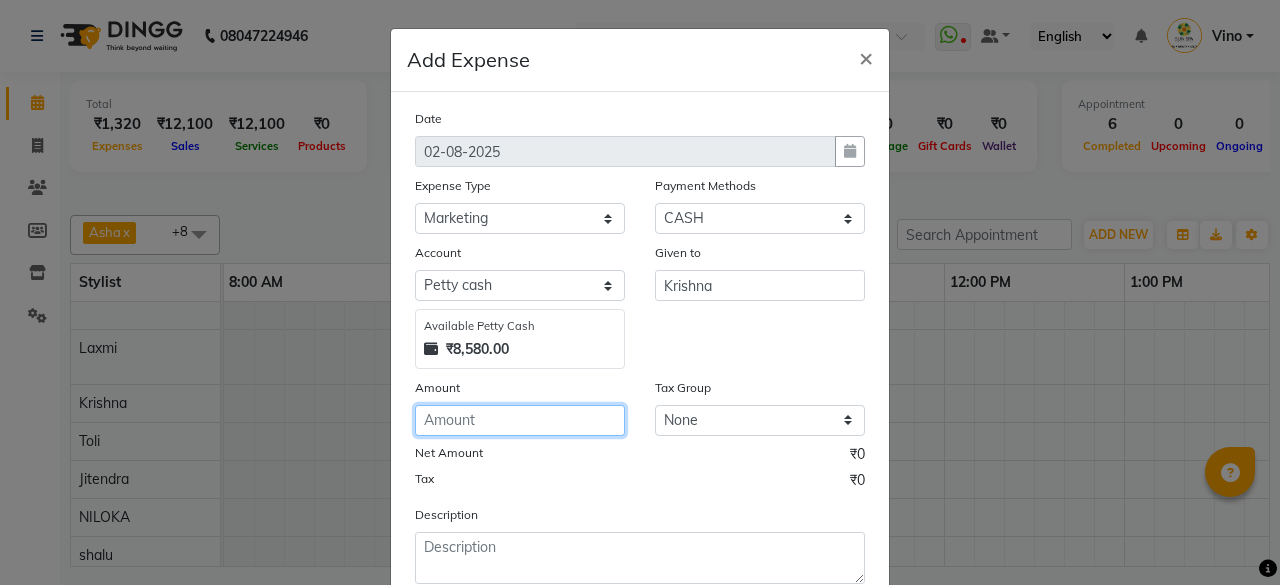 click 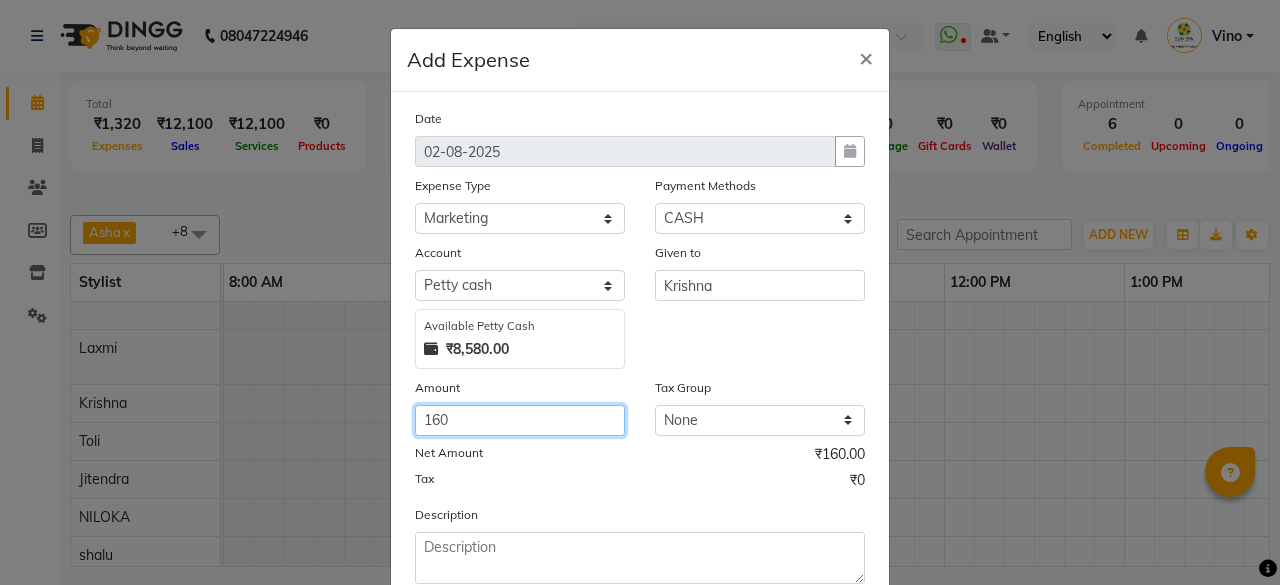 type on "160" 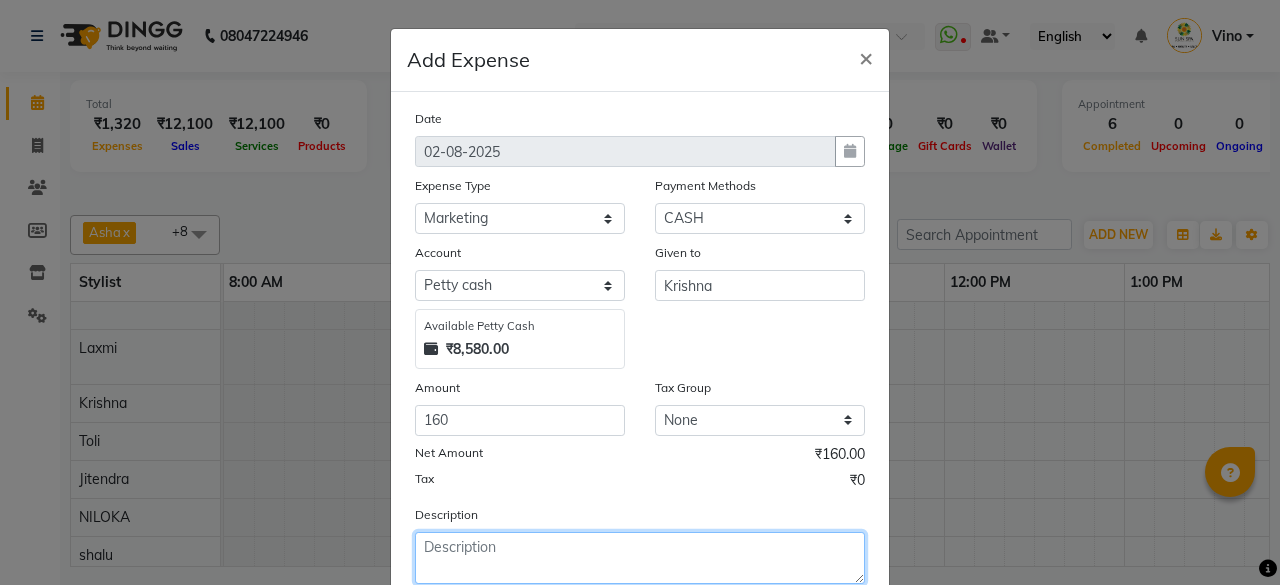 click 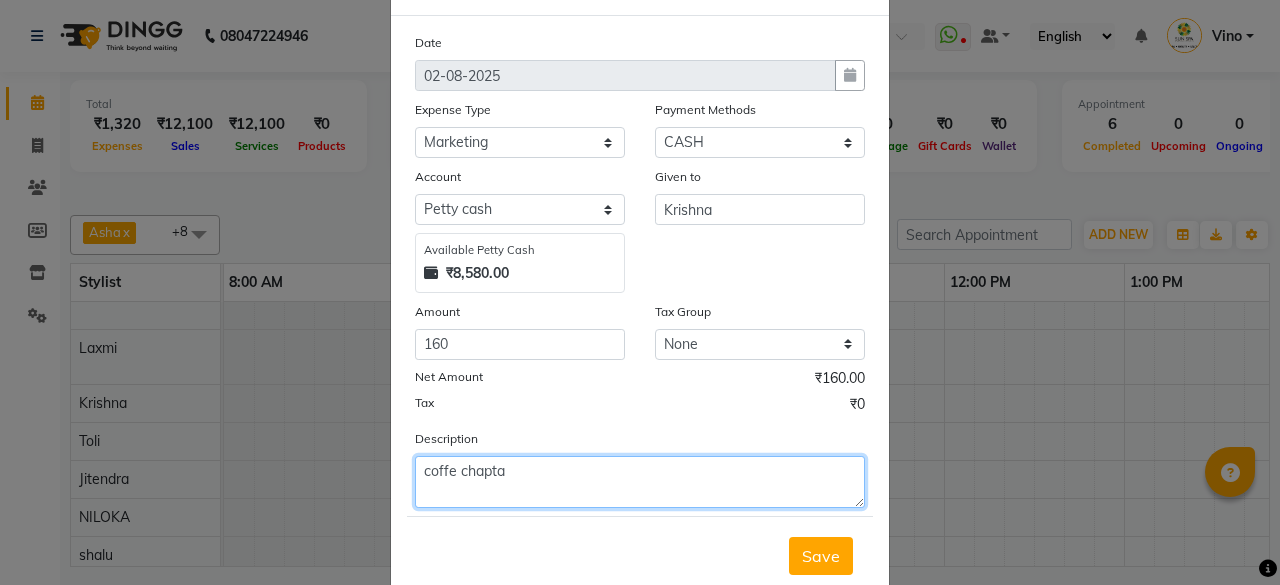 scroll, scrollTop: 127, scrollLeft: 0, axis: vertical 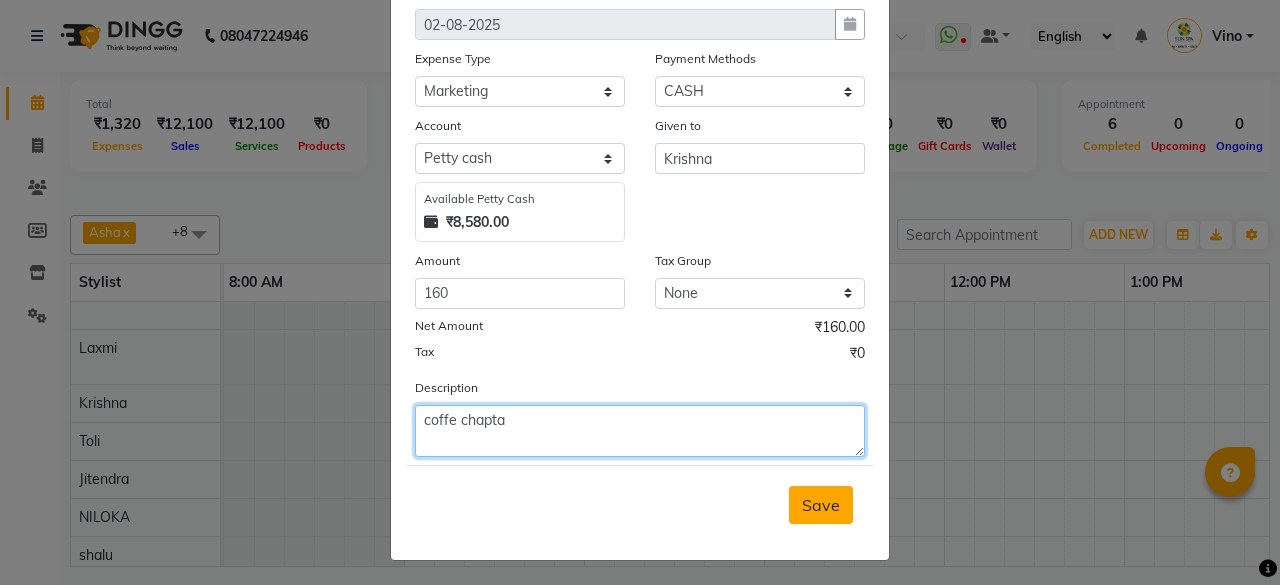 type on "coffe chapta" 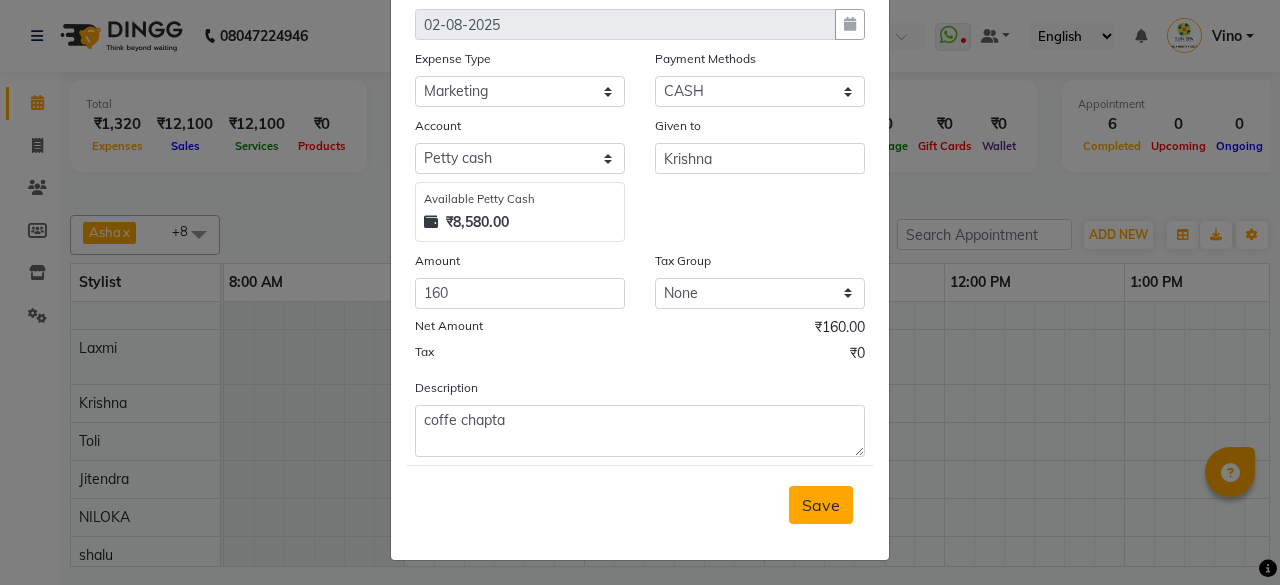 click on "Save" at bounding box center (821, 505) 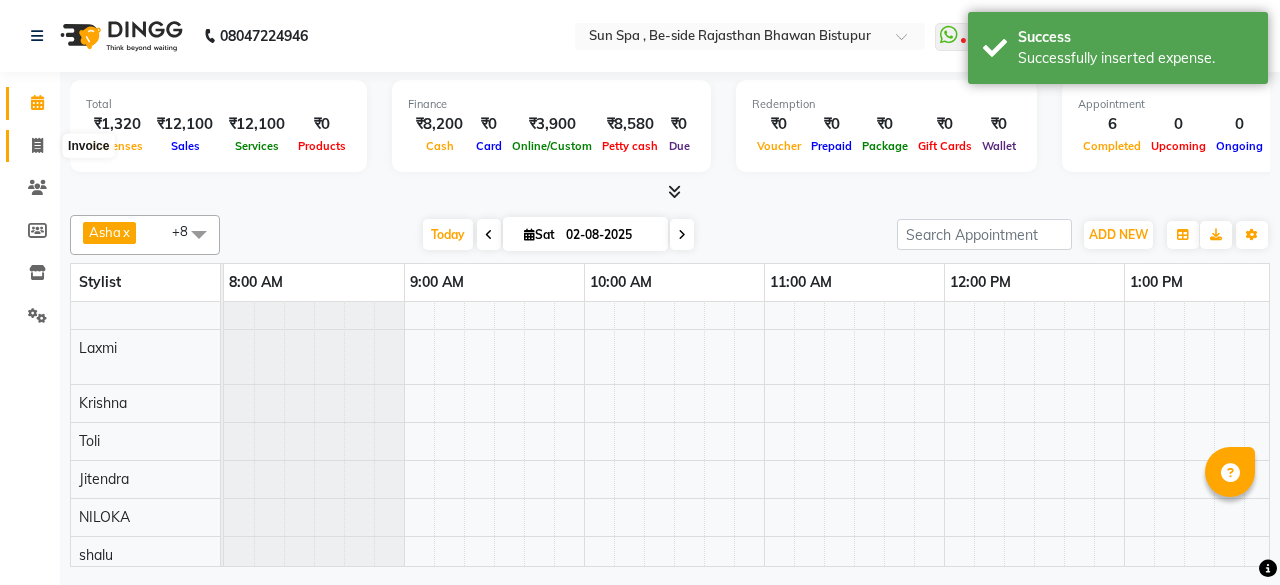 click 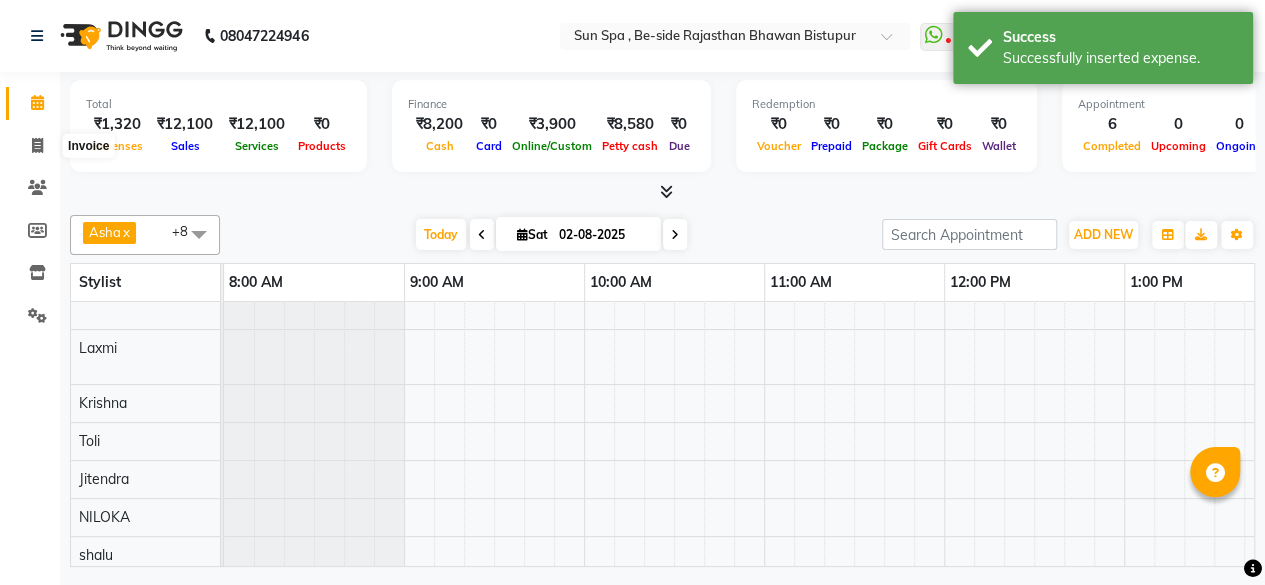 select on "service" 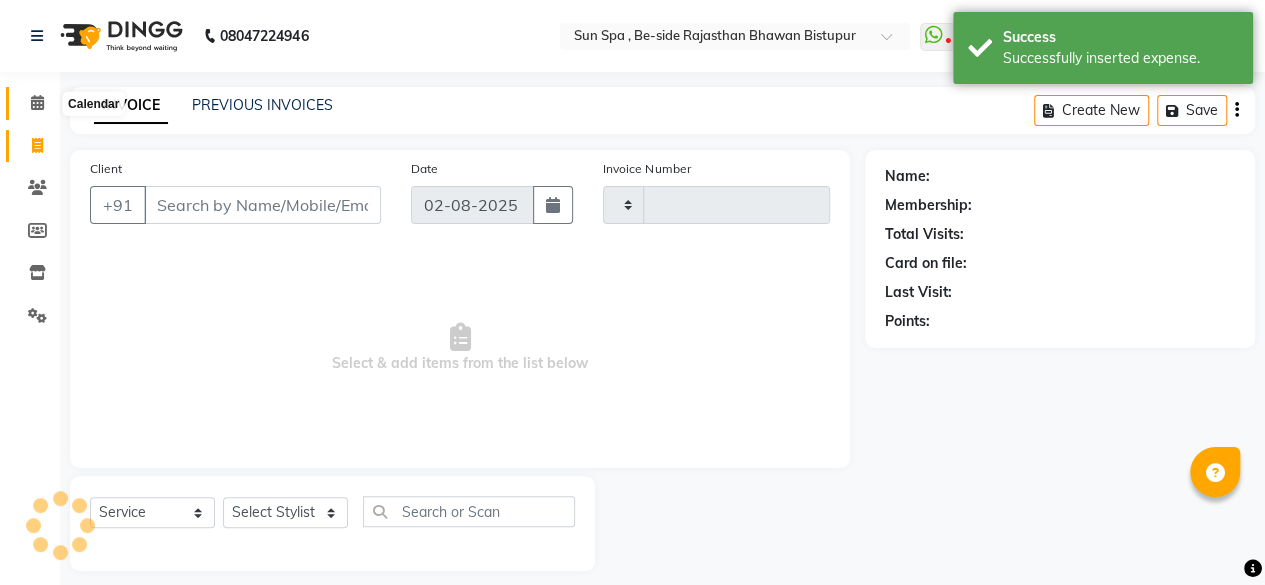 type on "0927" 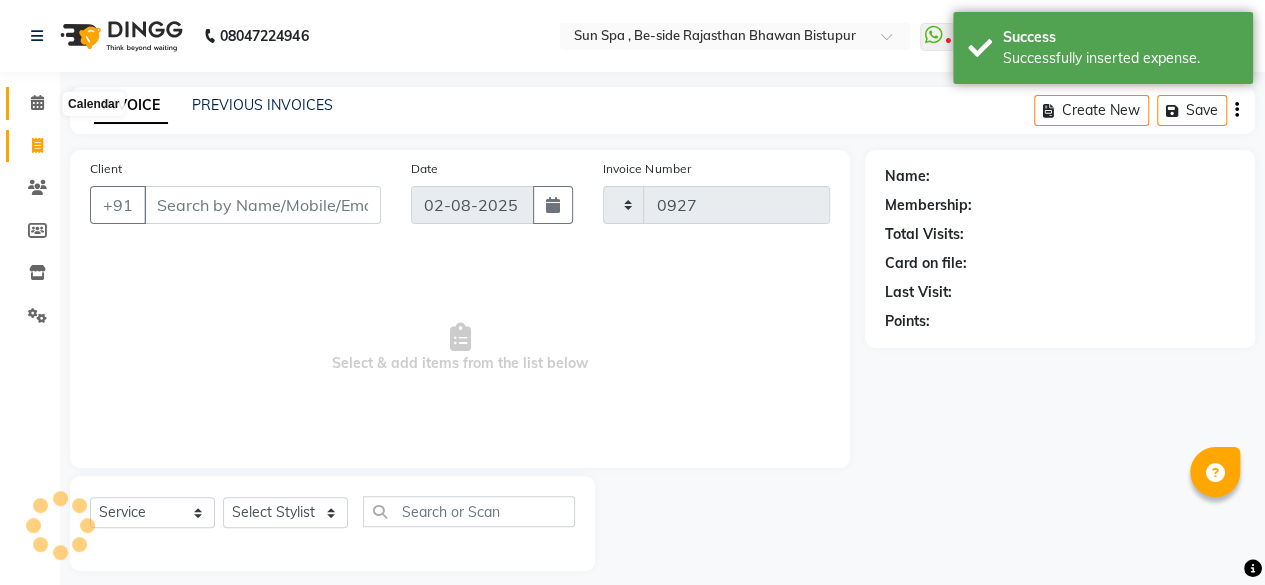 select on "5782" 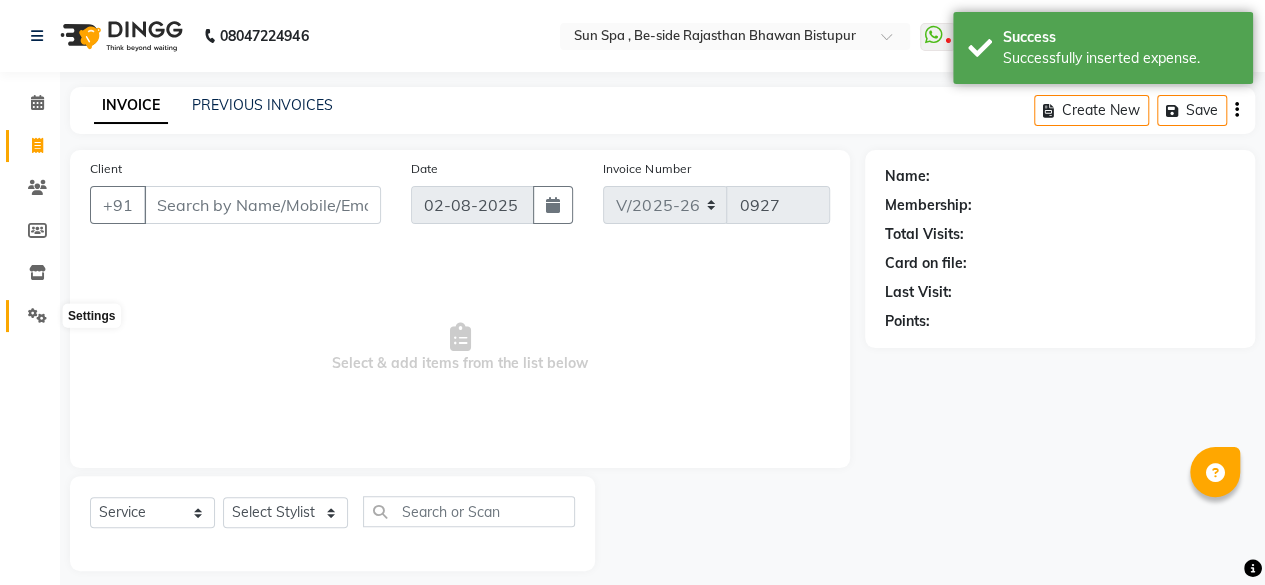 click 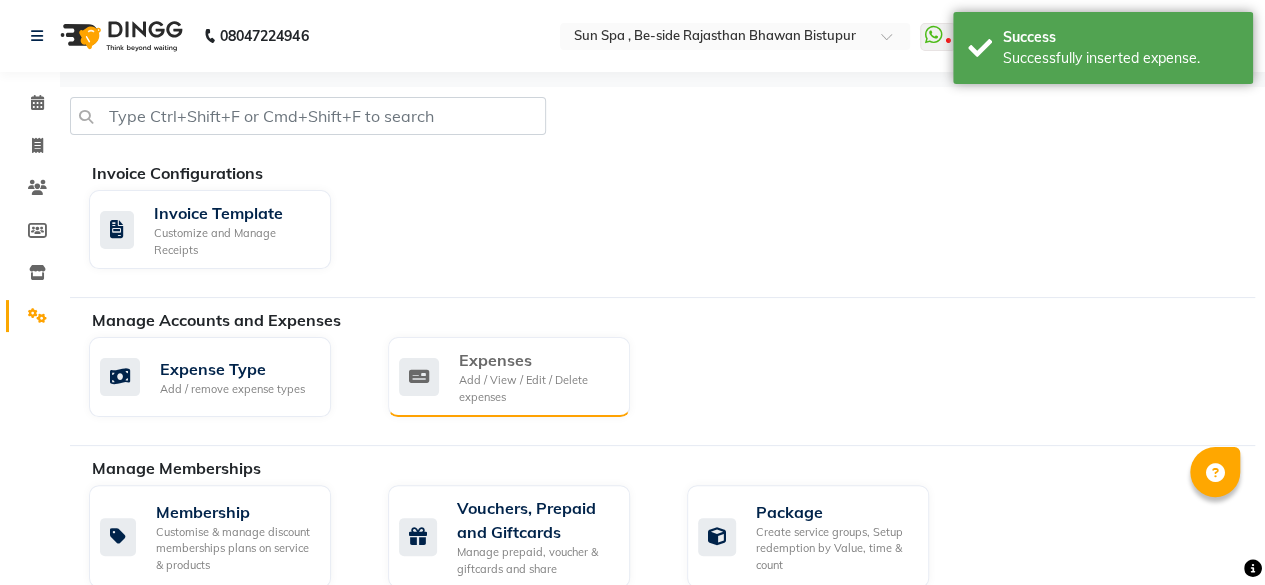 click on "Add / View / Edit / Delete expenses" 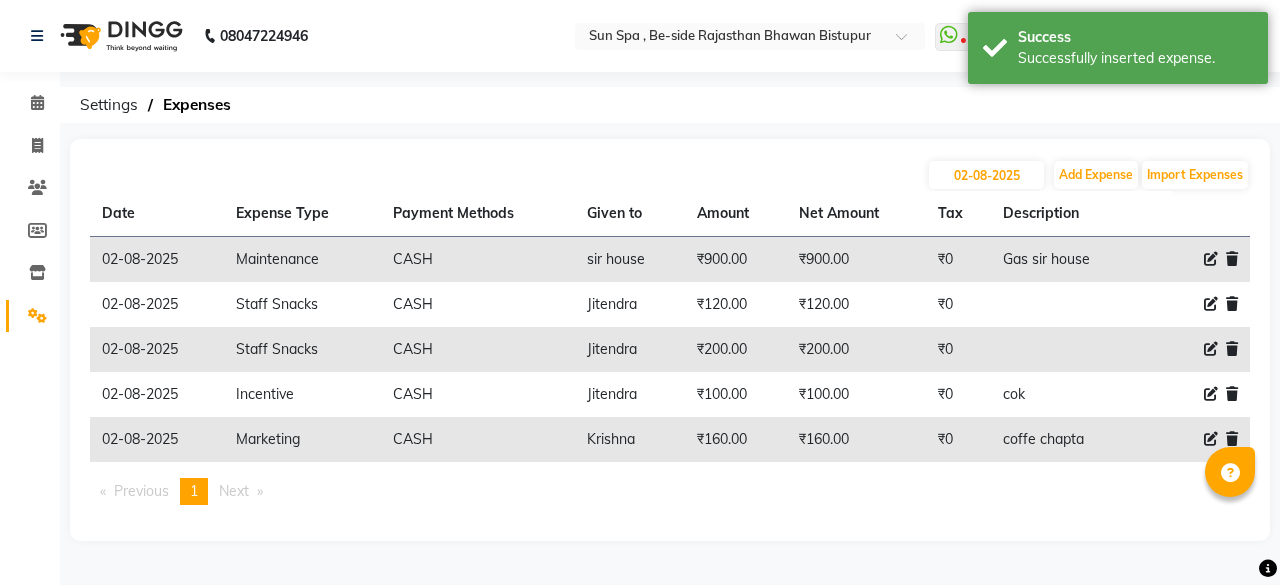 click 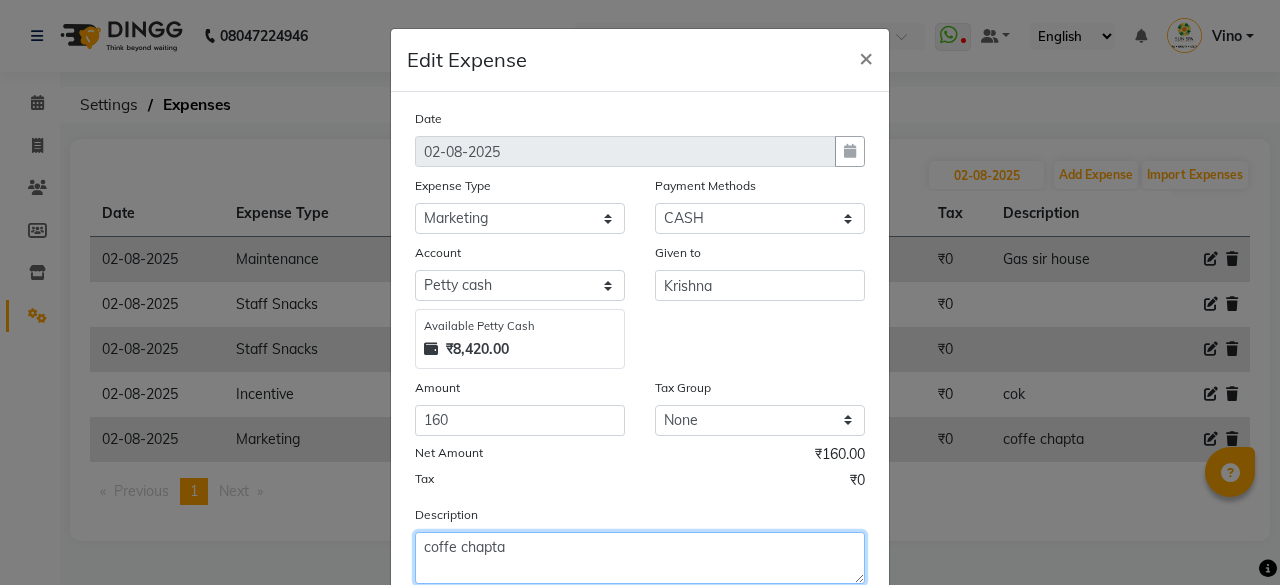 click on "coffe chapta" 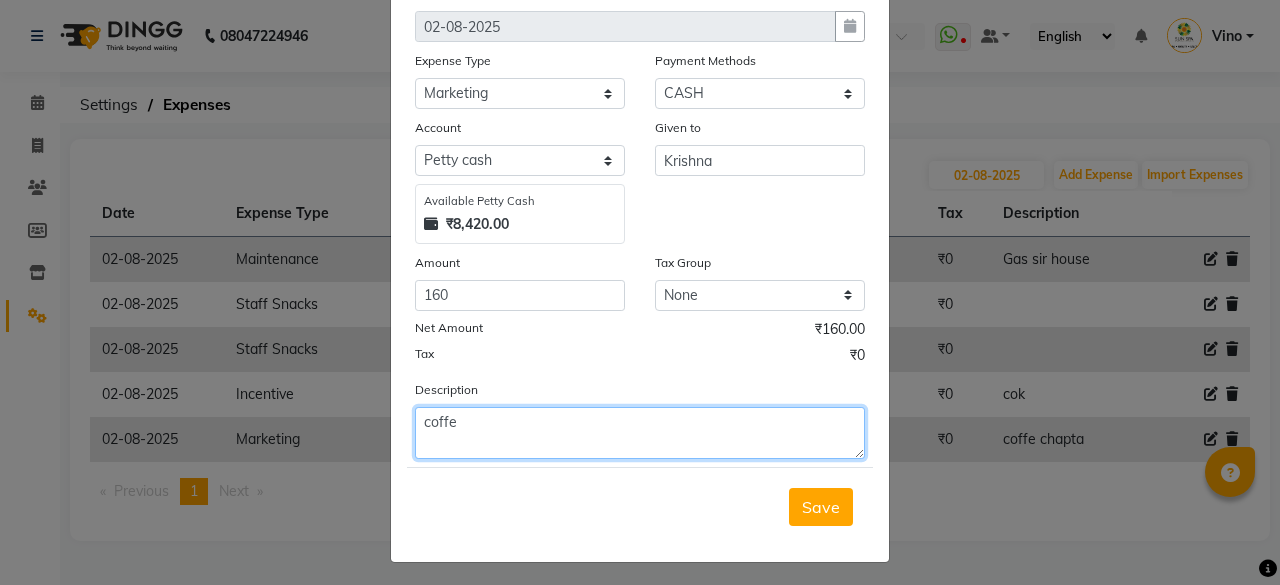 scroll, scrollTop: 127, scrollLeft: 0, axis: vertical 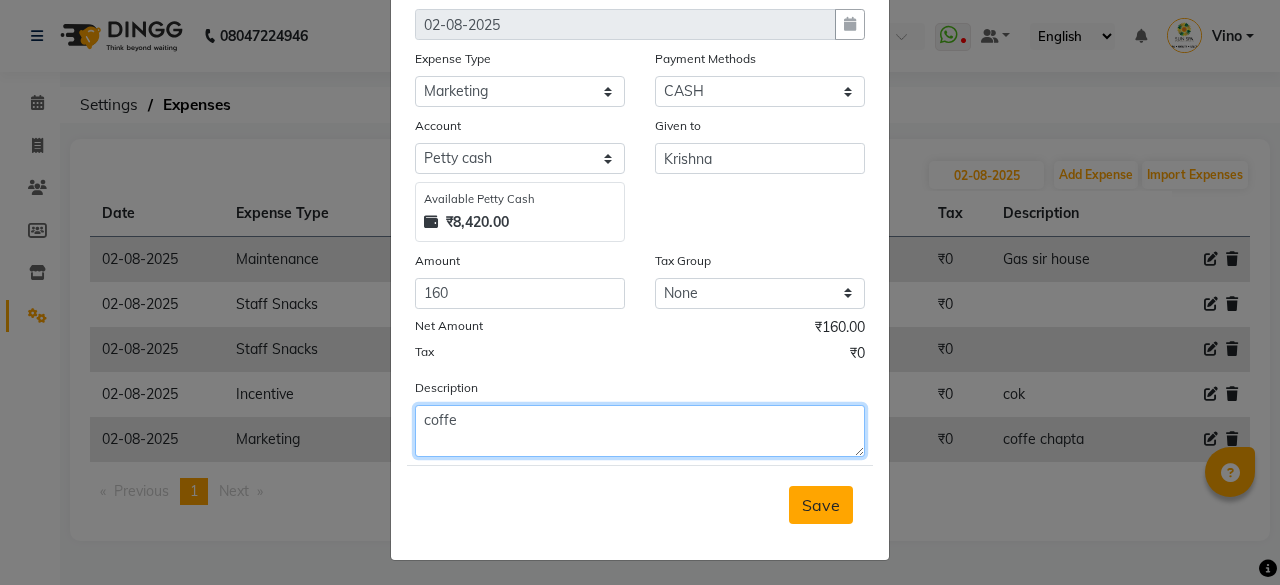 type on "coffe" 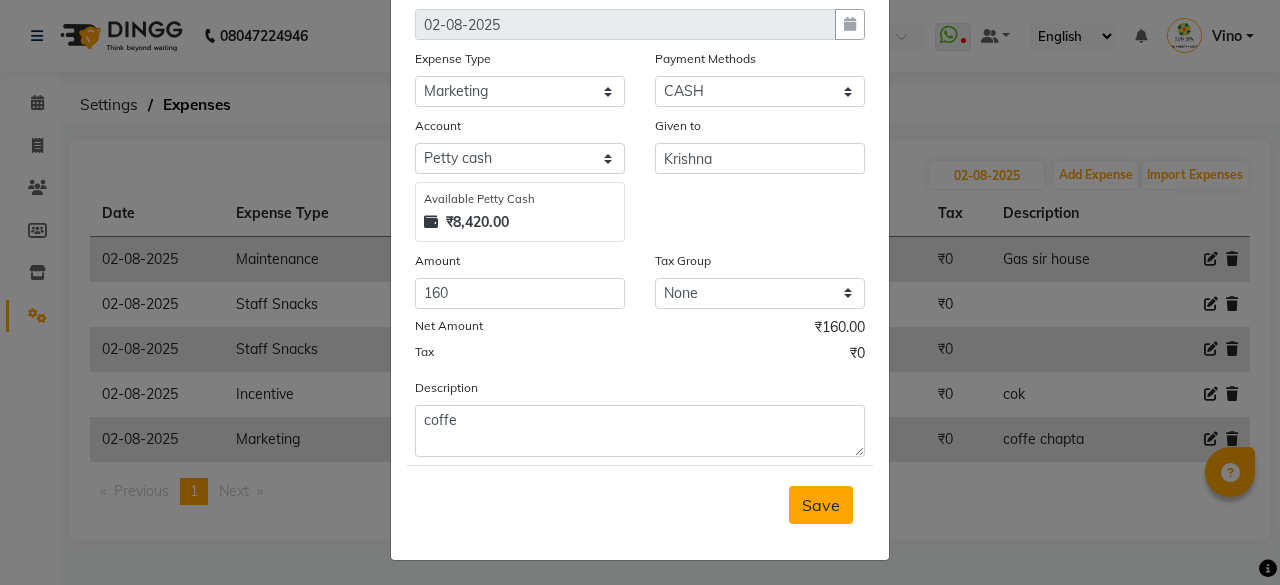click on "Save" at bounding box center (821, 505) 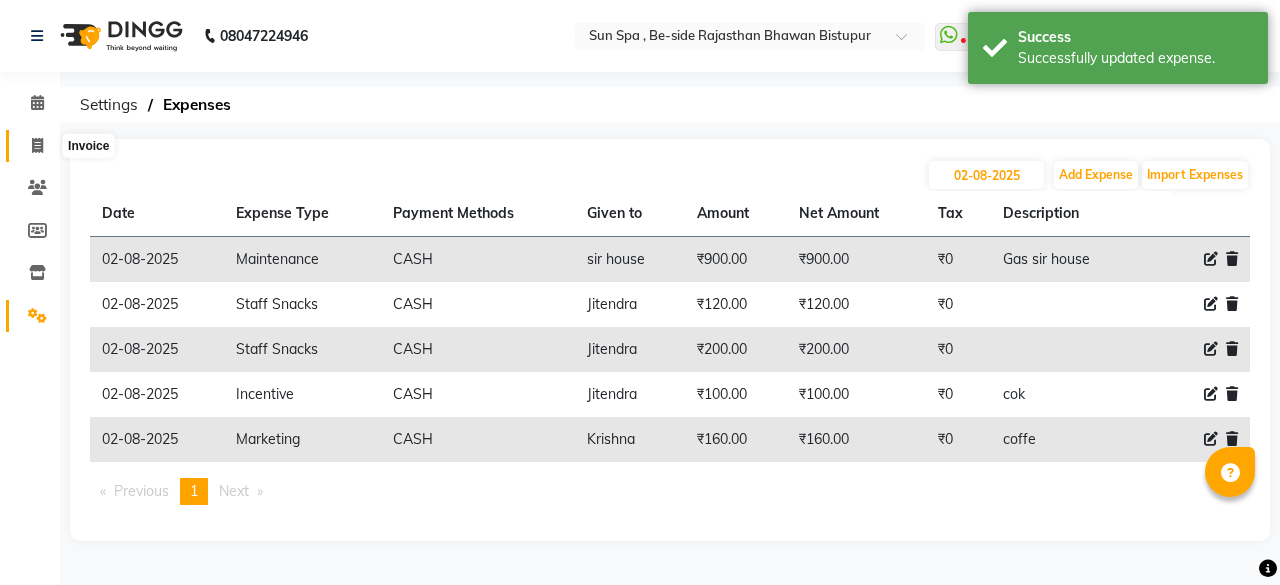 click 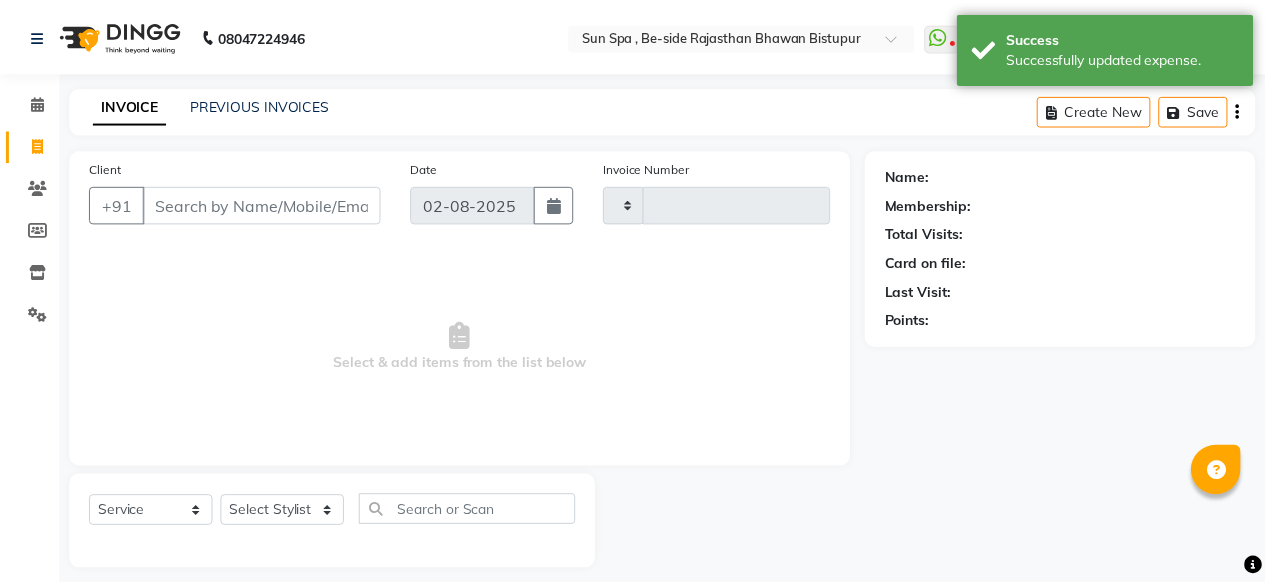 scroll, scrollTop: 15, scrollLeft: 0, axis: vertical 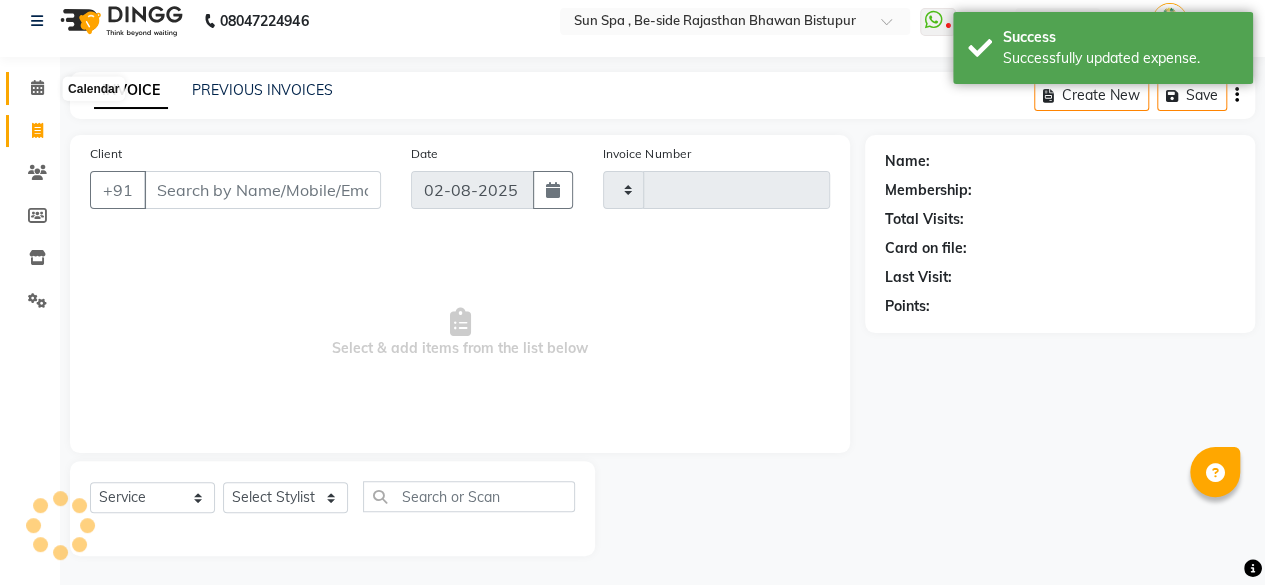 click 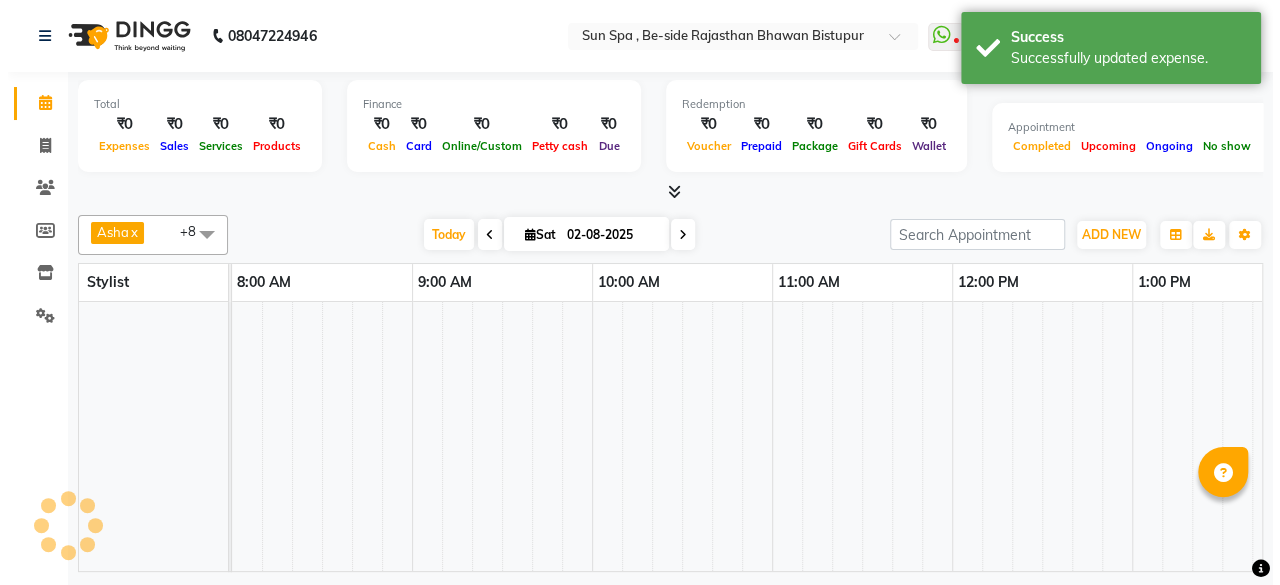 scroll, scrollTop: 0, scrollLeft: 0, axis: both 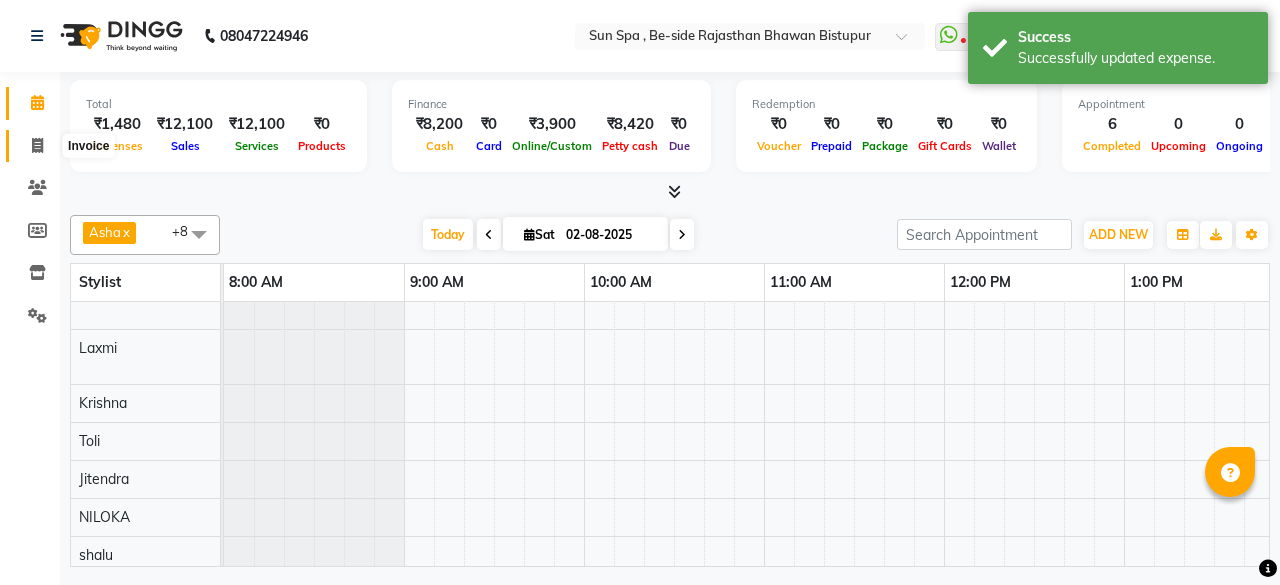 click 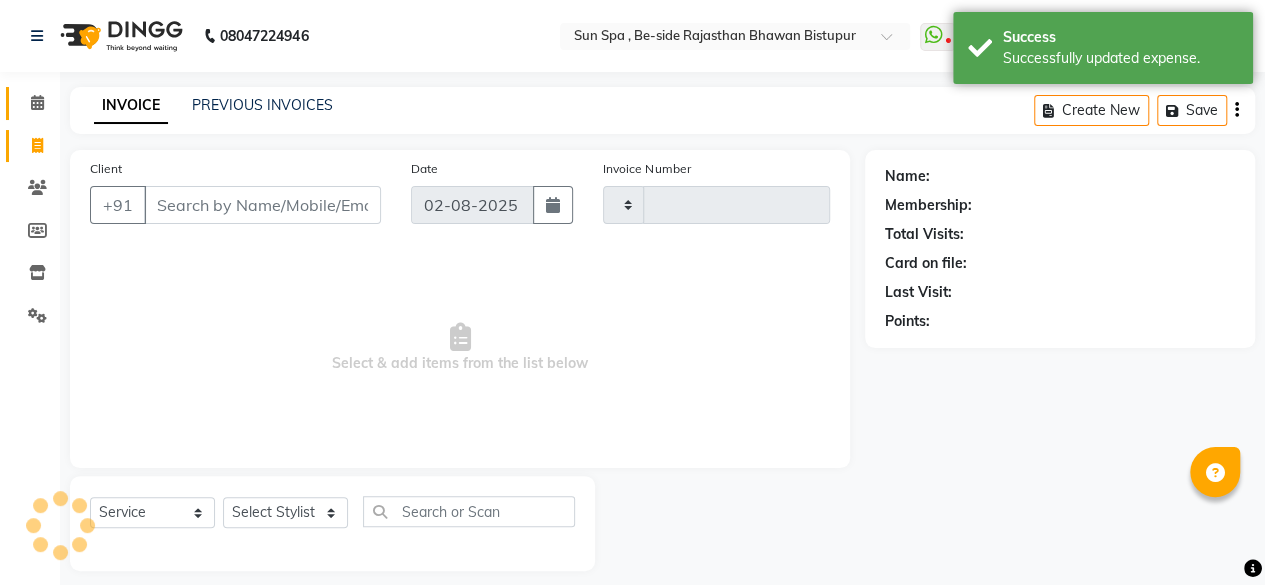 type on "0927" 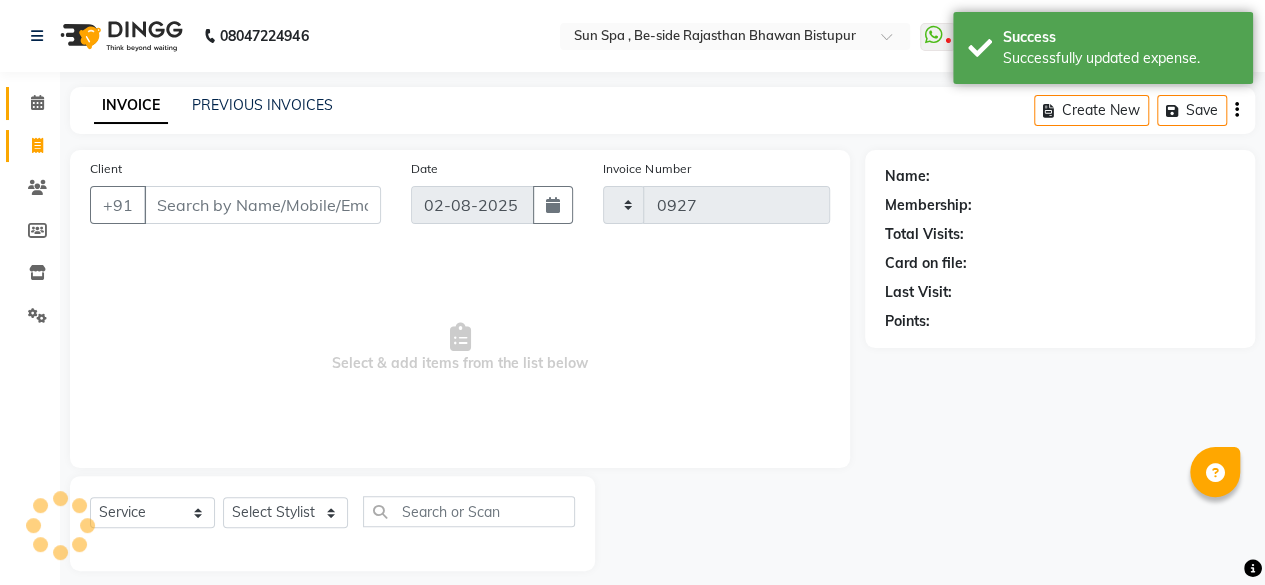 select on "5782" 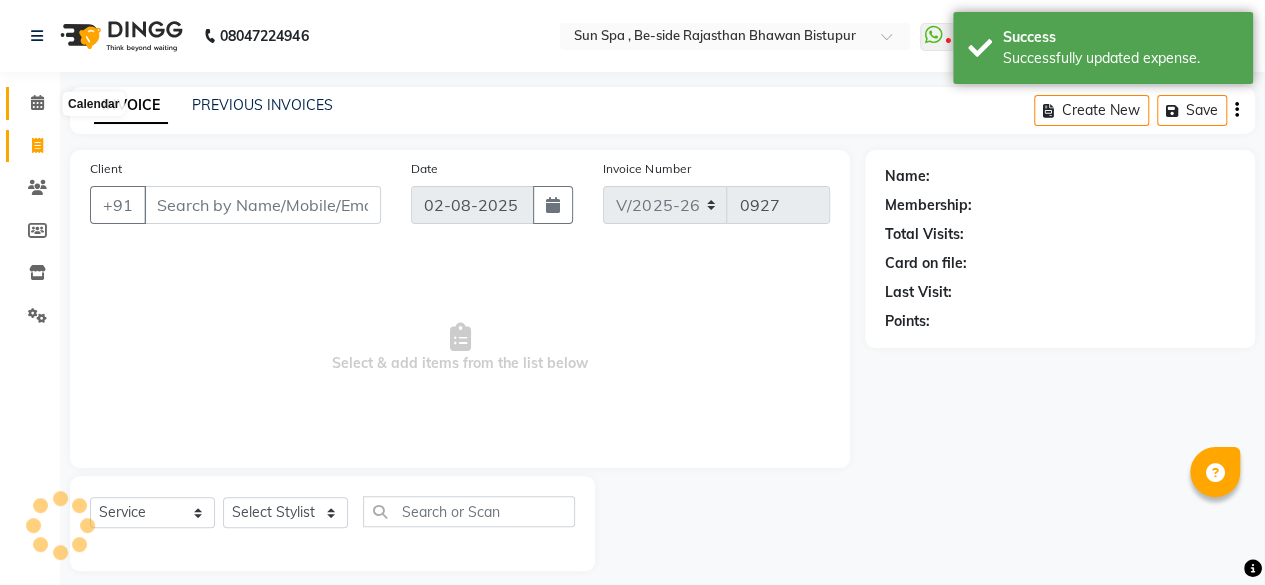 click 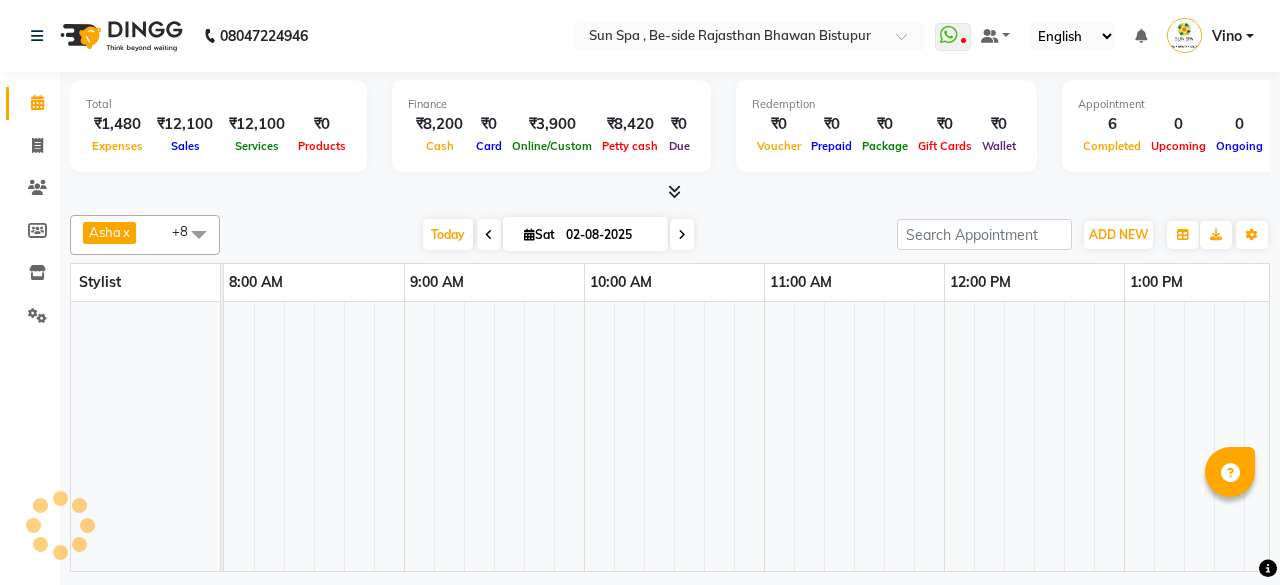 scroll, scrollTop: 0, scrollLeft: 1654, axis: horizontal 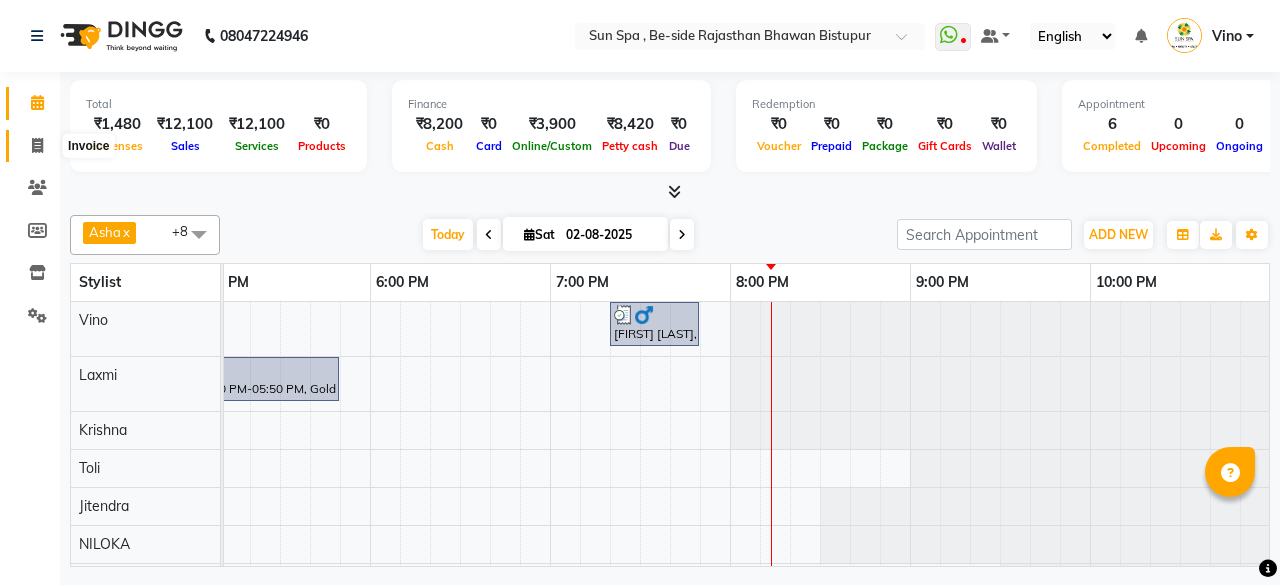 click 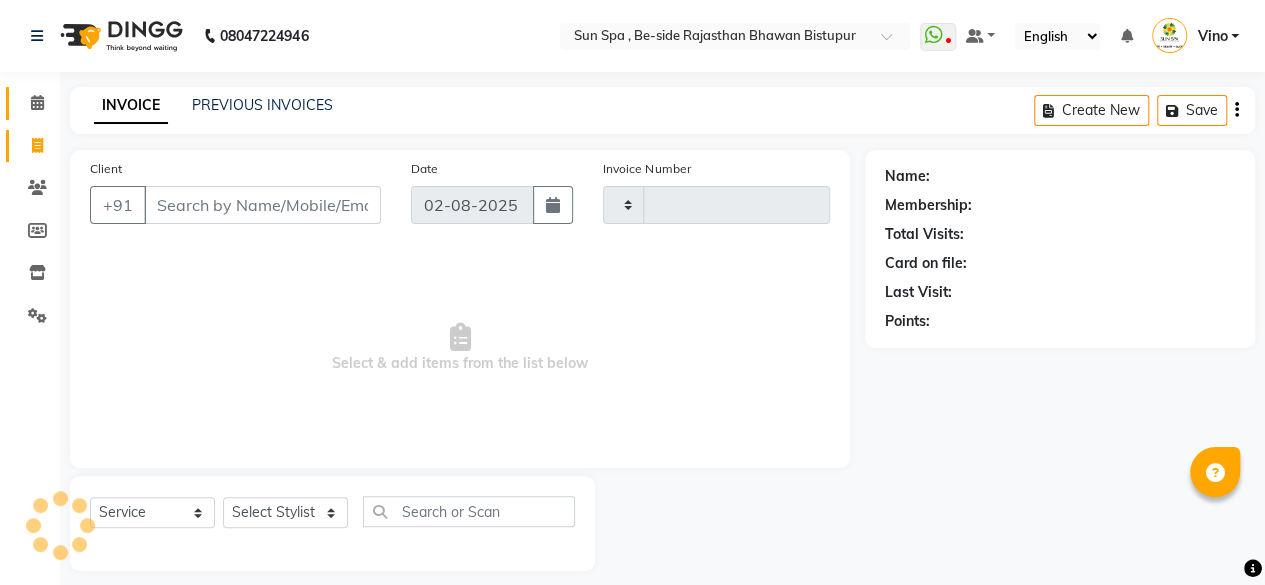 type on "0927" 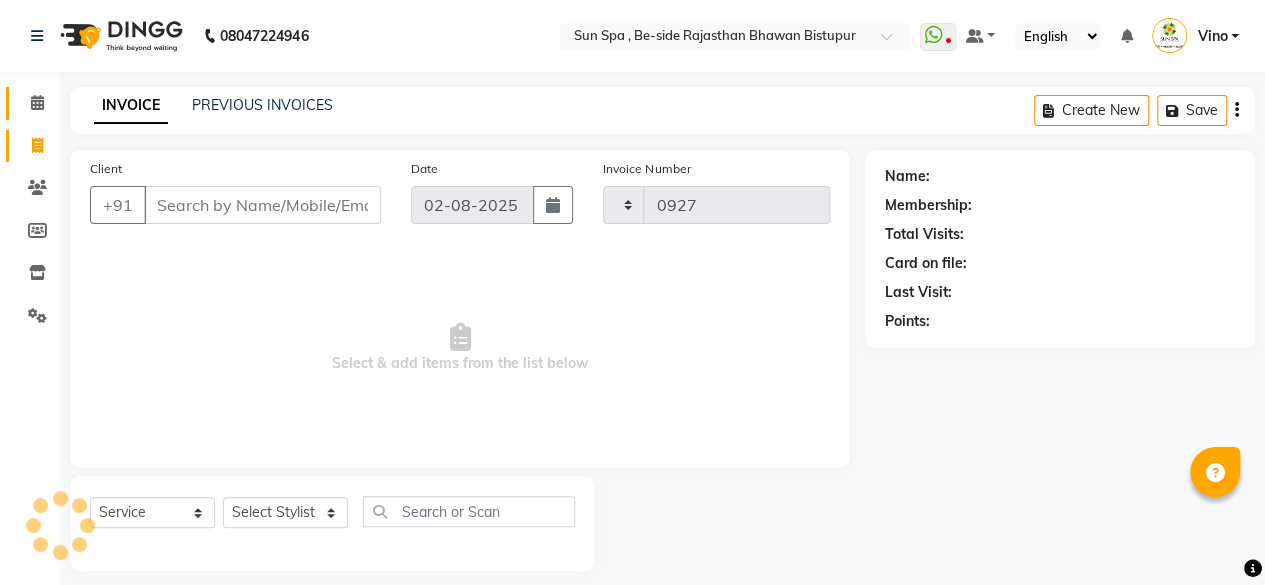 select on "5782" 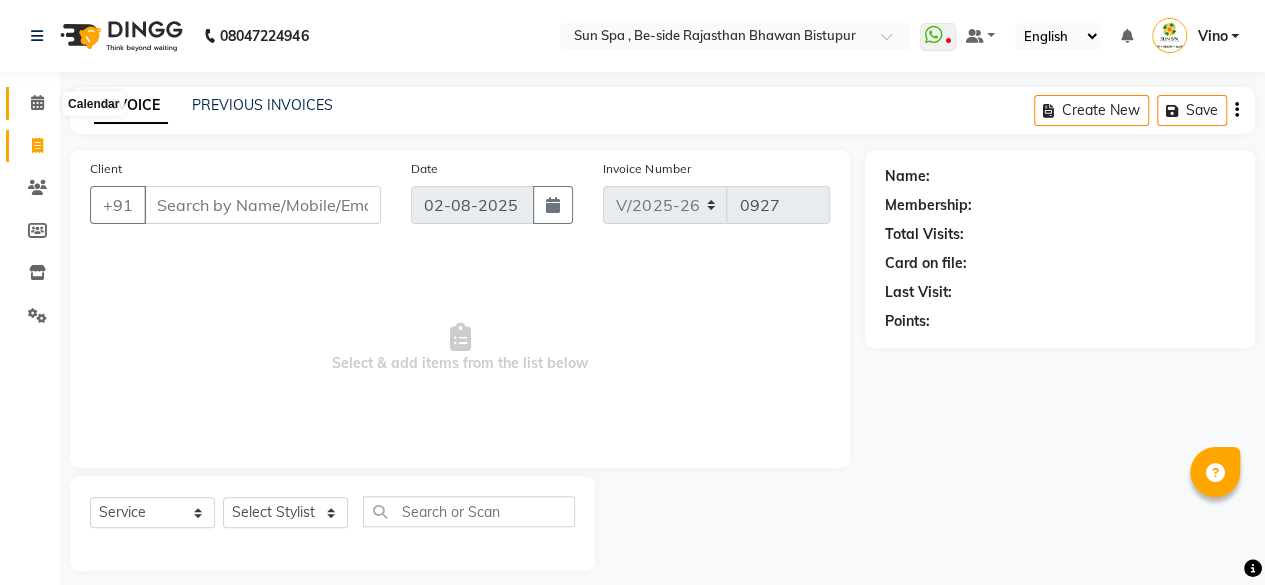 click 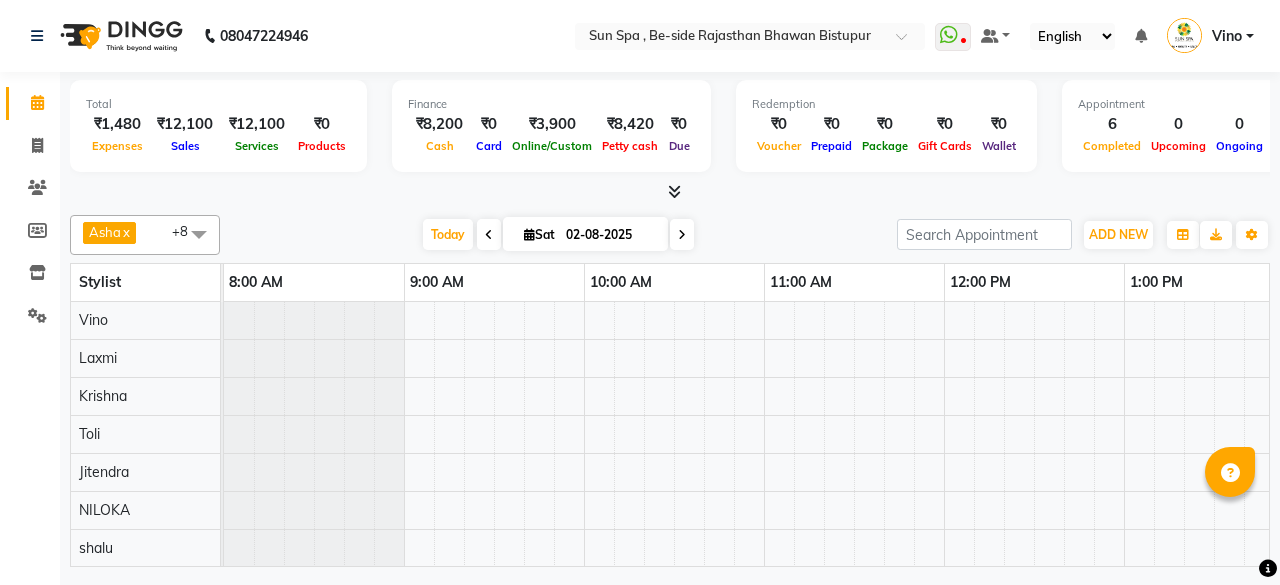 scroll, scrollTop: 0, scrollLeft: 0, axis: both 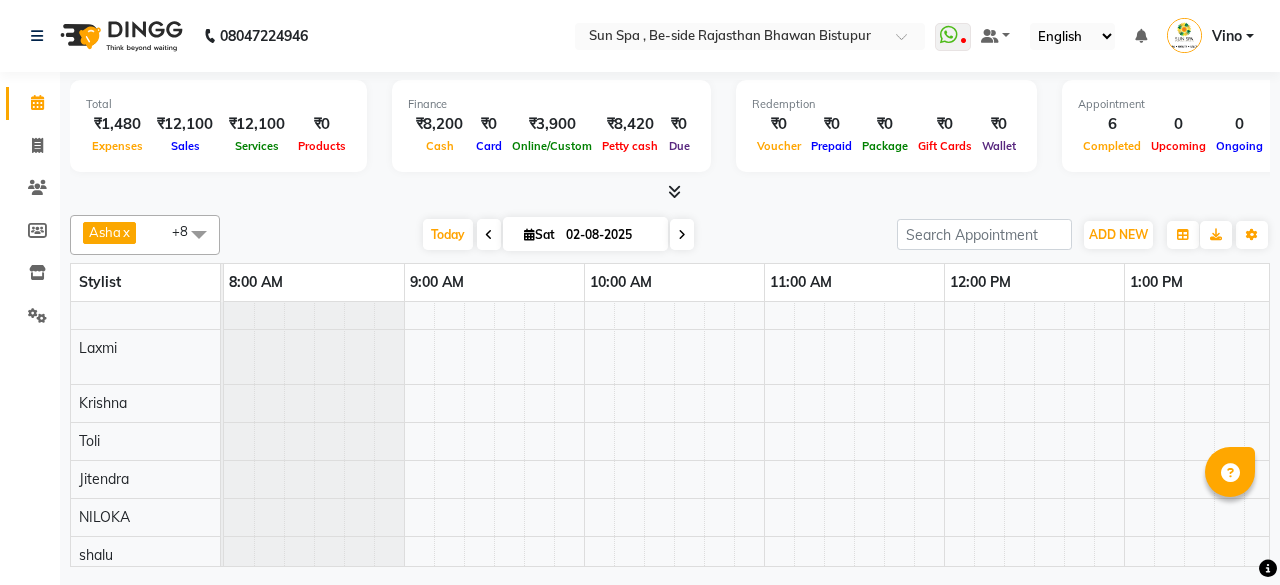 click at bounding box center [674, 191] 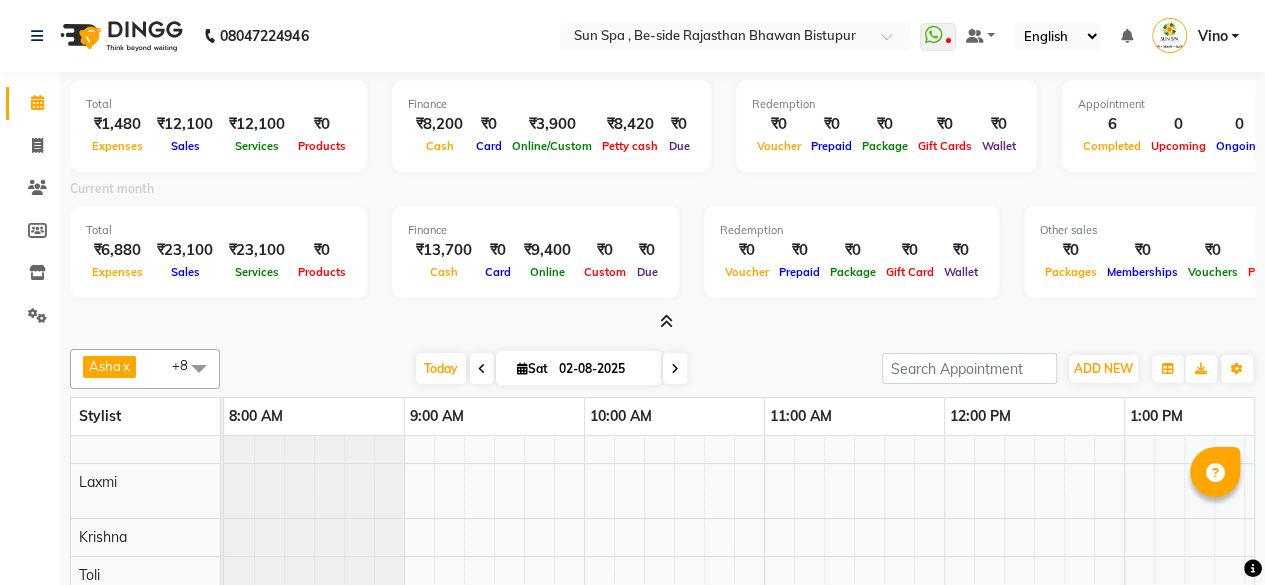 click at bounding box center (666, 321) 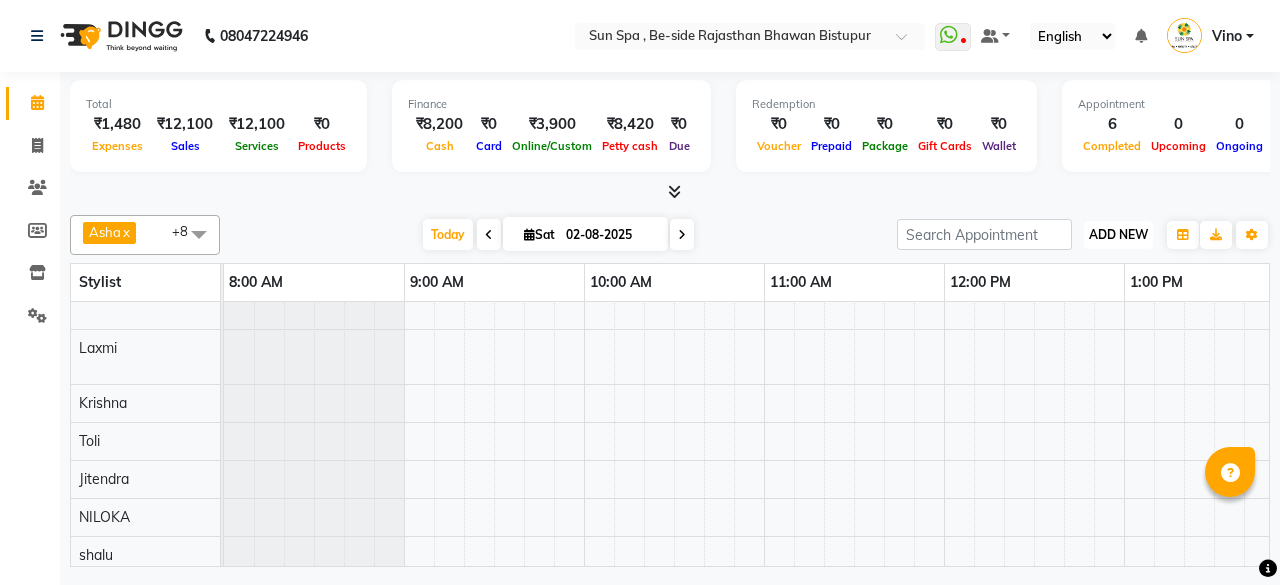 click on "ADD NEW" at bounding box center (1118, 234) 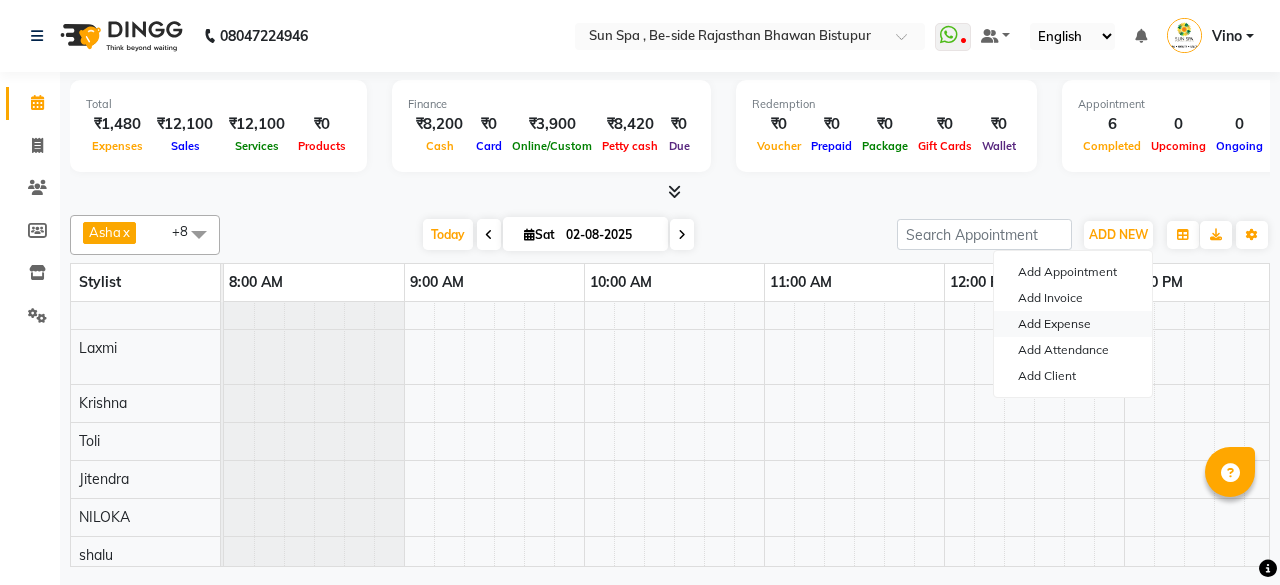 click on "Add Expense" at bounding box center [1073, 324] 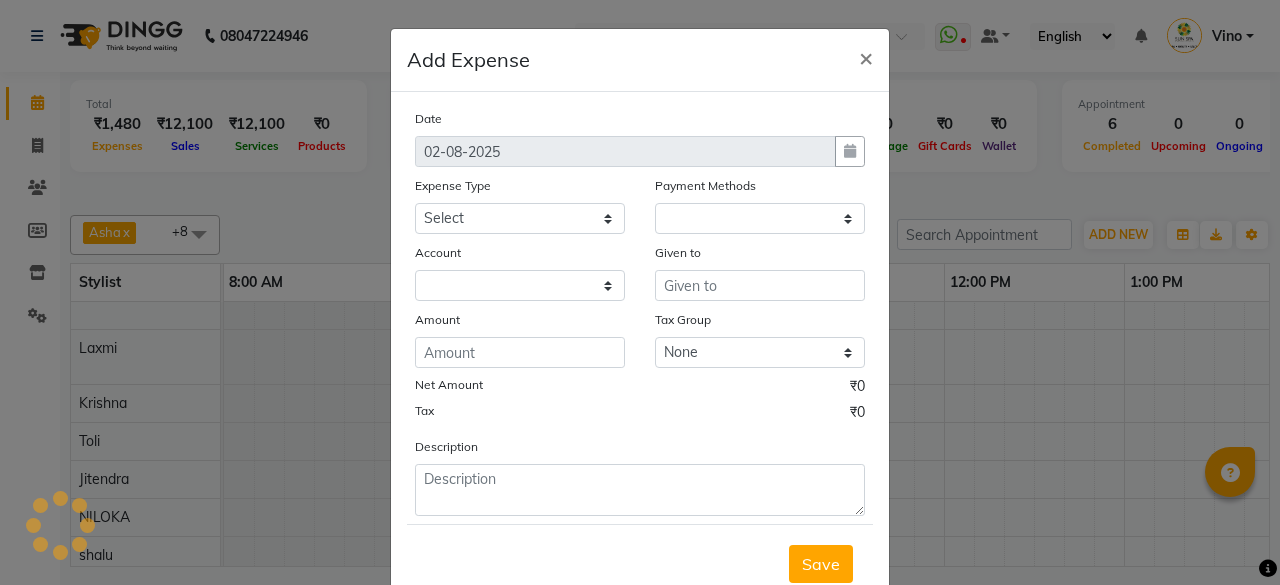 select 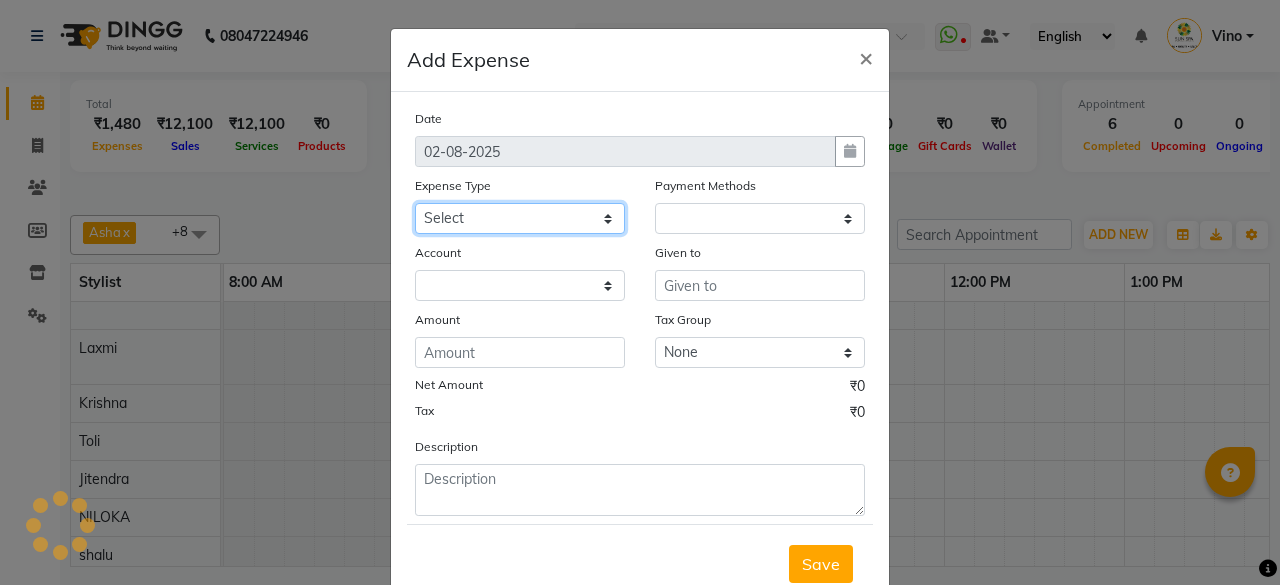 drag, startPoint x: 598, startPoint y: 213, endPoint x: 596, endPoint y: 227, distance: 14.142136 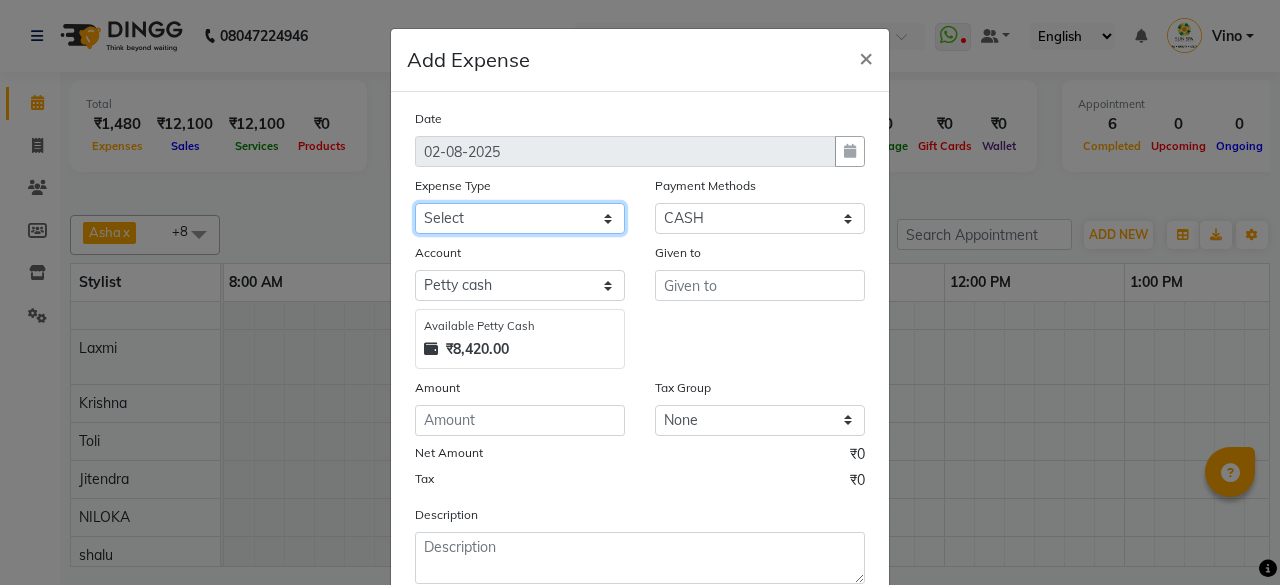 select on "12838" 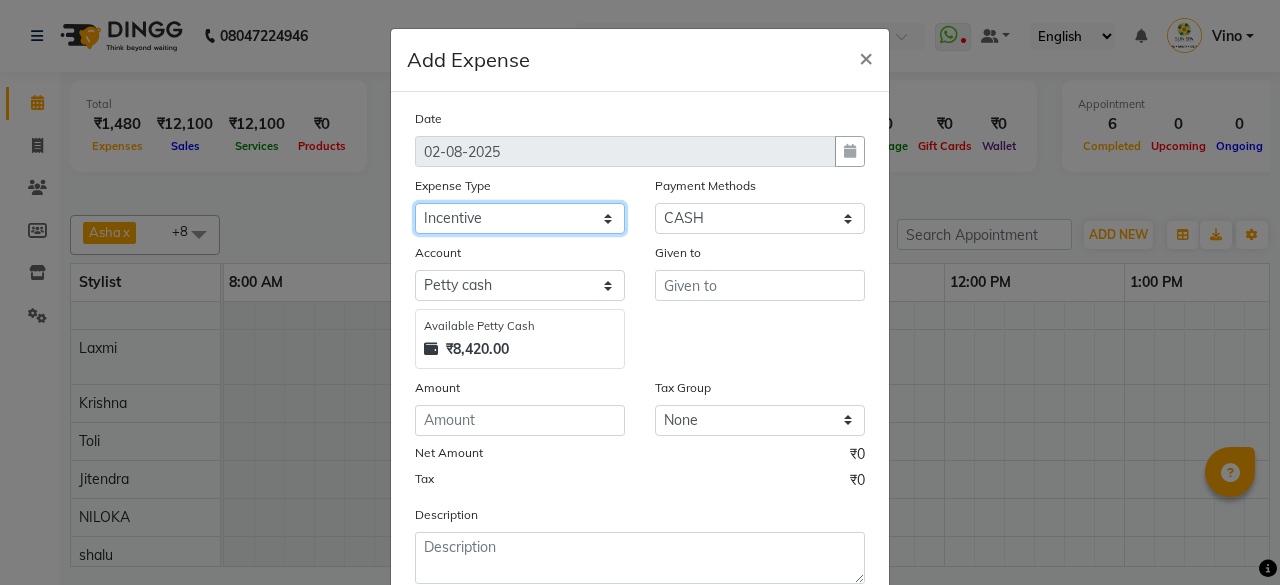 click on "Select Advance Salary Bank charges Car maintenance Cash transfer to bank Cash transfer to hub Client Snacks Events Expance Fuel Incentive JUSTDAIL Loan Repayment Maintenance Marketing Miscellaneous [FIRST] [LAST] Other Pantry Product Room Rent staff Salary Shop Rent Staff Snacks Tax Tea & Refreshment Utilities" 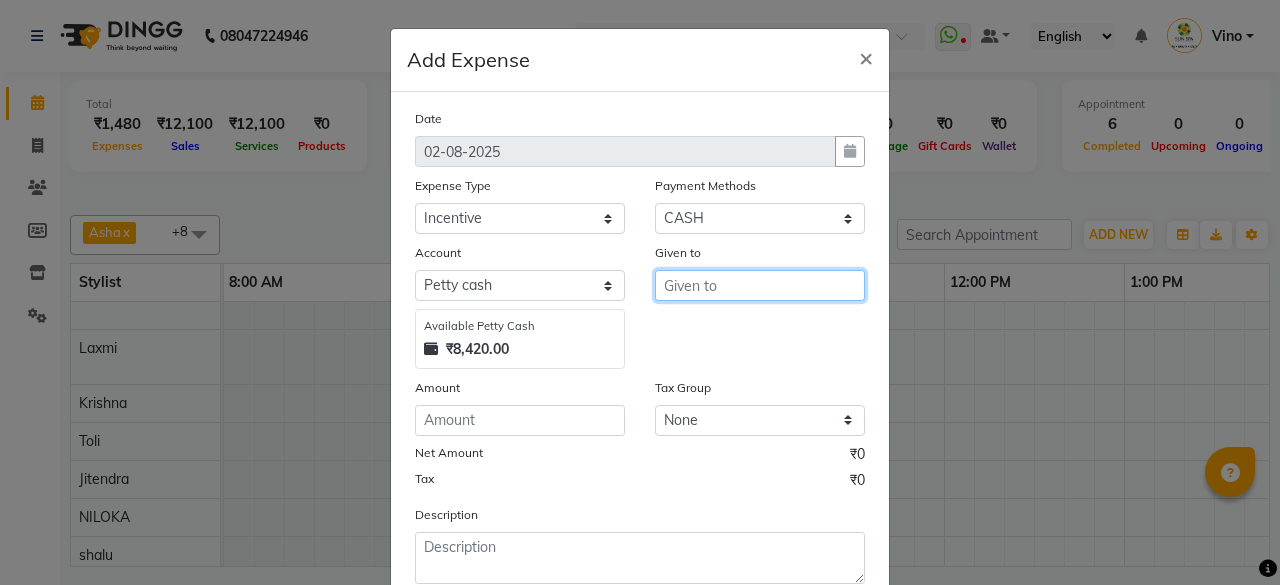 click at bounding box center [760, 285] 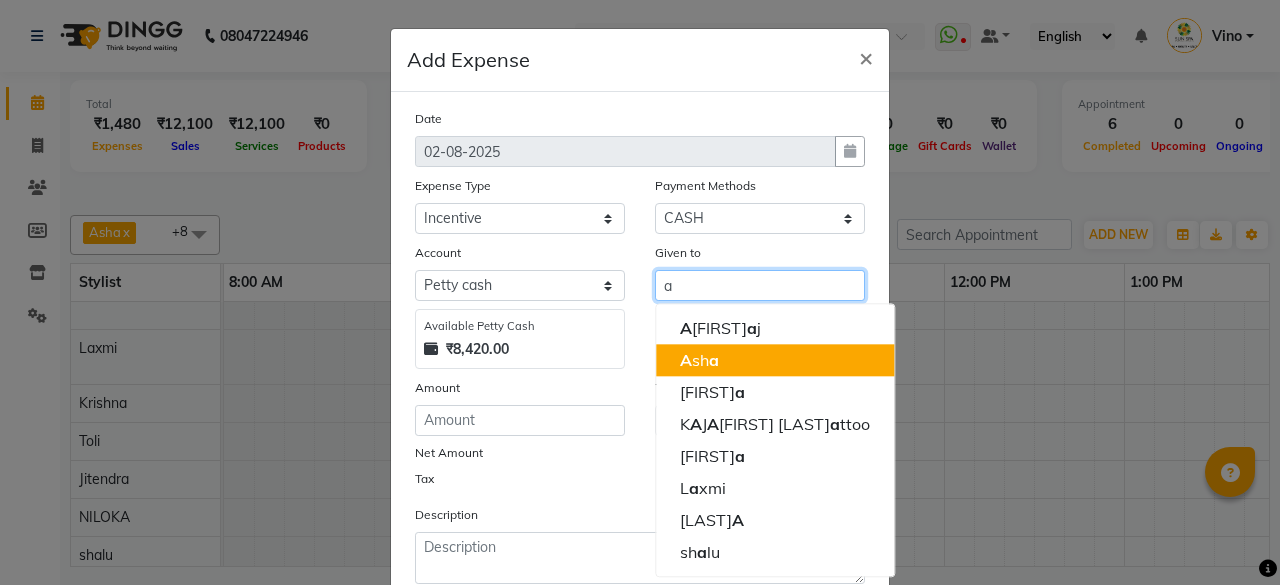 click on "A [LAST]" at bounding box center [775, 360] 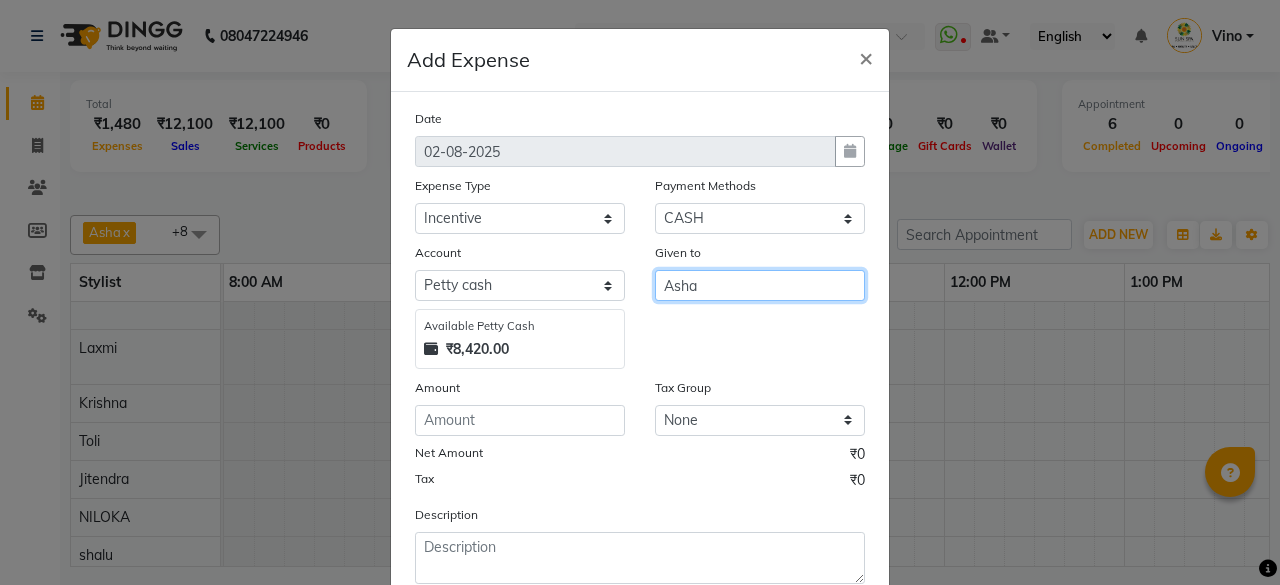 type on "Asha" 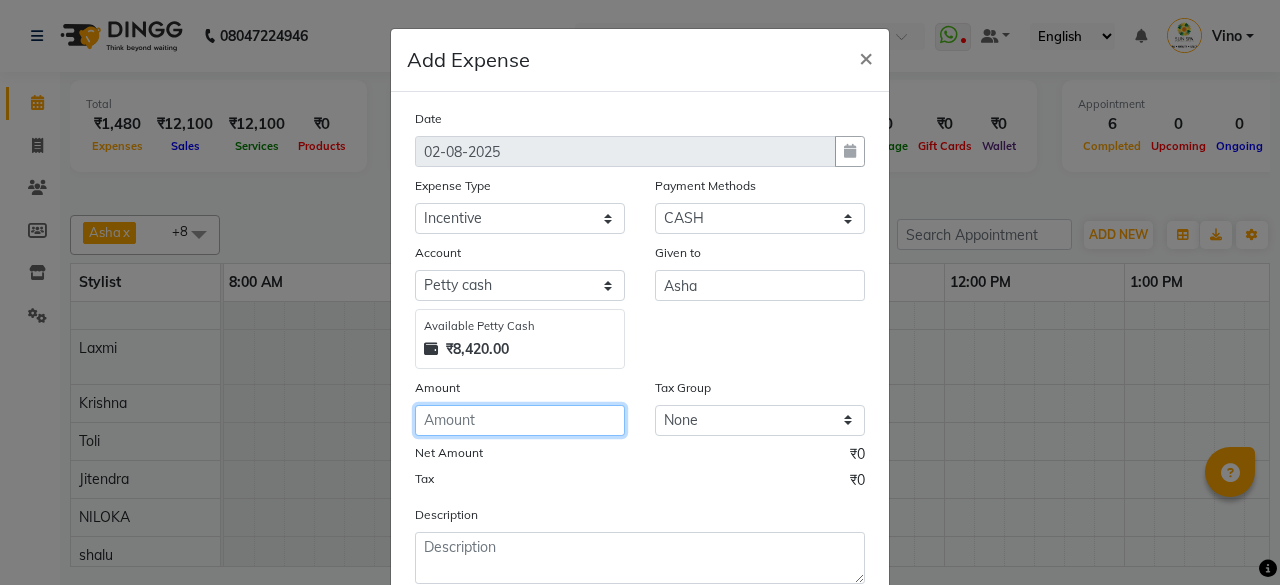 click 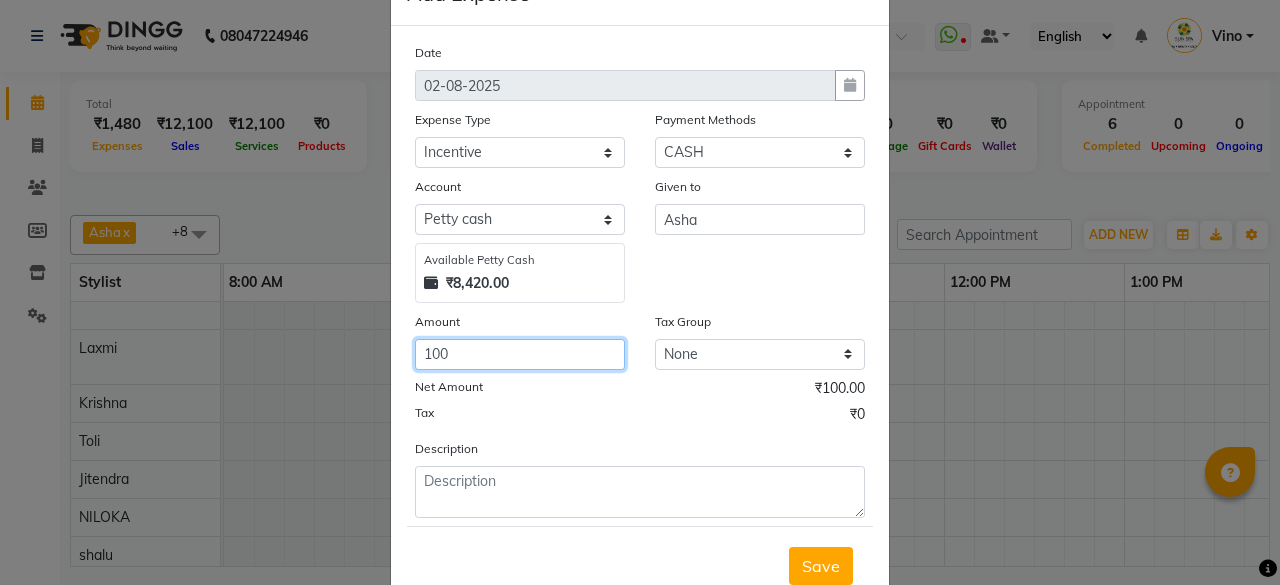 scroll, scrollTop: 127, scrollLeft: 0, axis: vertical 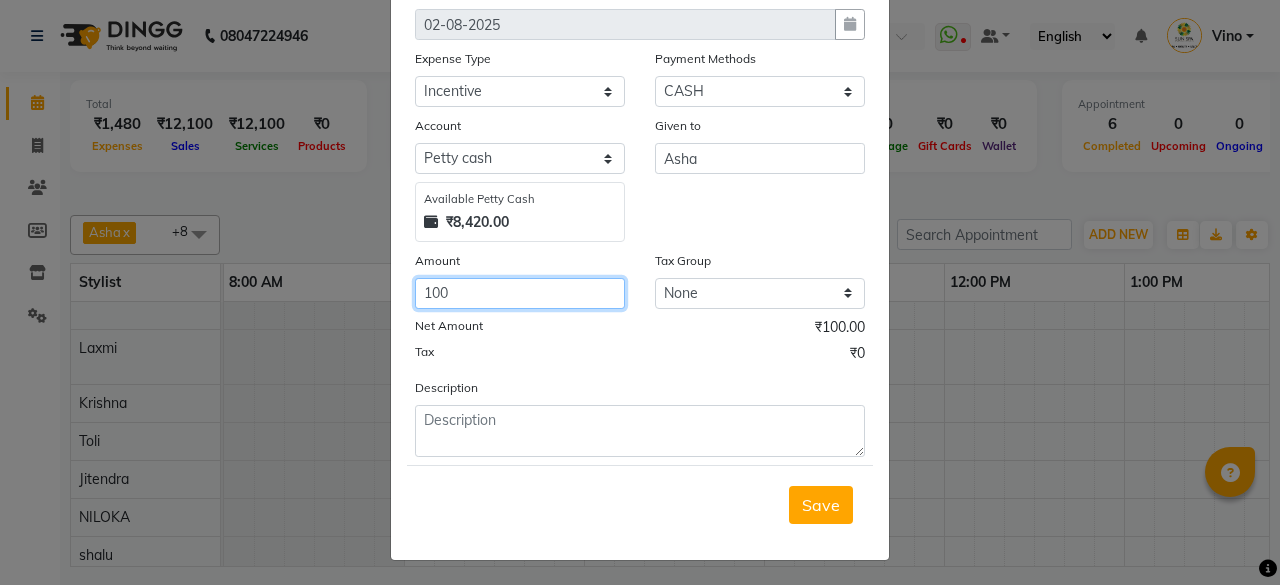type on "100" 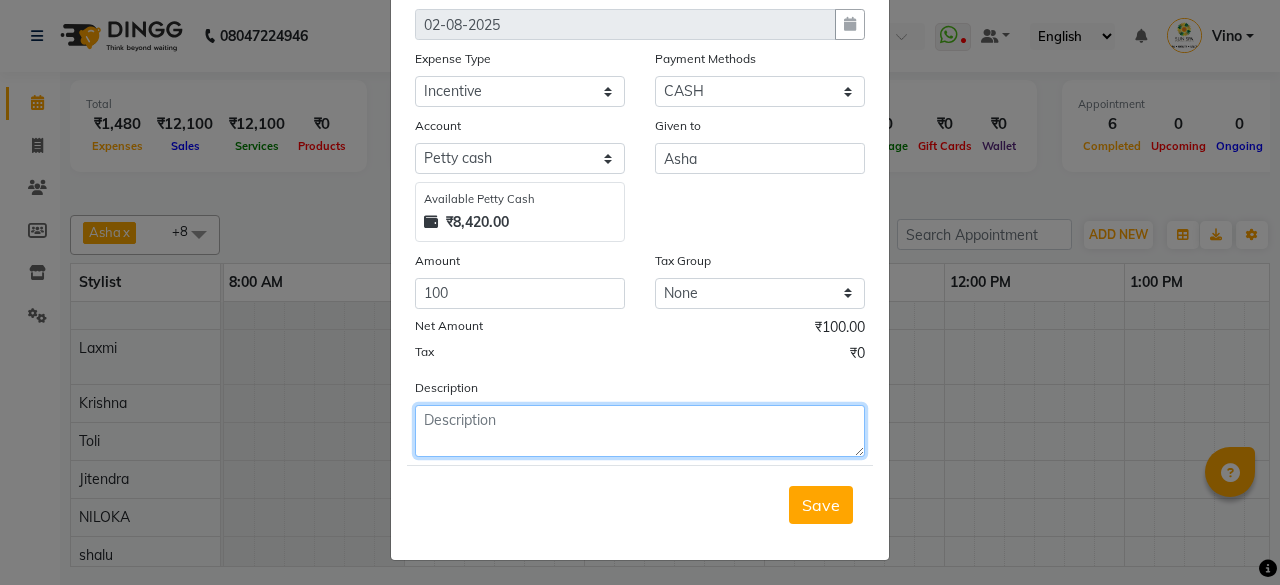 click 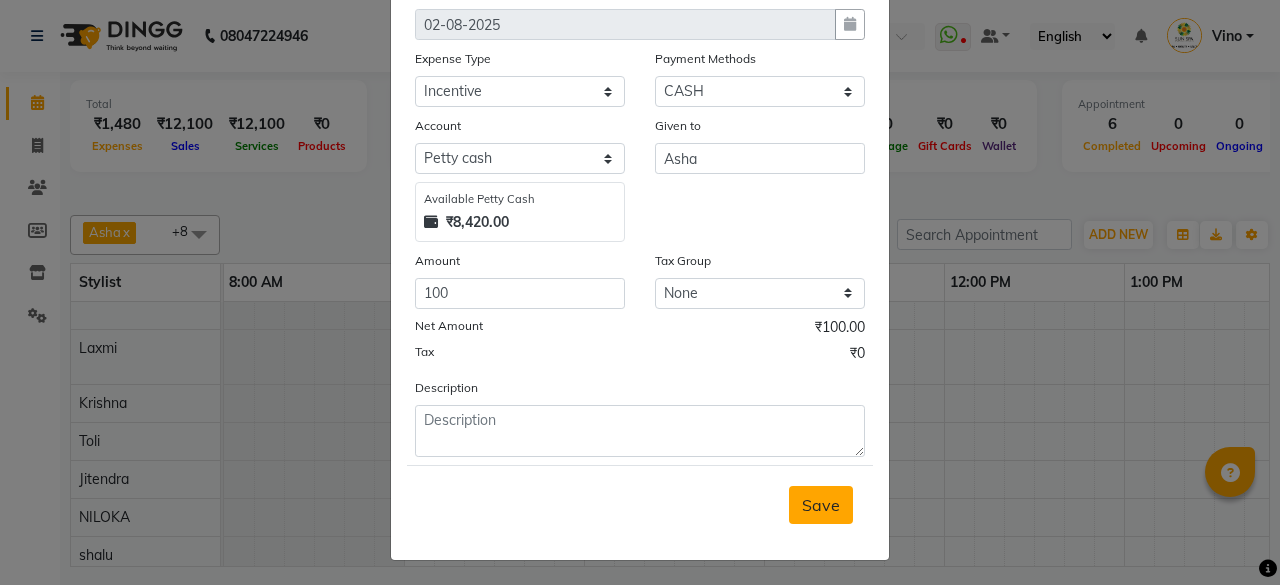 click on "Save" at bounding box center (821, 505) 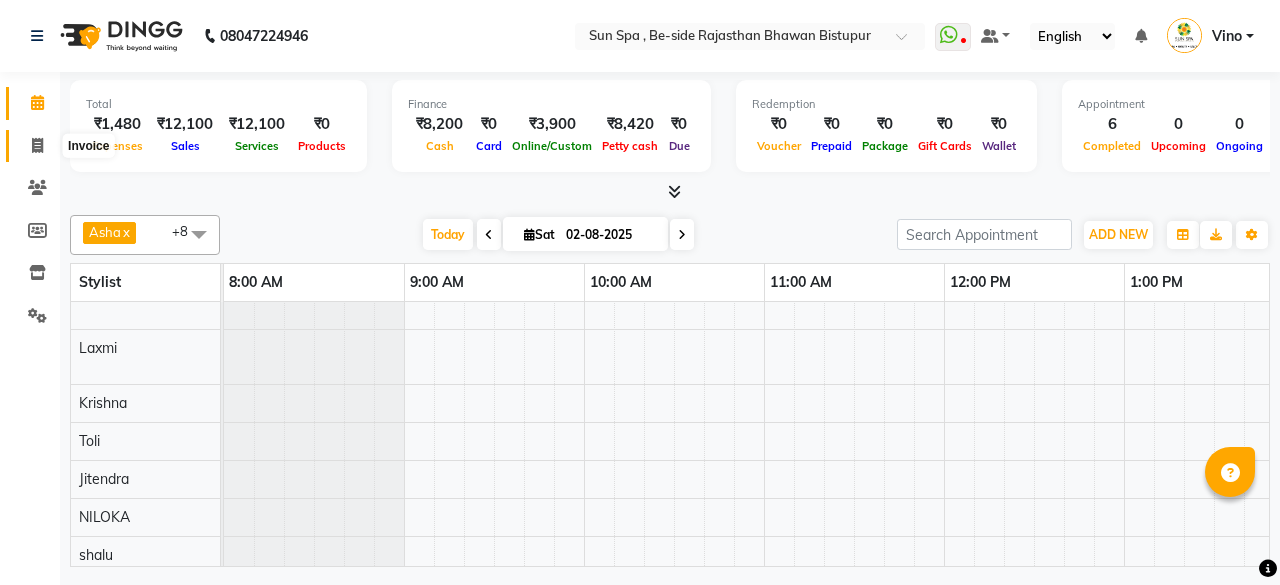 click 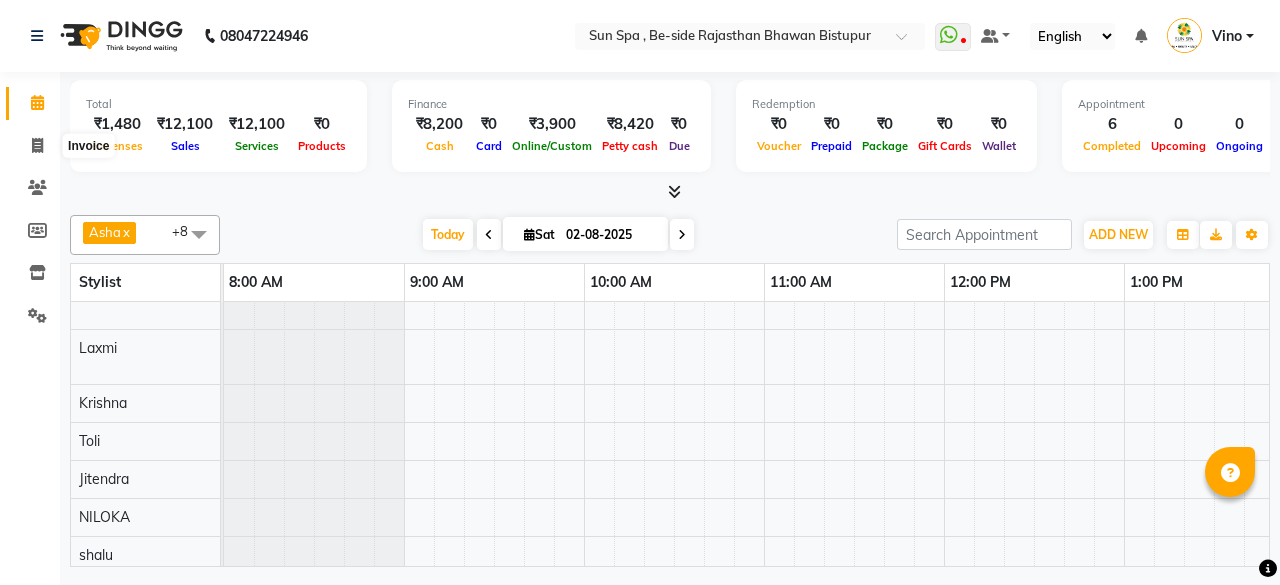 select on "service" 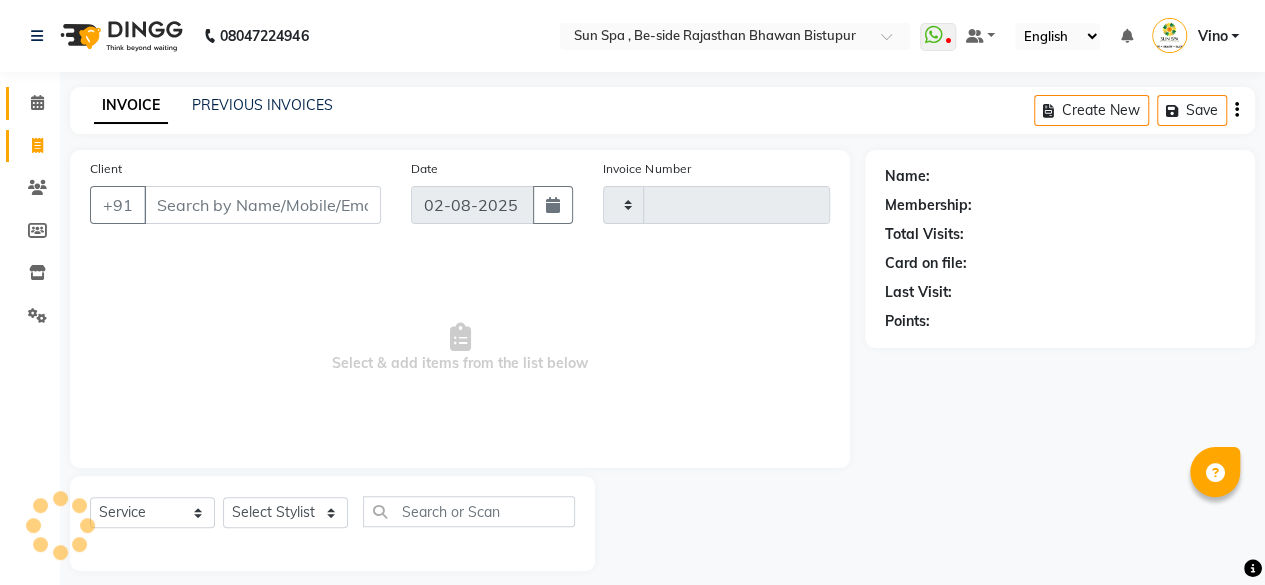 type on "0927" 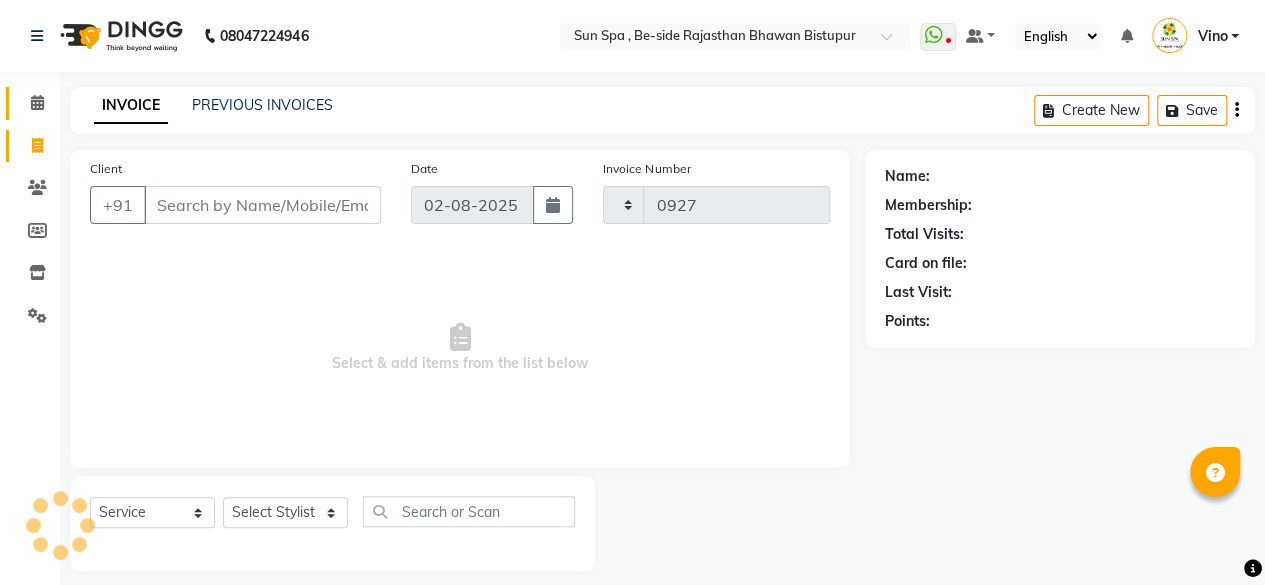 select on "5782" 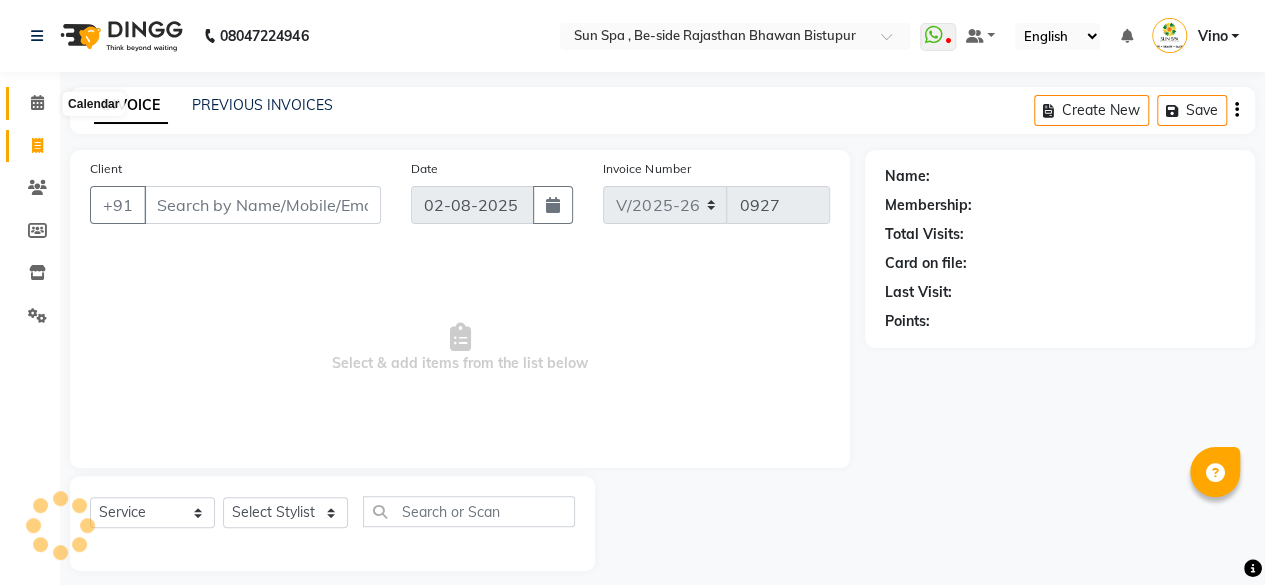 click 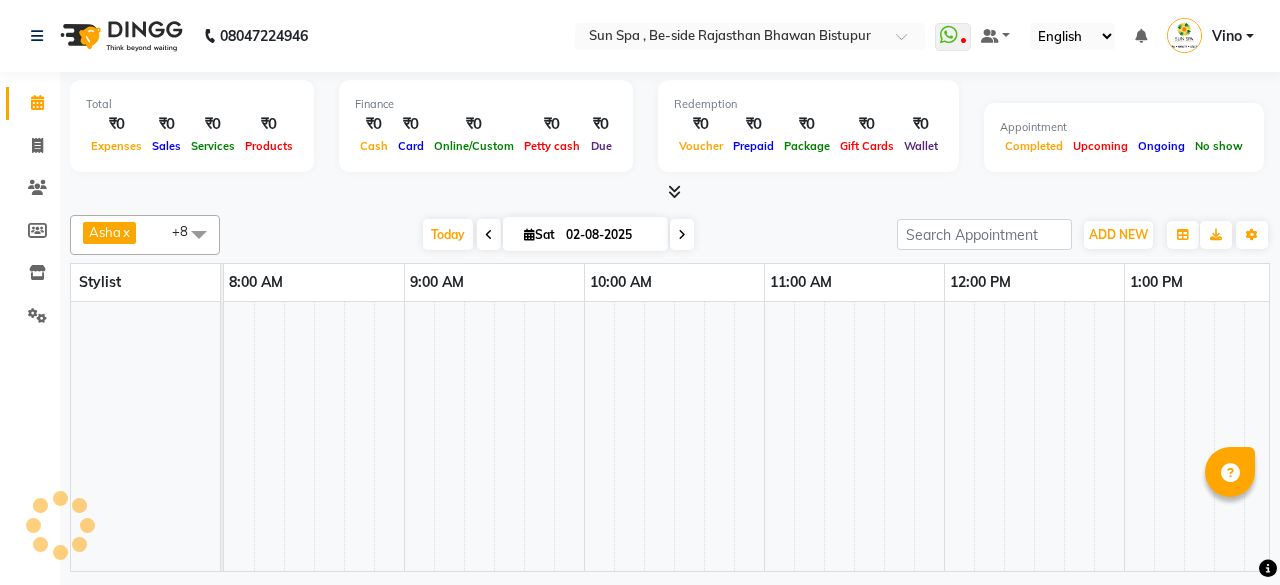 scroll, scrollTop: 0, scrollLeft: 1654, axis: horizontal 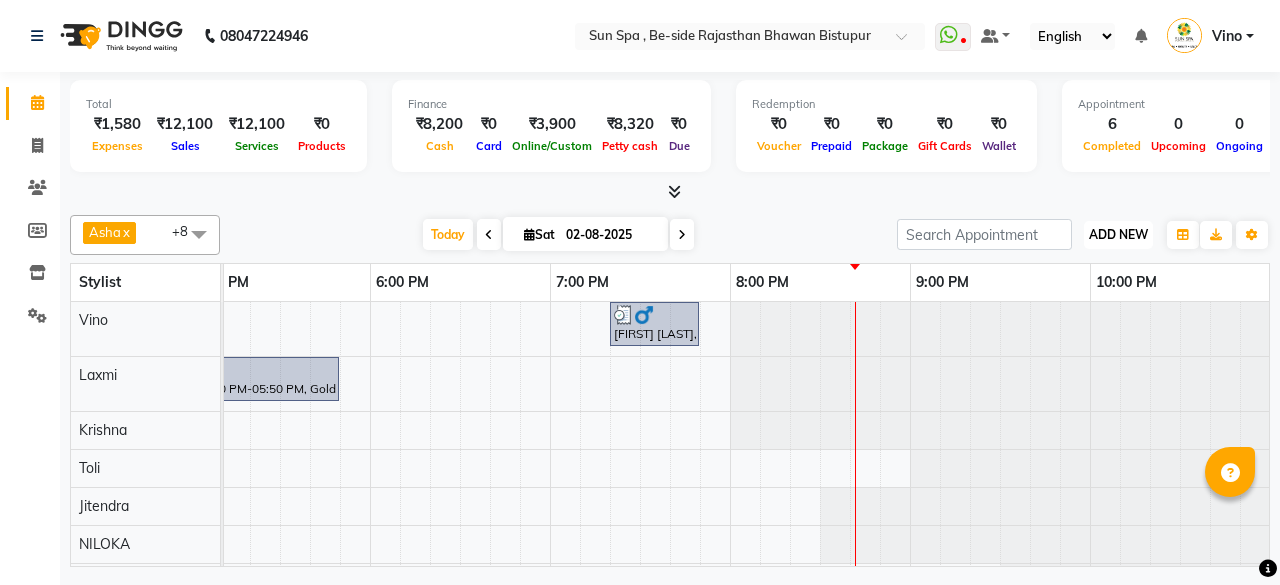 drag, startPoint x: 1122, startPoint y: 227, endPoint x: 1114, endPoint y: 252, distance: 26.24881 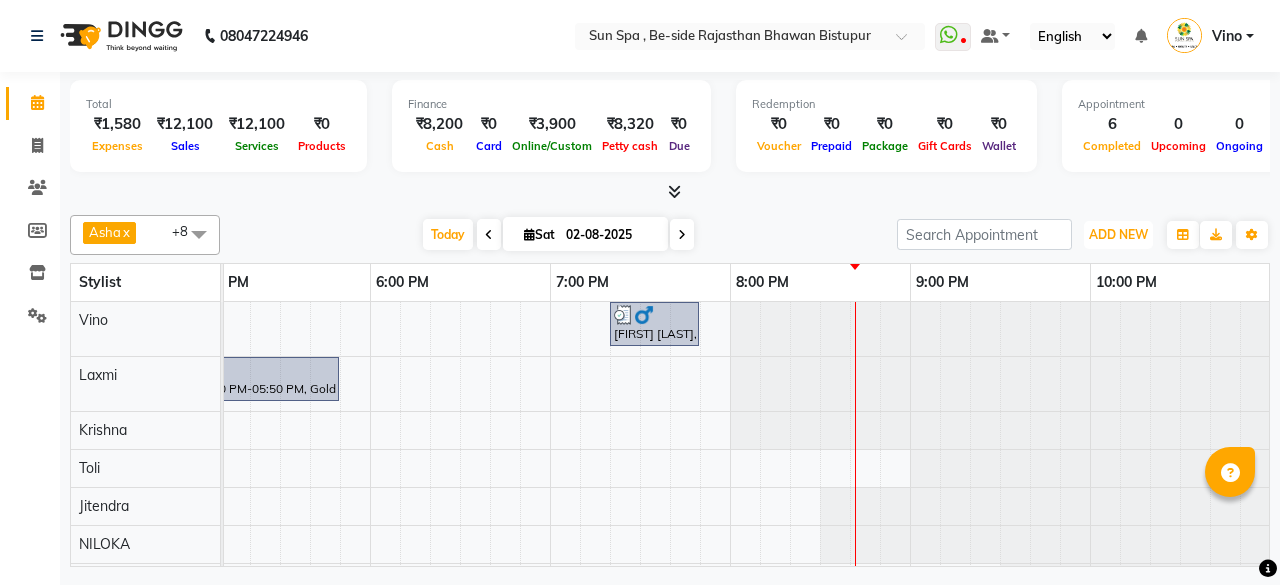 click on "ADD NEW" at bounding box center [1118, 234] 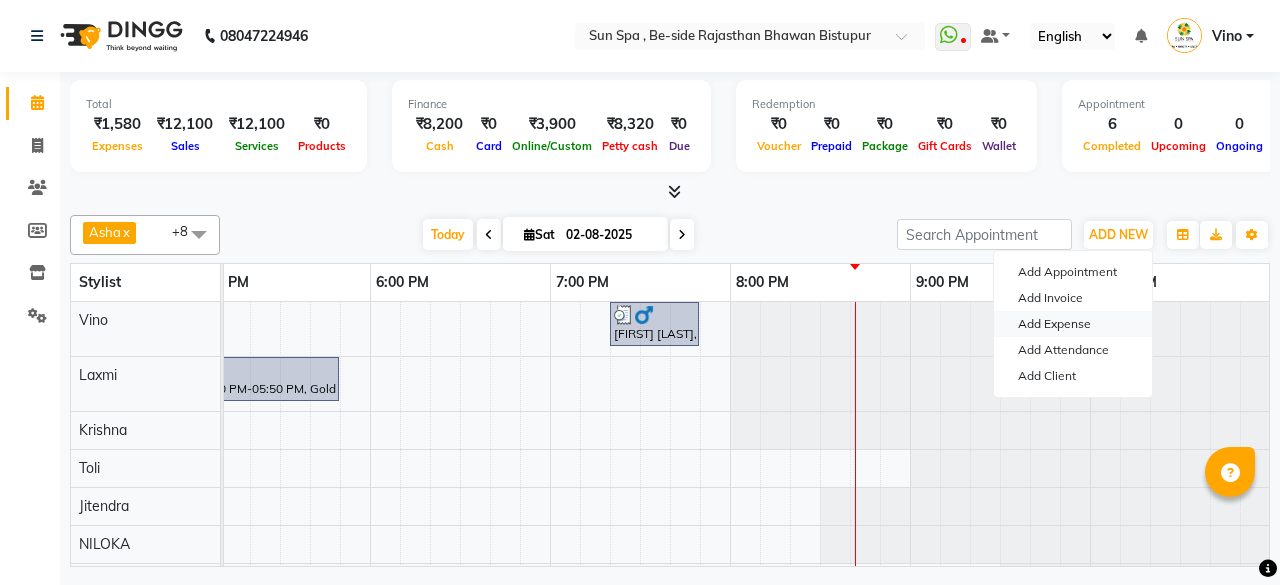 click on "Add Expense" at bounding box center (1073, 324) 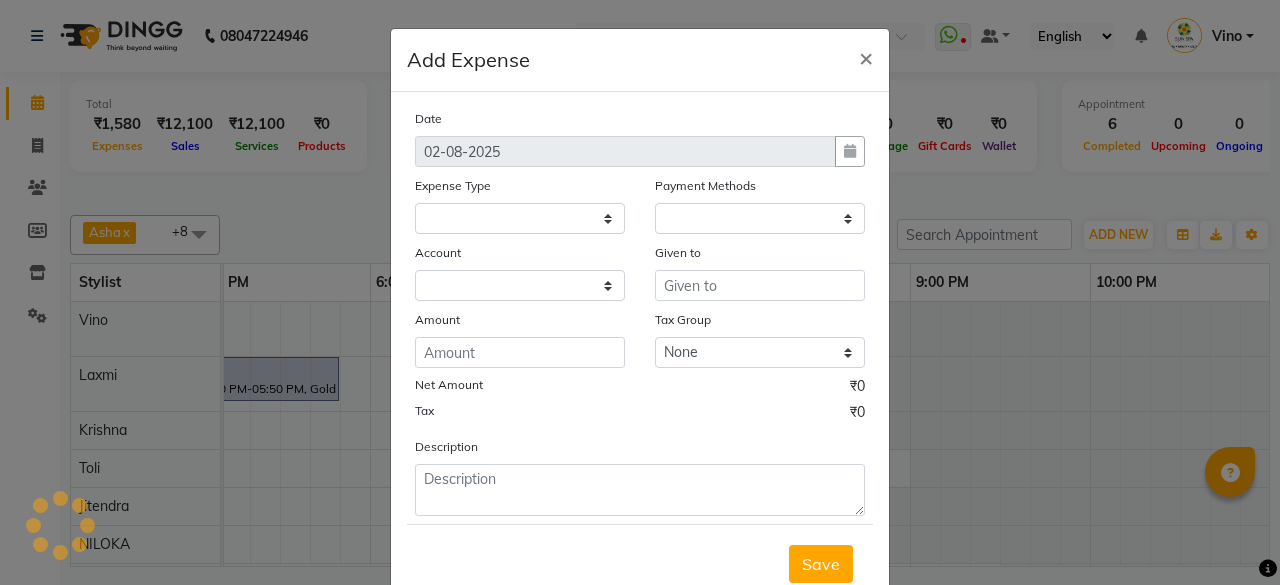 select 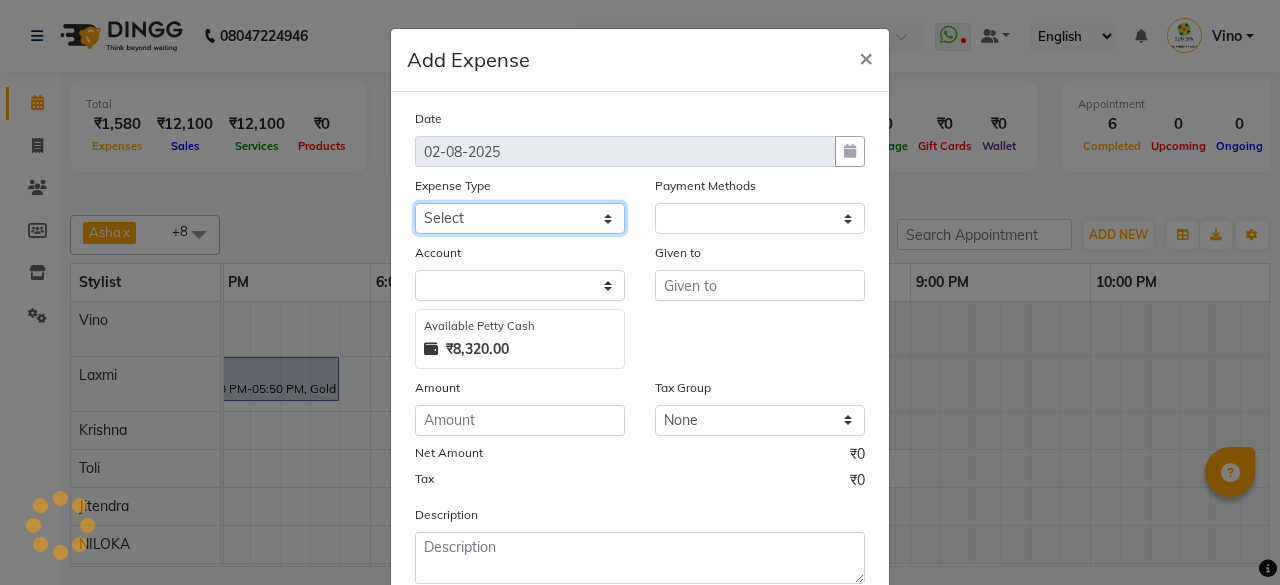 click on "Select Advance Salary Bank charges Car maintenance Cash transfer to bank Cash transfer to hub Client Snacks Events Expance Fuel Incentive JUSTDAIL Loan Repayment Maintenance Marketing Miscellaneous [FIRST] [LAST] Other Pantry Product Room Rent staff Salary Shop Rent Staff Snacks Tax Tea & Refreshment Utilities" 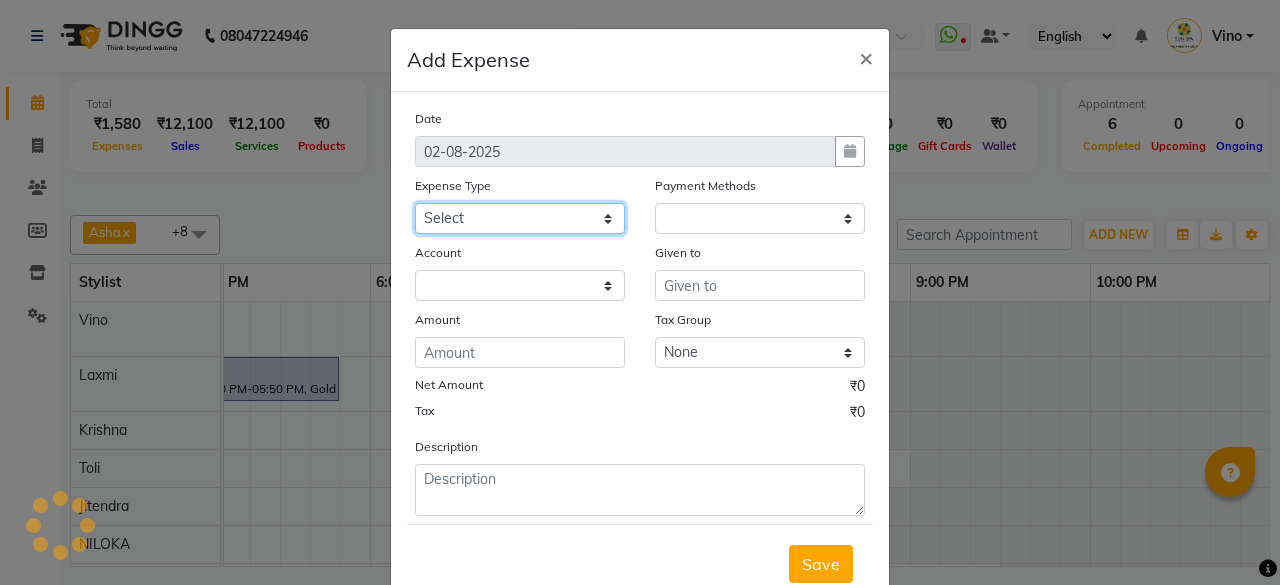 select on "1" 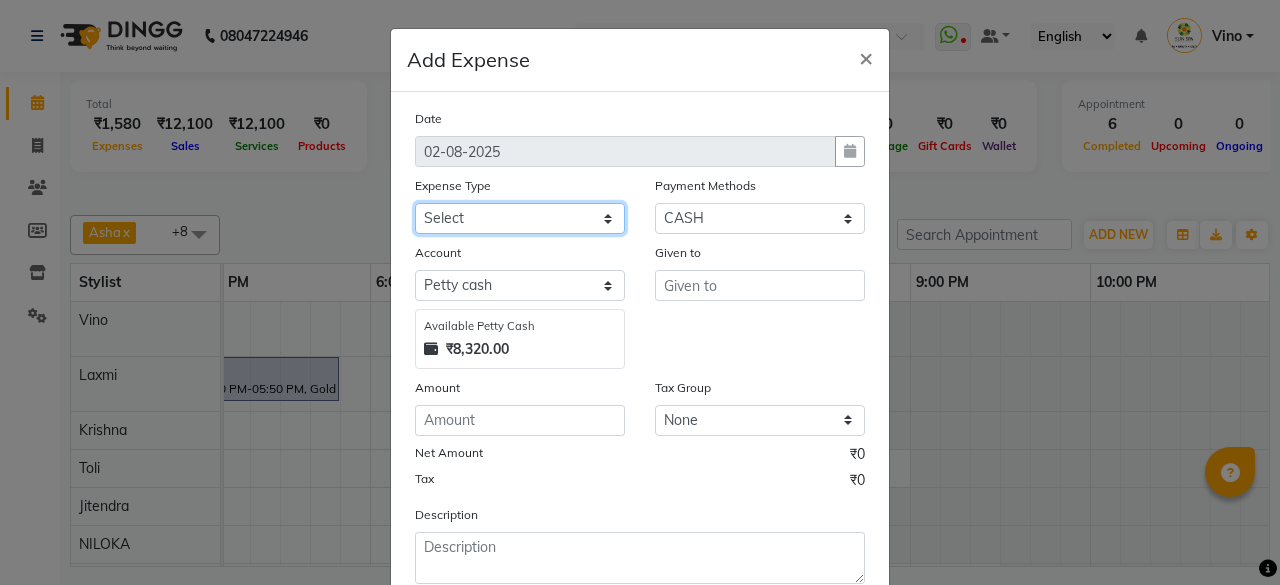 select on "[NUMBER]" 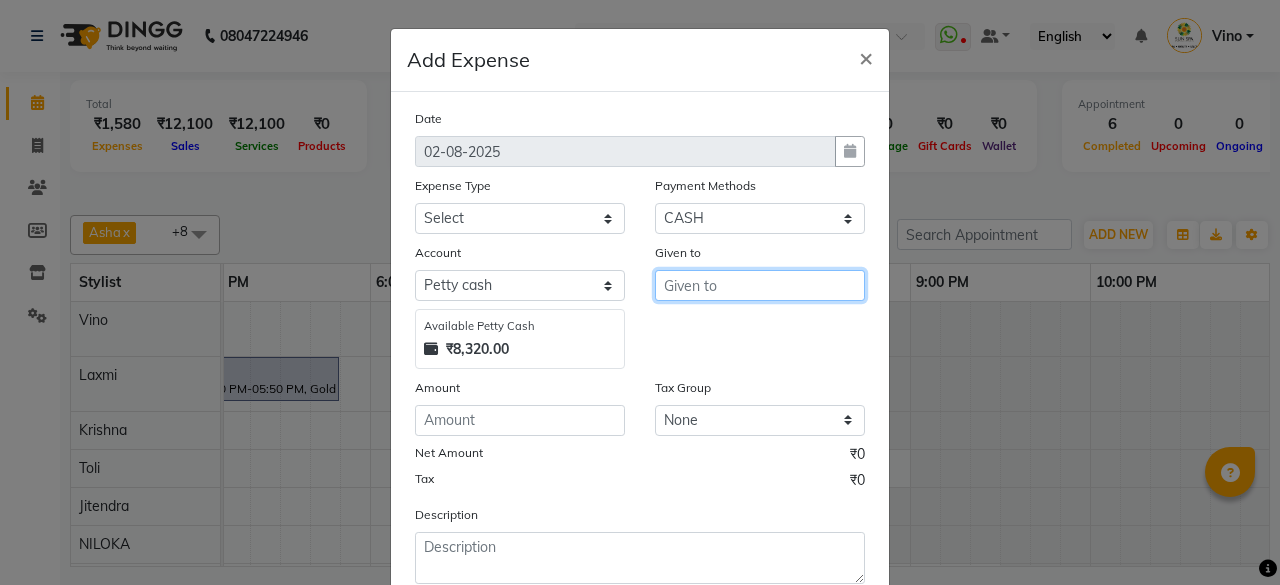 click at bounding box center [760, 285] 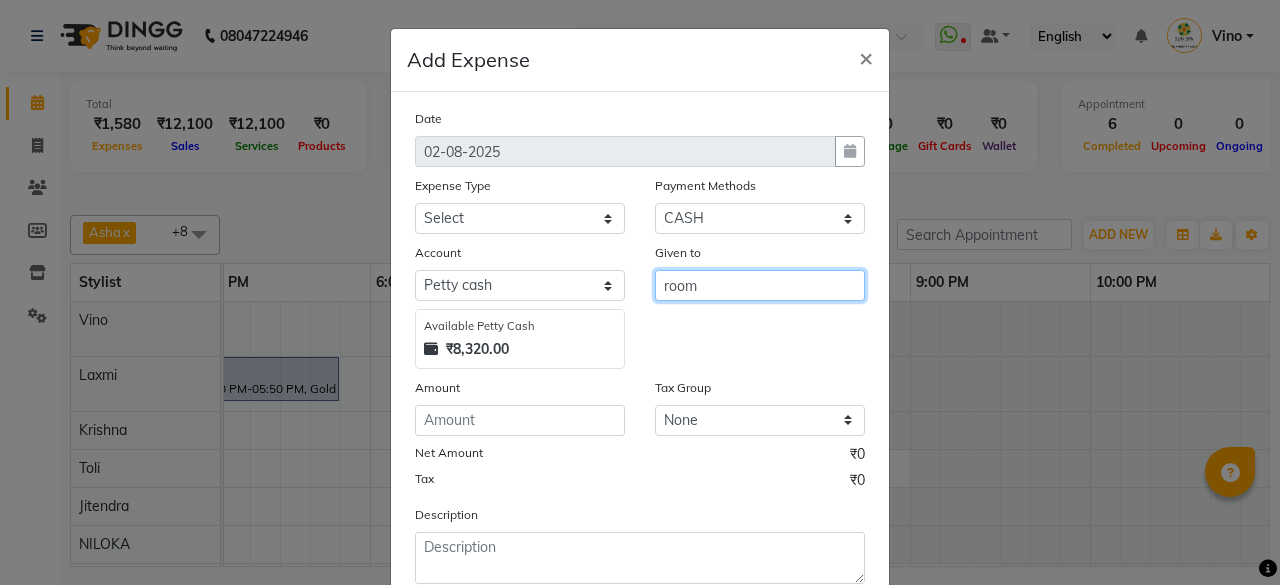 click on "room" at bounding box center (760, 285) 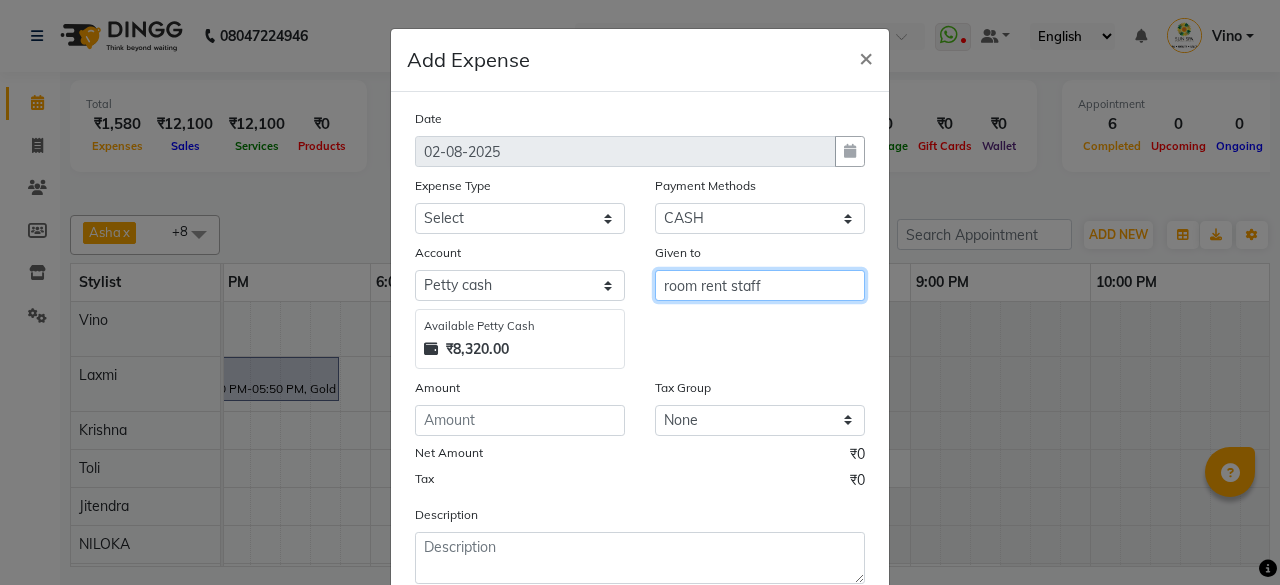 scroll, scrollTop: 100, scrollLeft: 0, axis: vertical 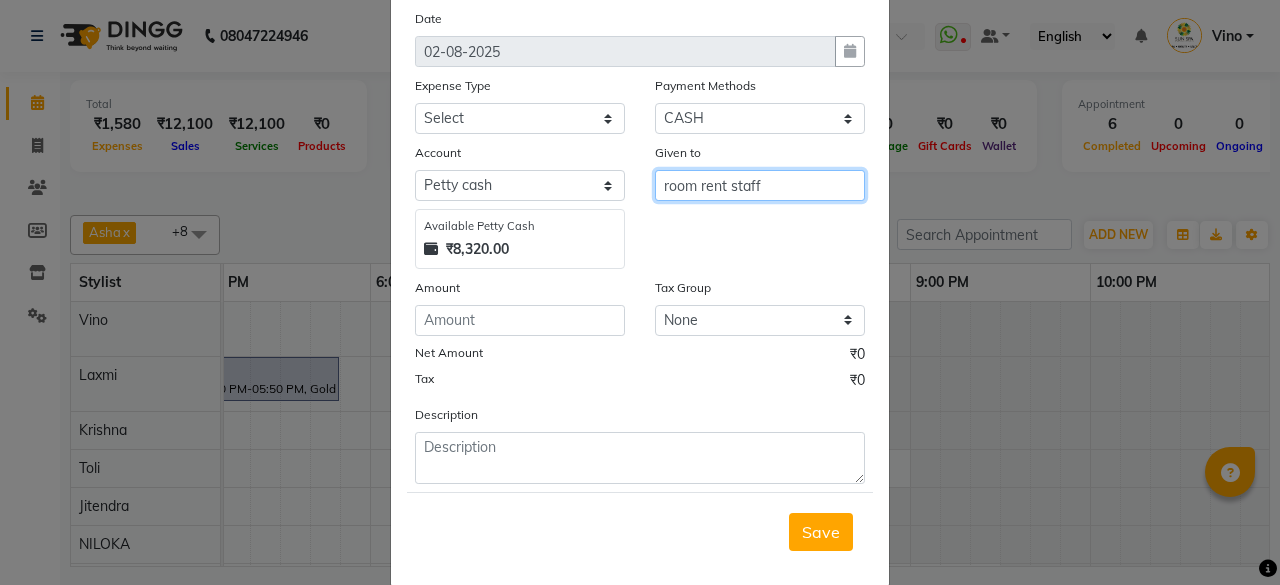 type on "room rent staff" 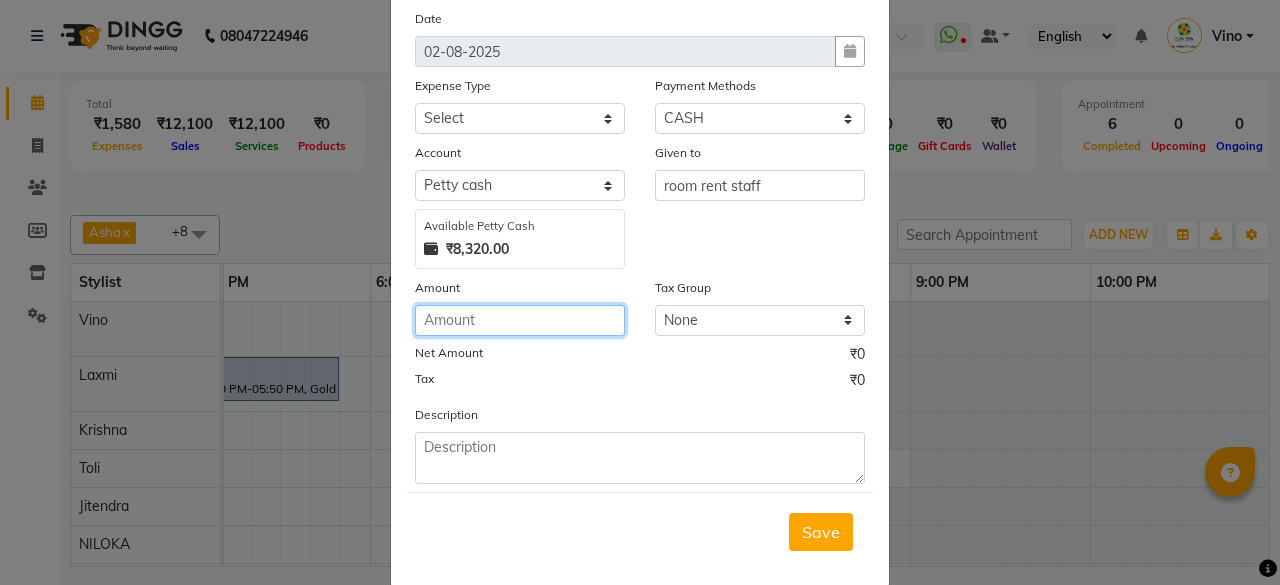 click 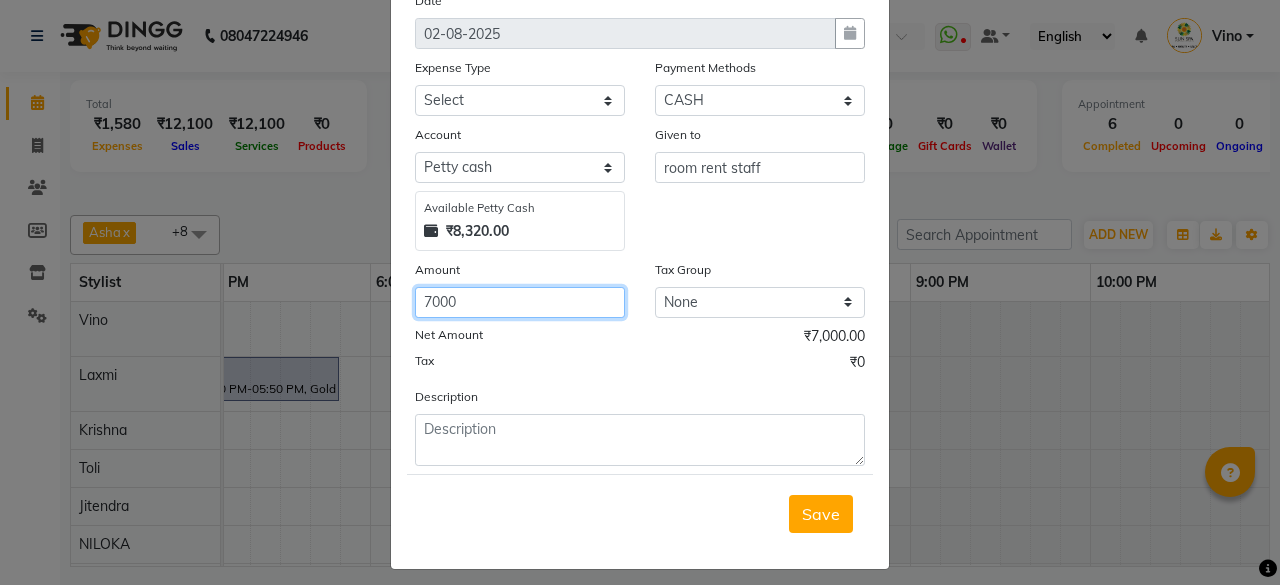scroll, scrollTop: 127, scrollLeft: 0, axis: vertical 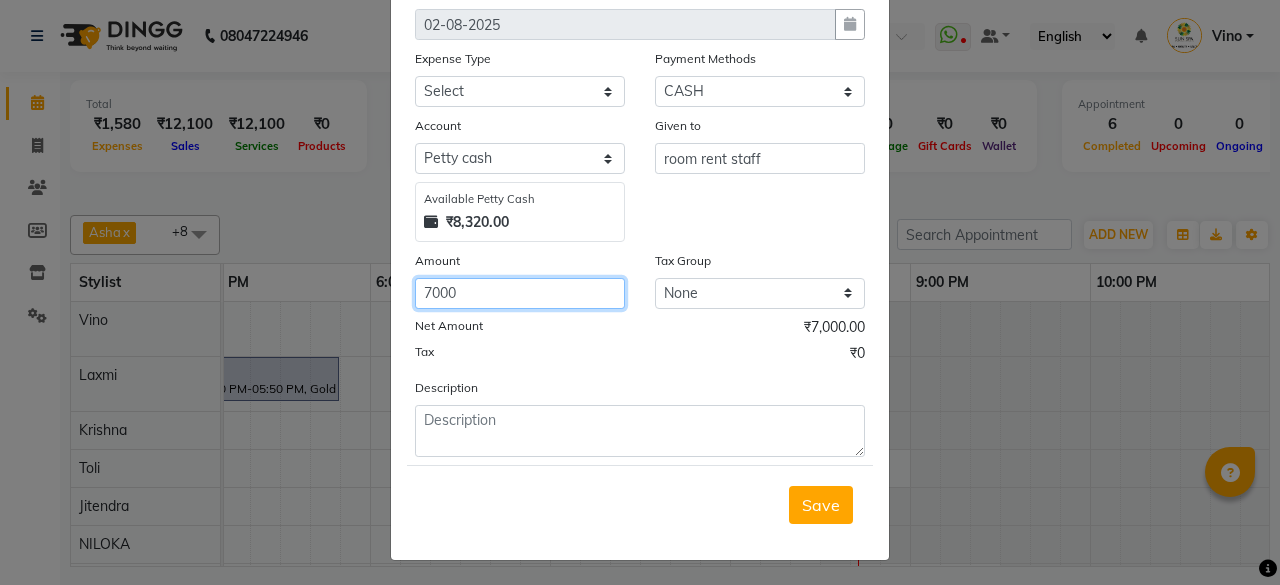 type on "7000" 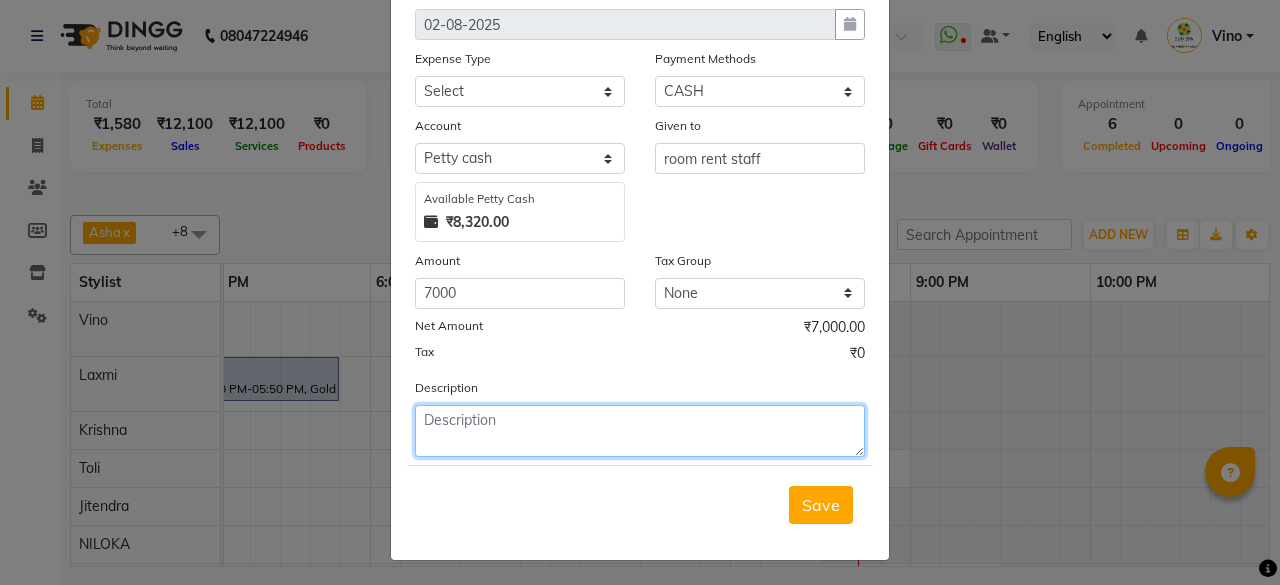 click 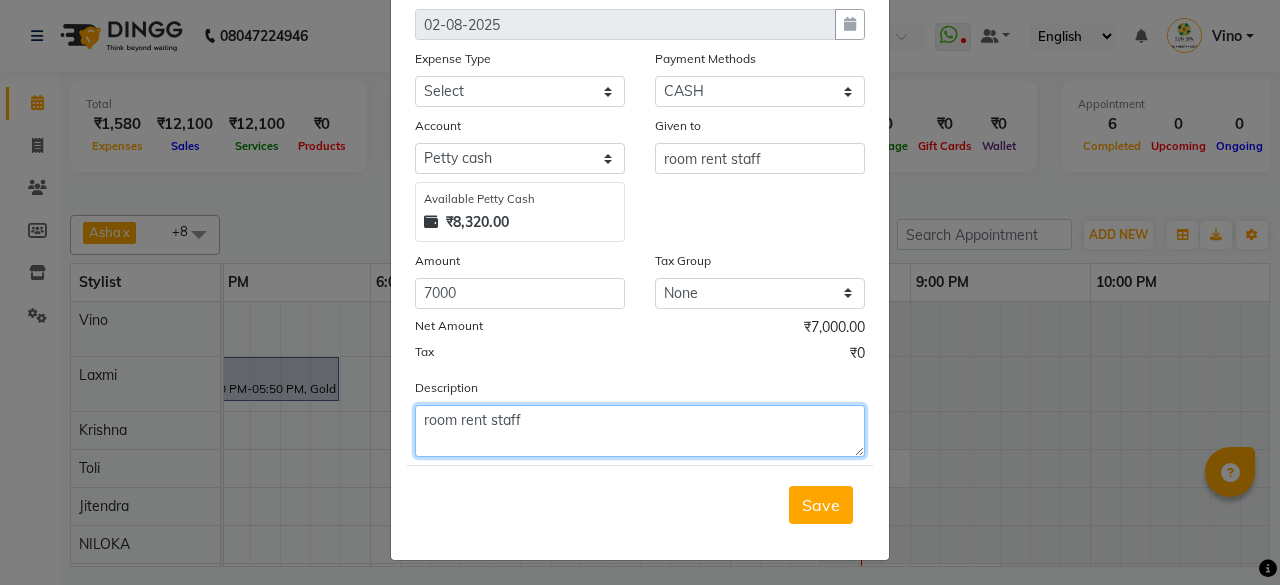 click on "room rent staff" 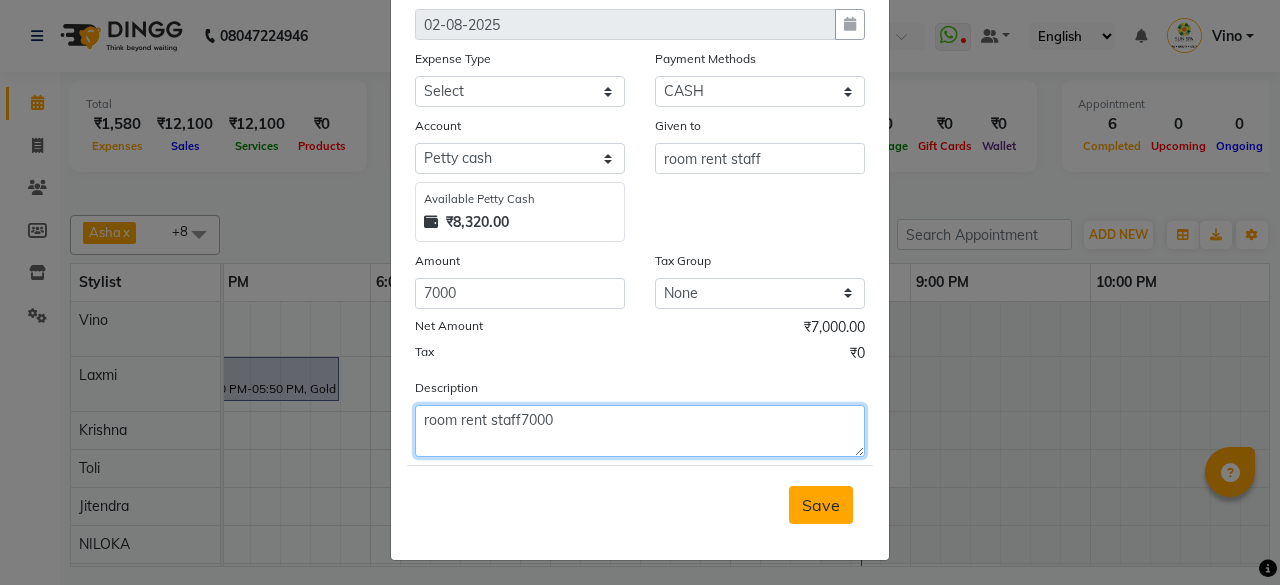 type on "room rent staff7000" 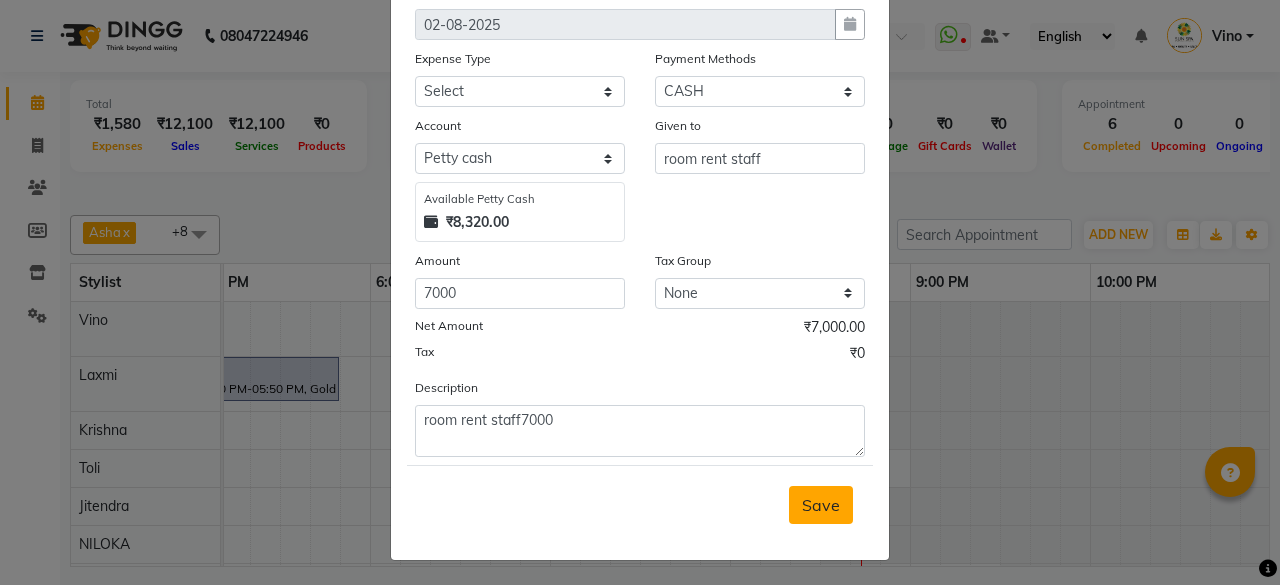 click on "Save" at bounding box center (821, 505) 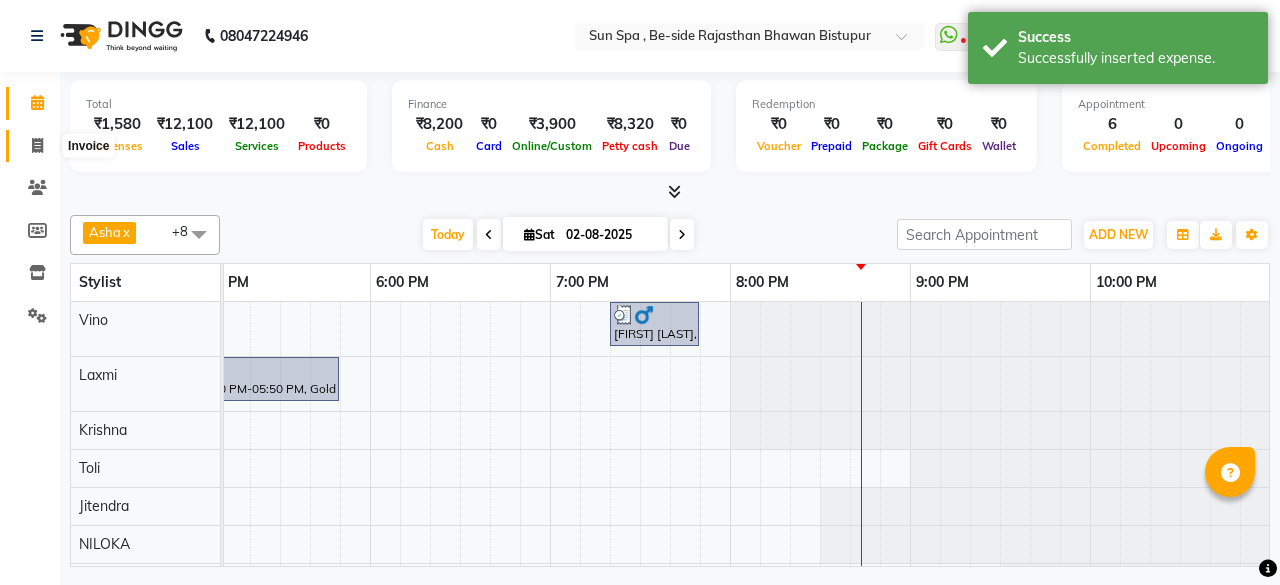 click 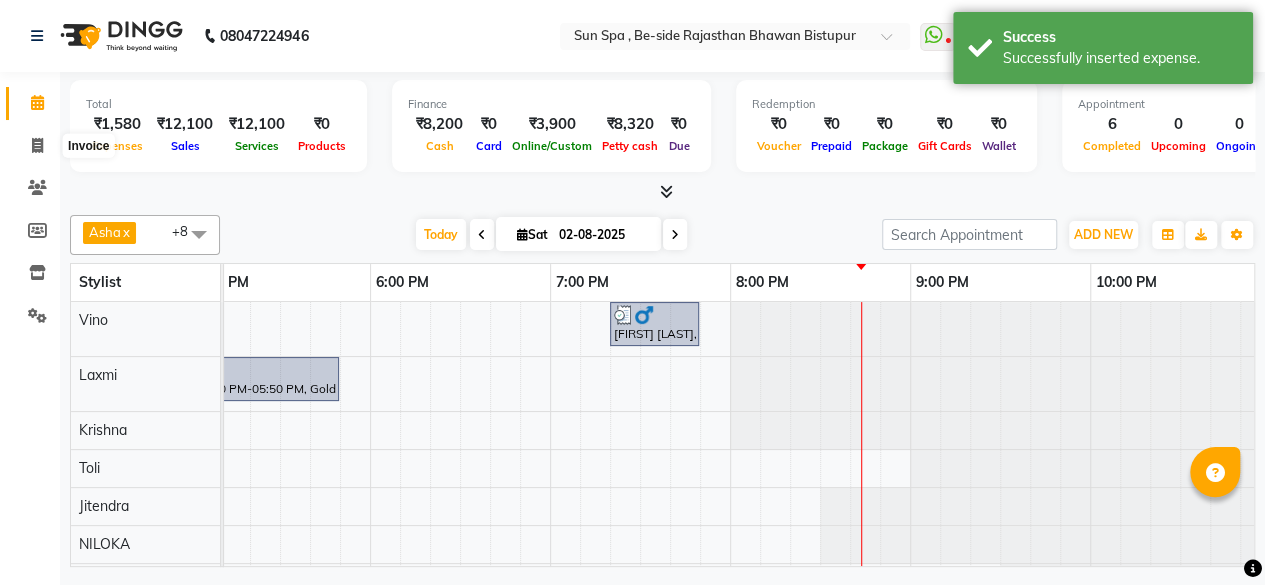 select on "5782" 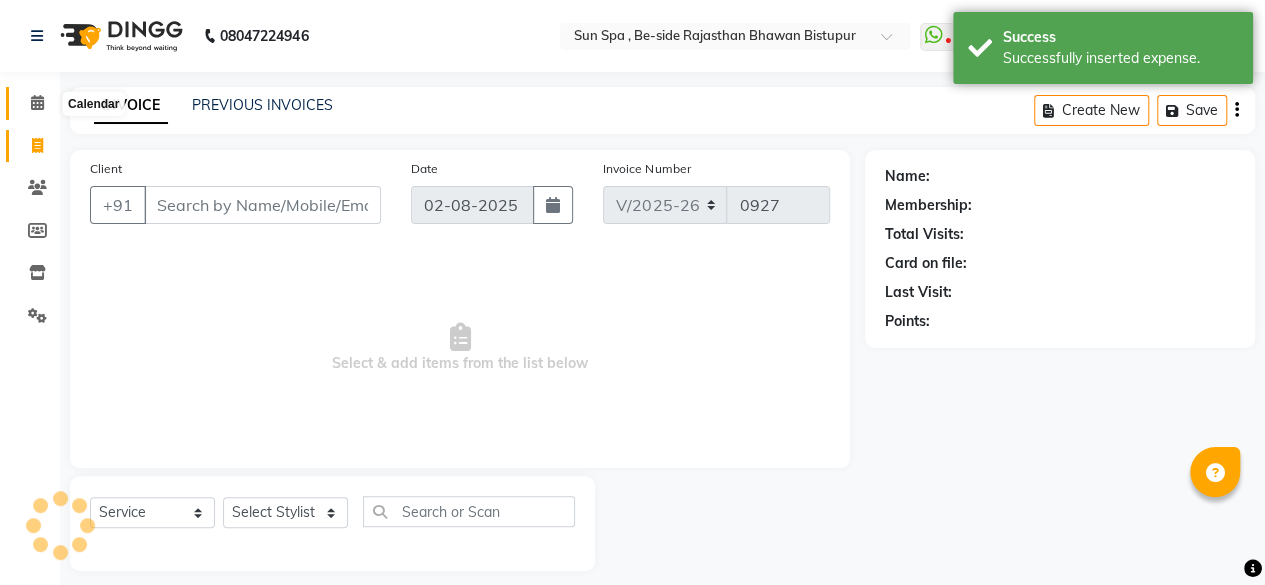 click 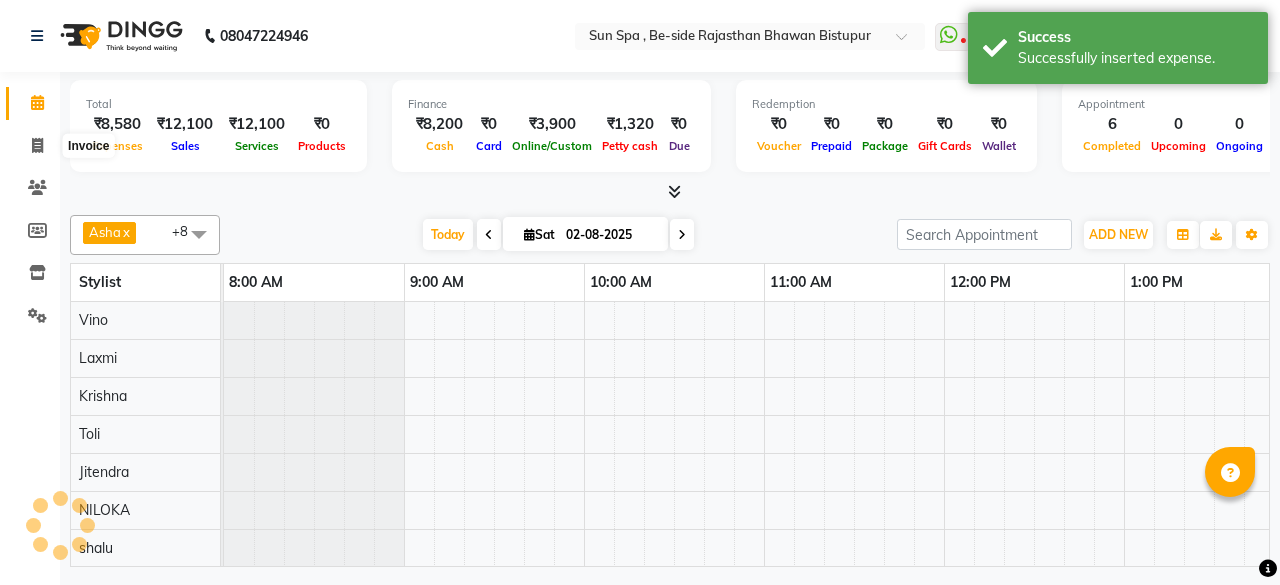 scroll, scrollTop: 0, scrollLeft: 0, axis: both 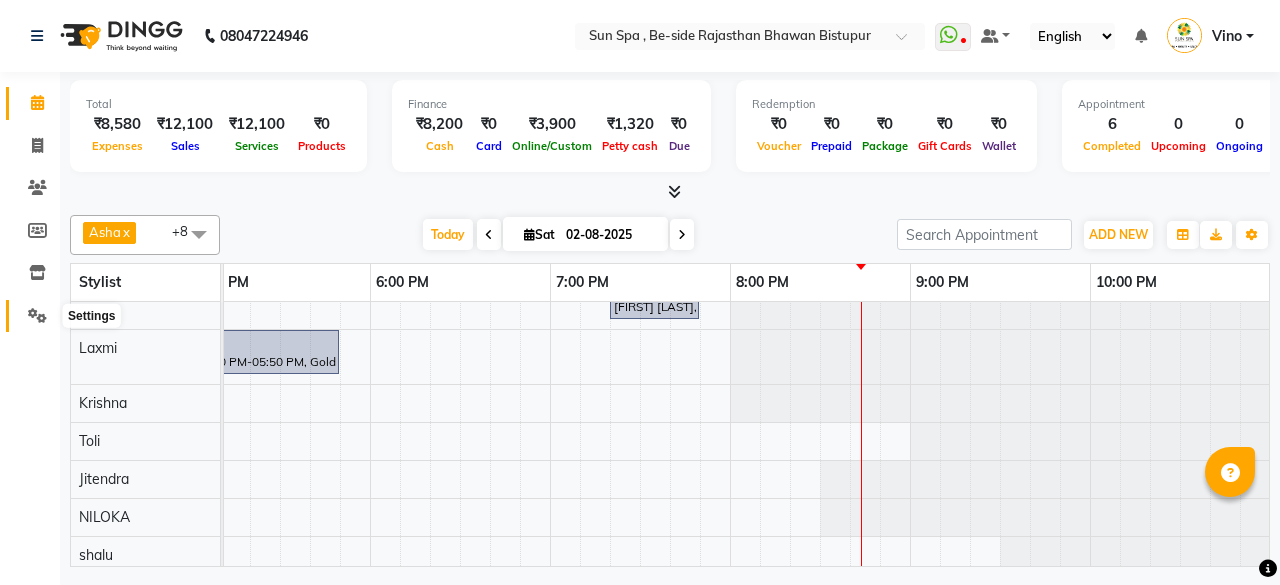 click 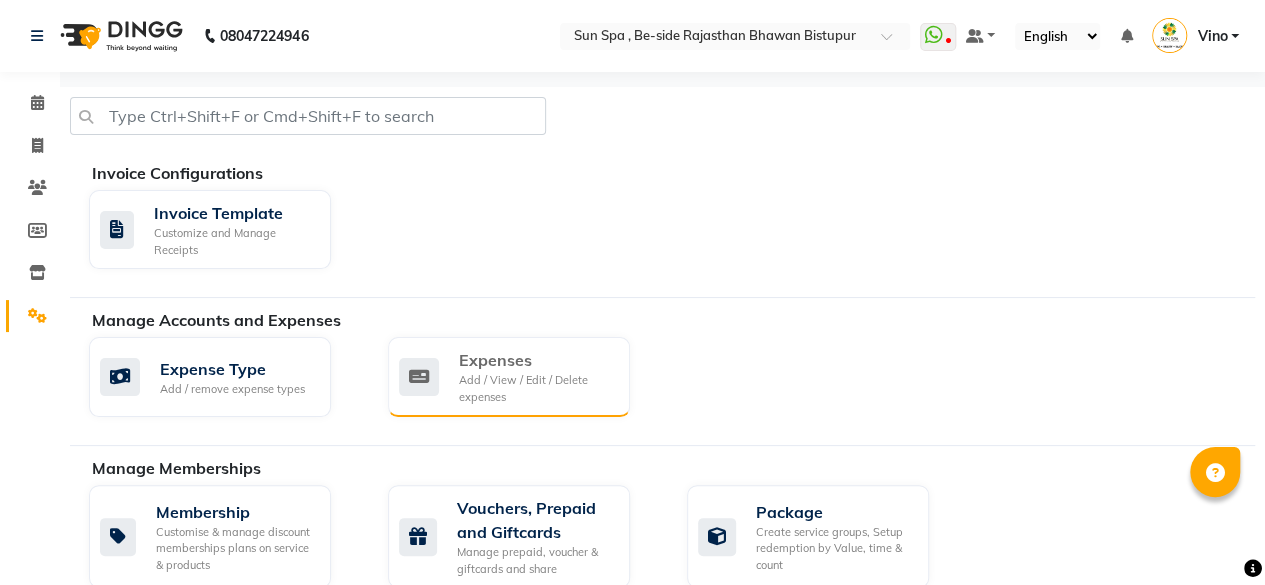 click on "Add / View / Edit / Delete expenses" 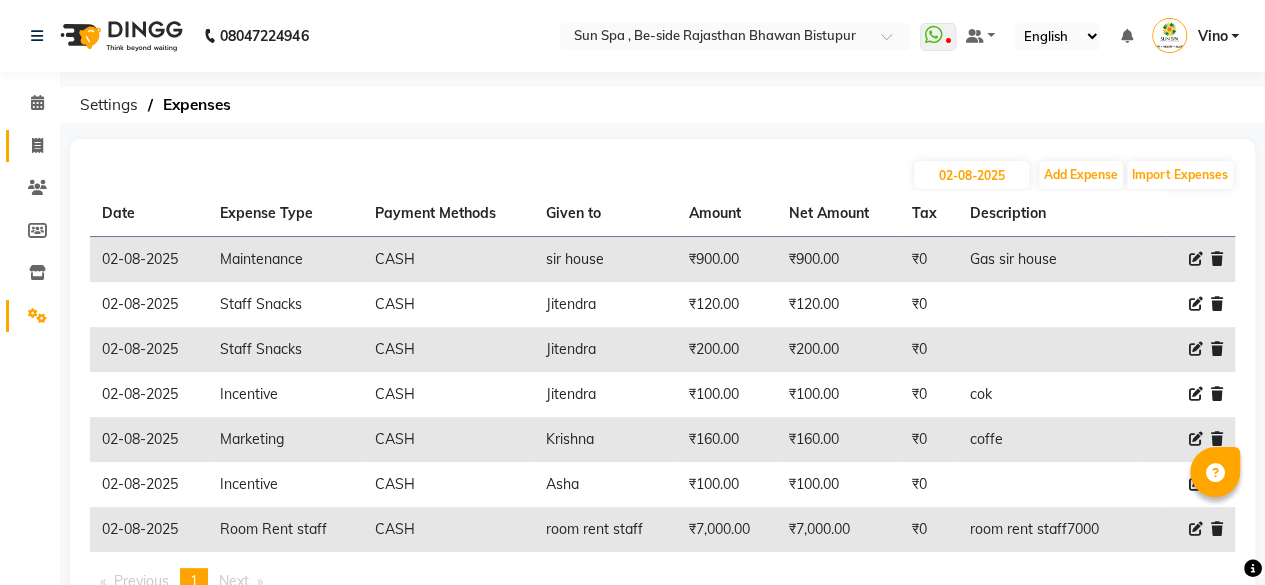 click 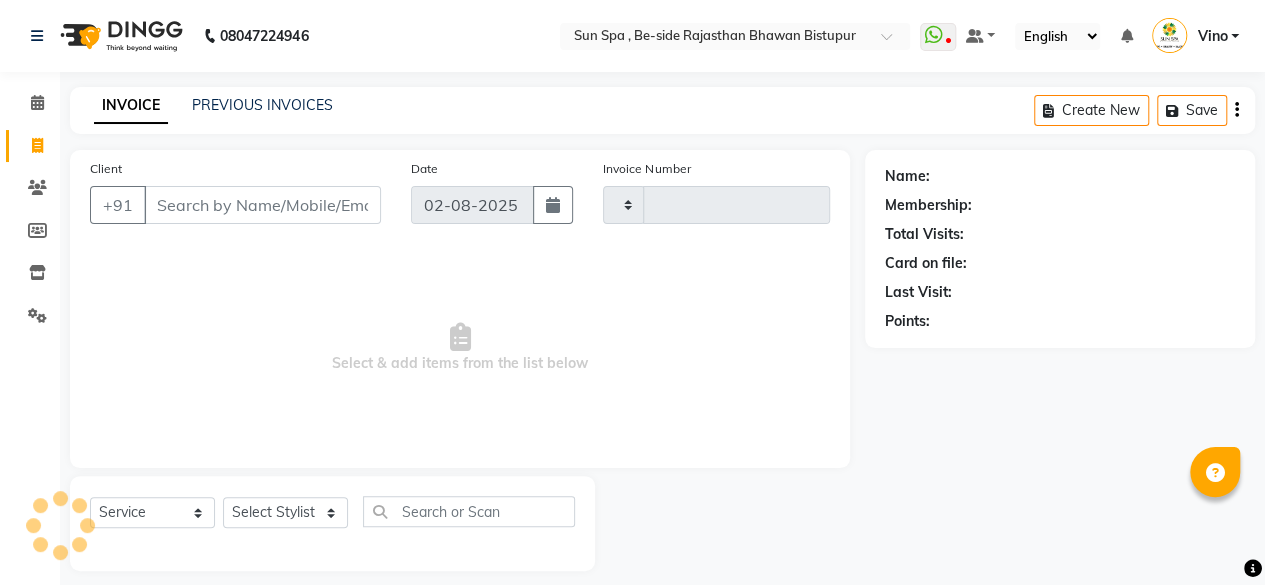 scroll, scrollTop: 15, scrollLeft: 0, axis: vertical 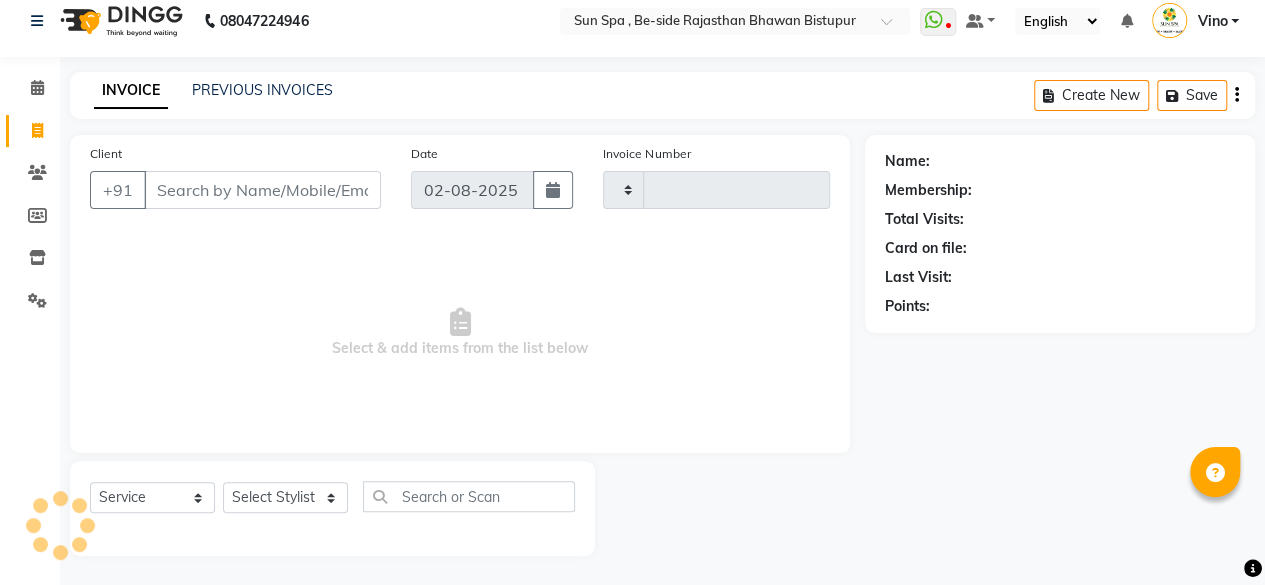 type on "0927" 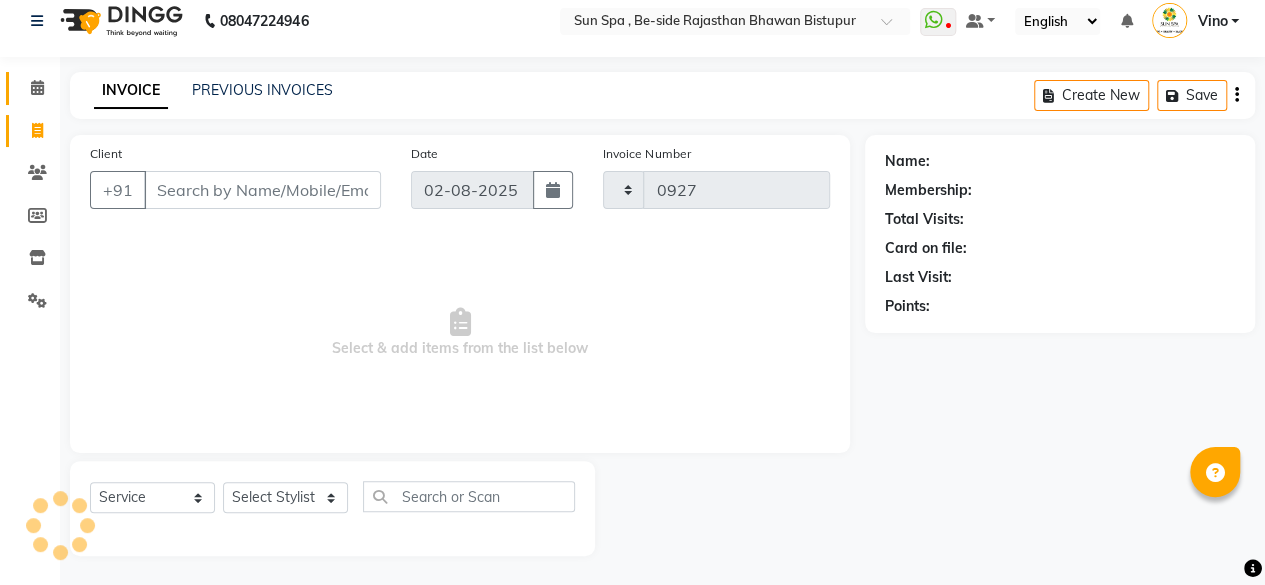select on "5782" 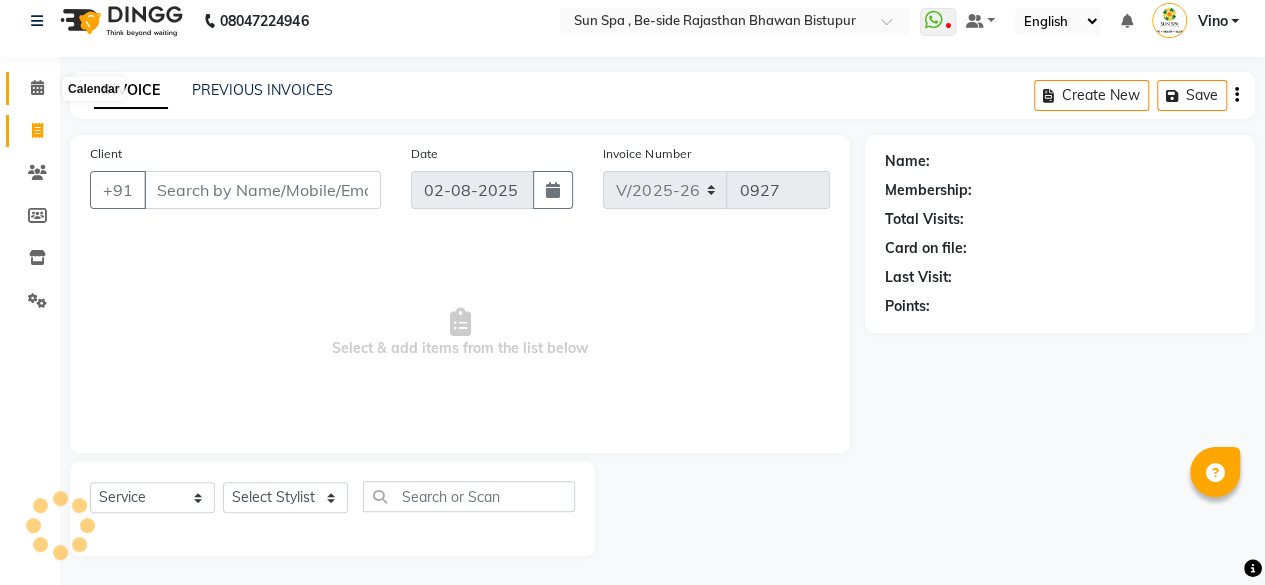 click 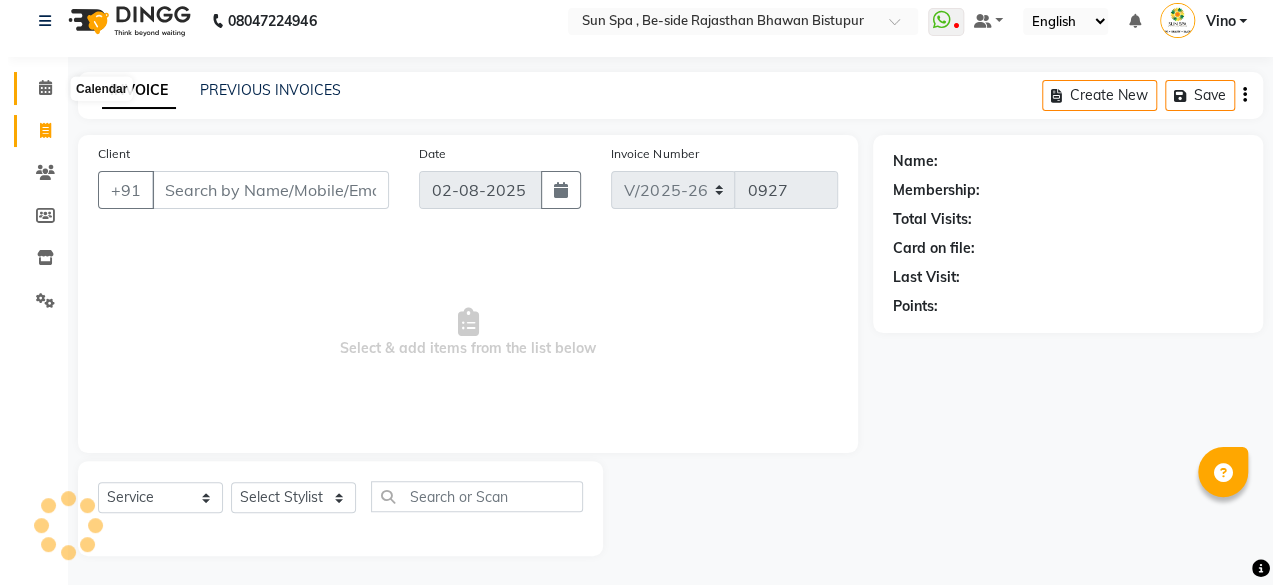 scroll, scrollTop: 0, scrollLeft: 0, axis: both 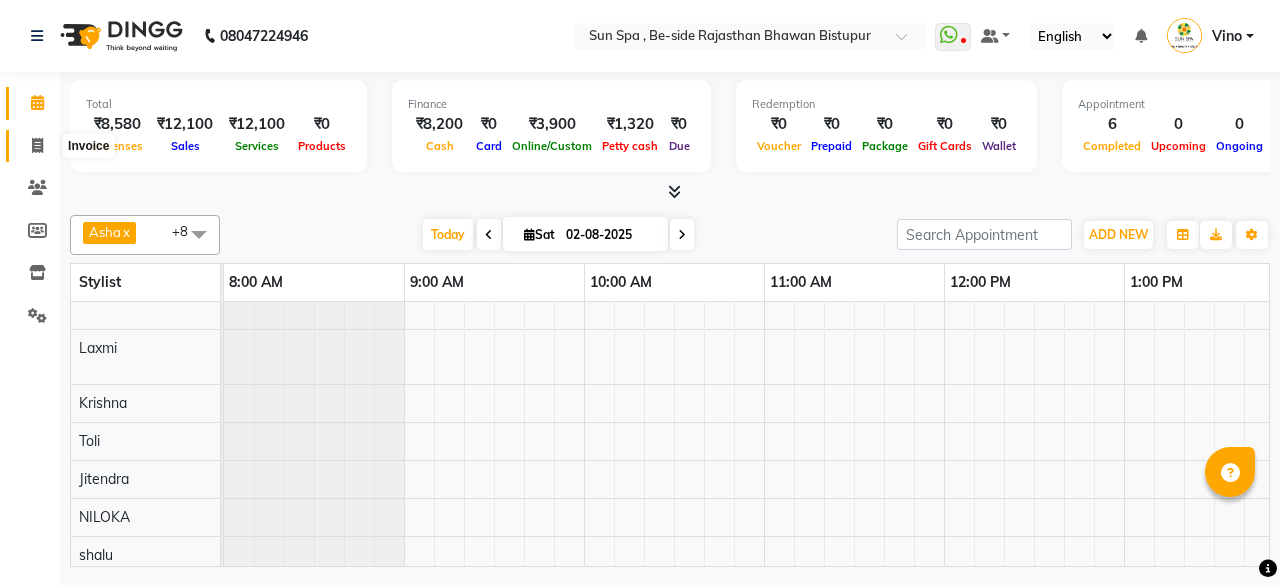 click 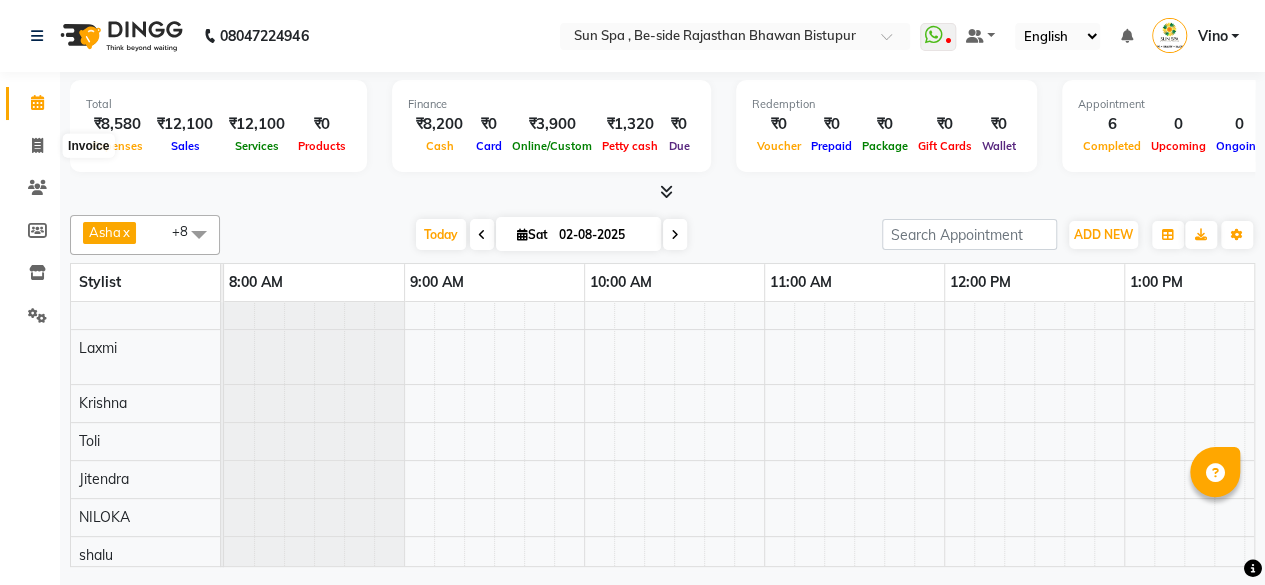 select on "service" 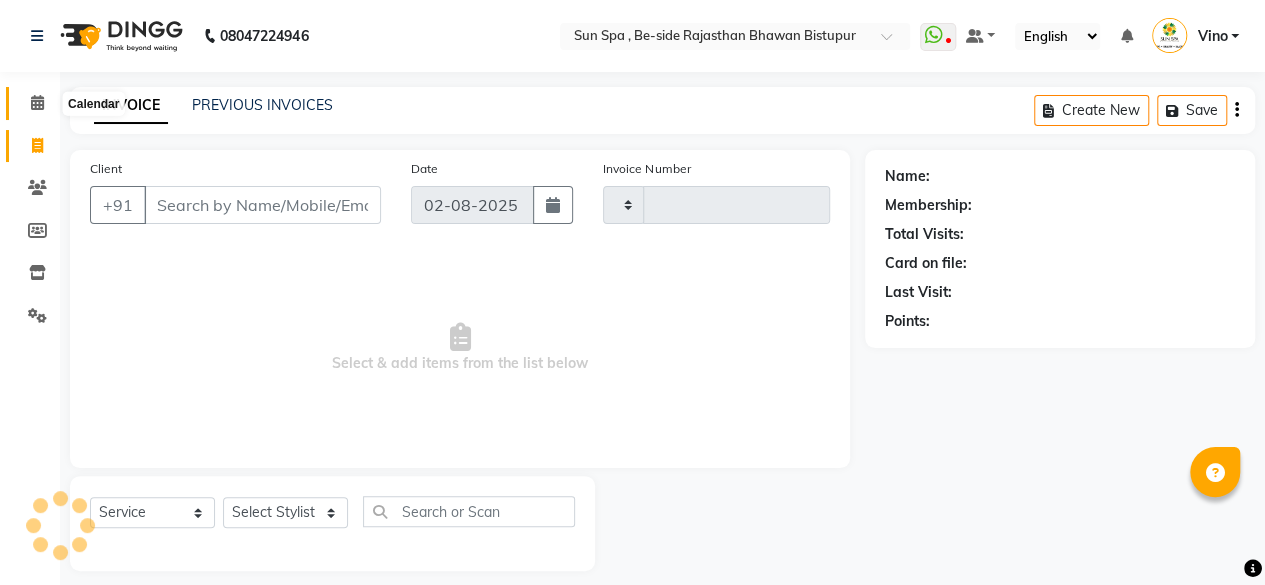 type on "0927" 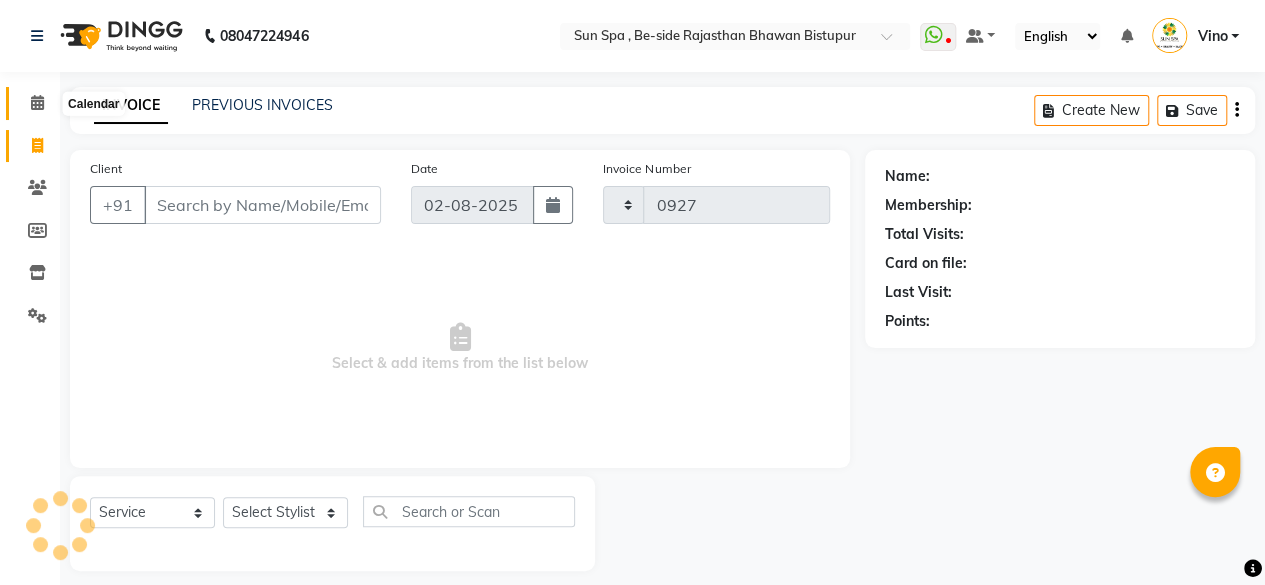 select on "5782" 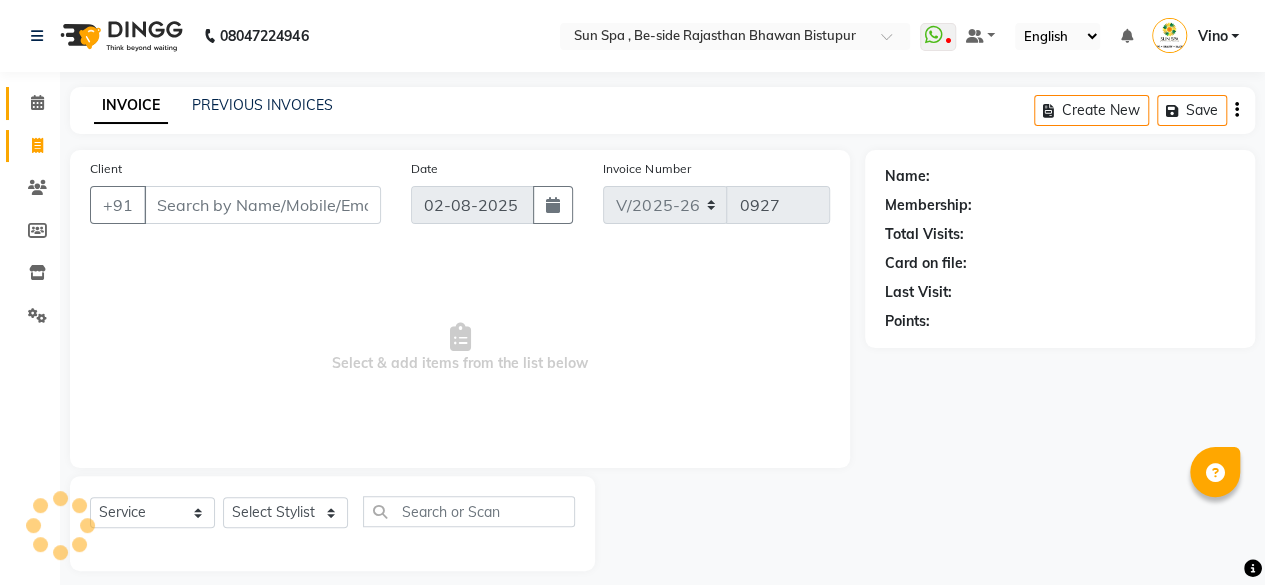 click 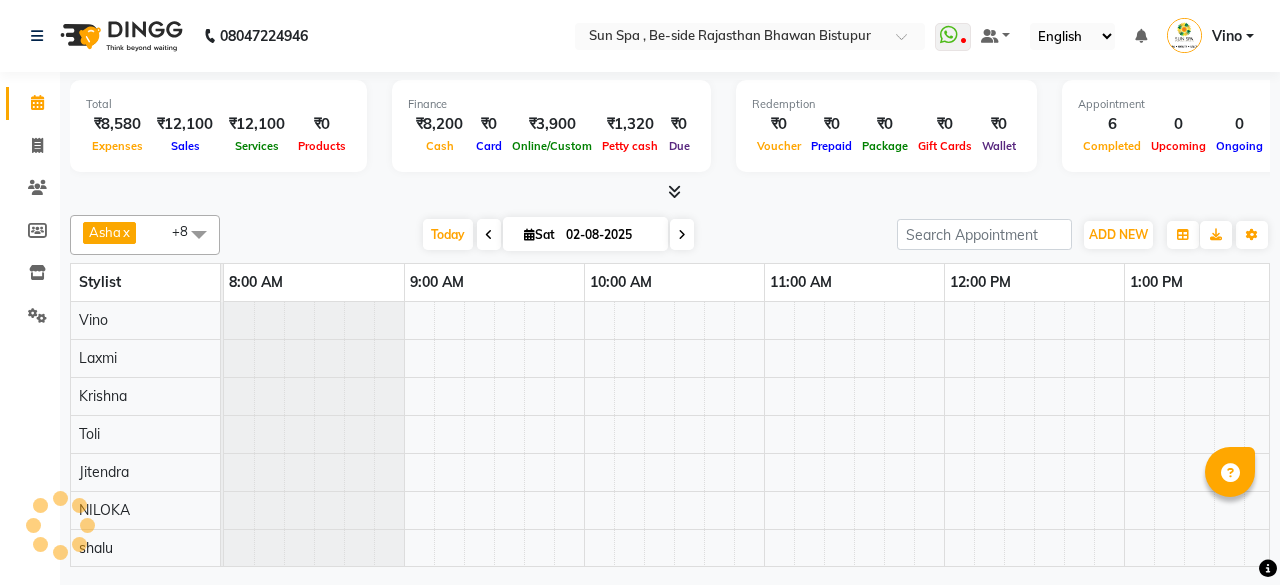 scroll, scrollTop: 27, scrollLeft: 0, axis: vertical 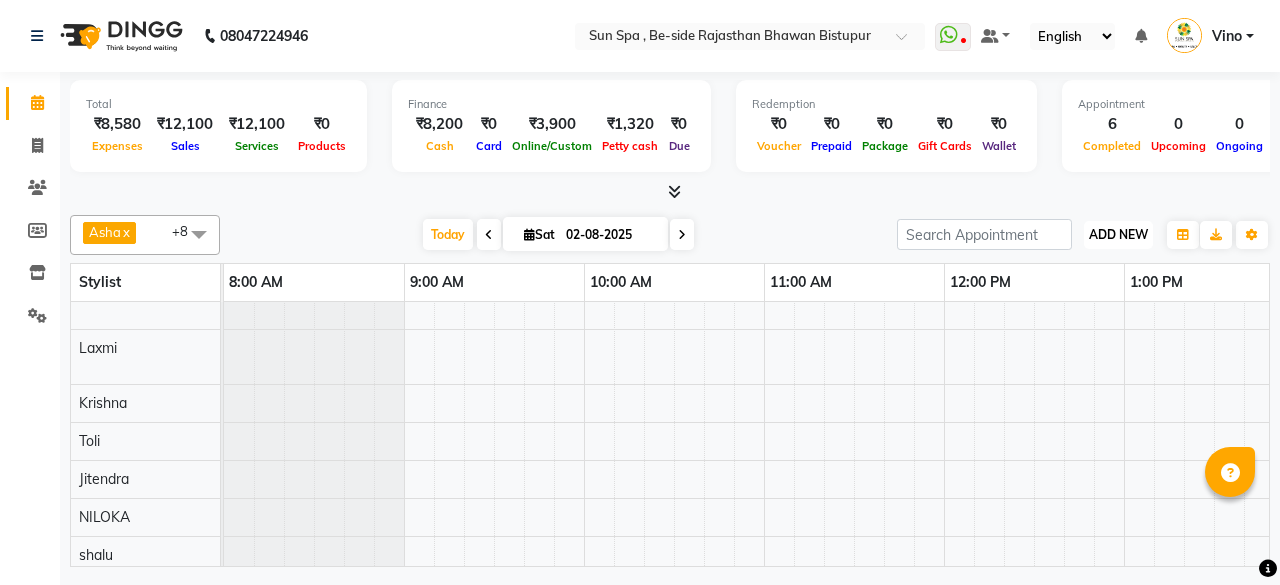 click on "ADD NEW" at bounding box center (1118, 234) 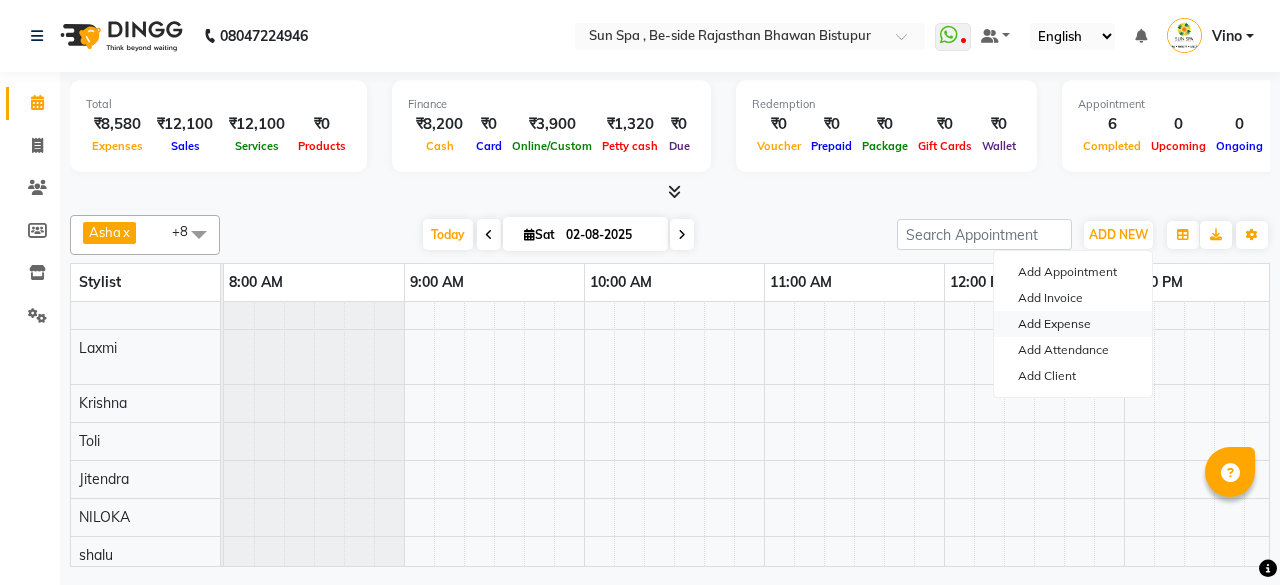 click on "Add Expense" at bounding box center (1073, 324) 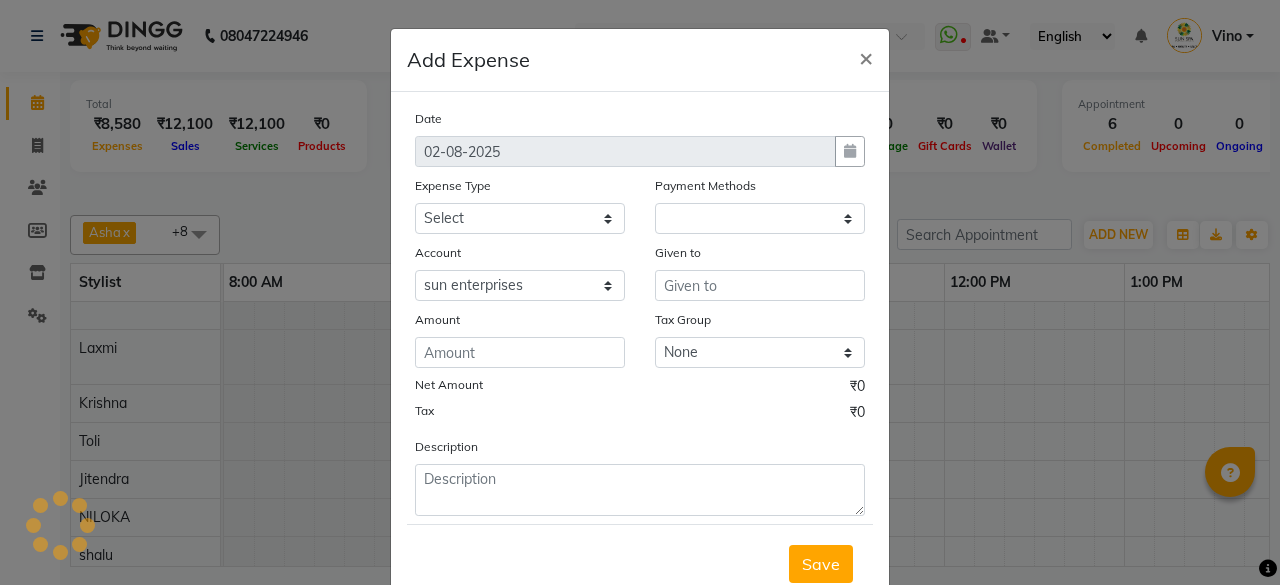 select on "1" 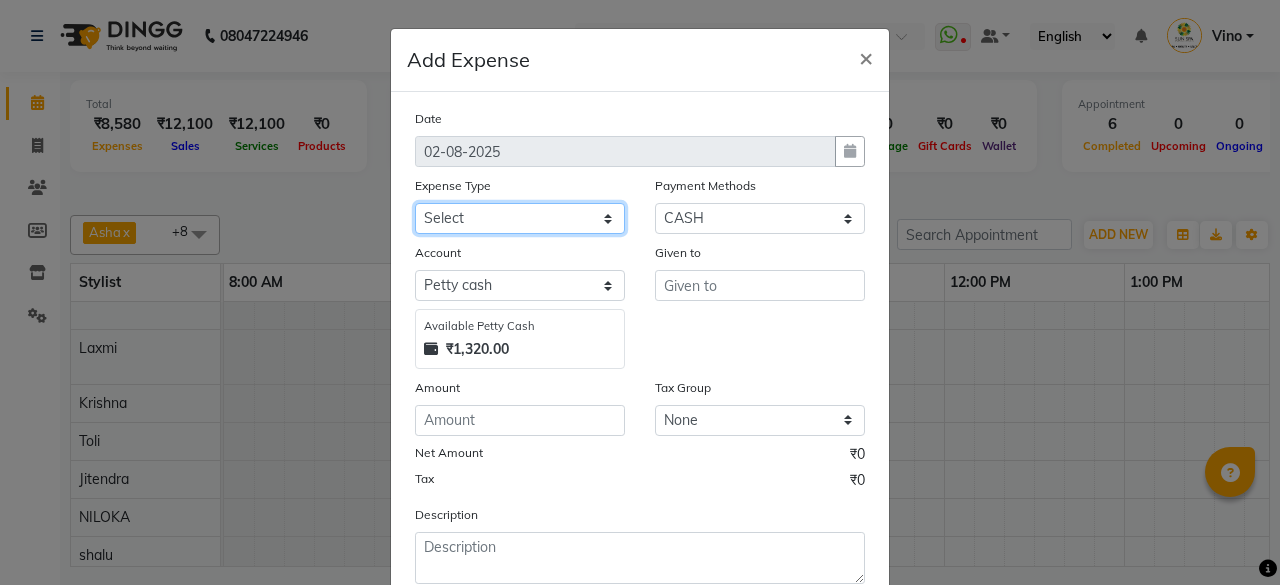 drag, startPoint x: 600, startPoint y: 213, endPoint x: 590, endPoint y: 231, distance: 20.59126 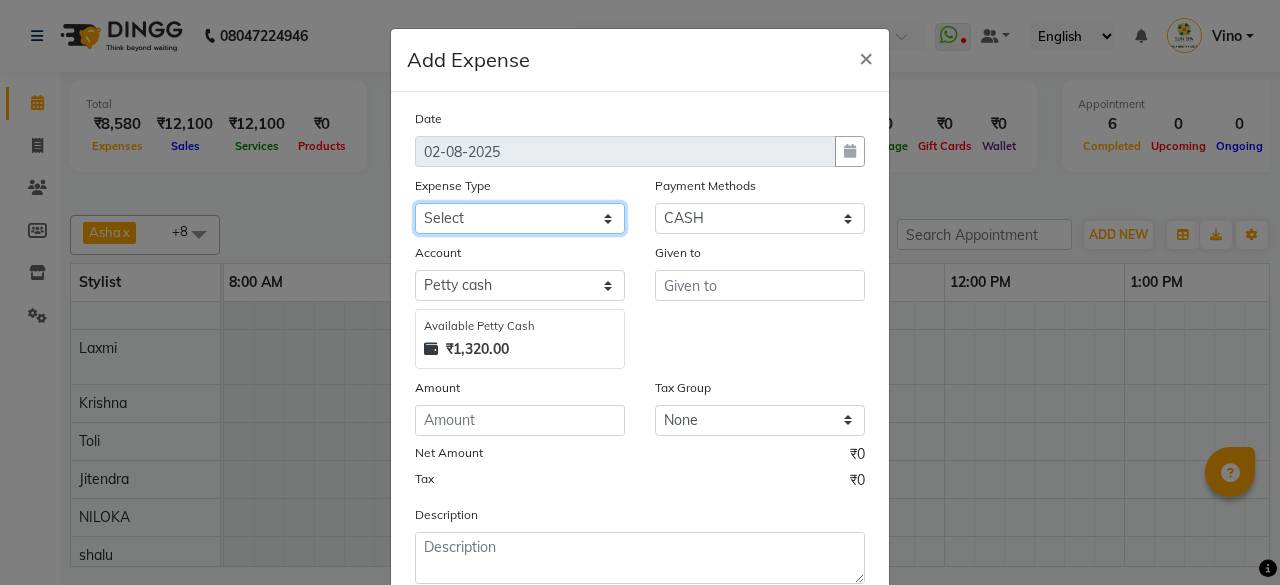 select on "[NUMBER]" 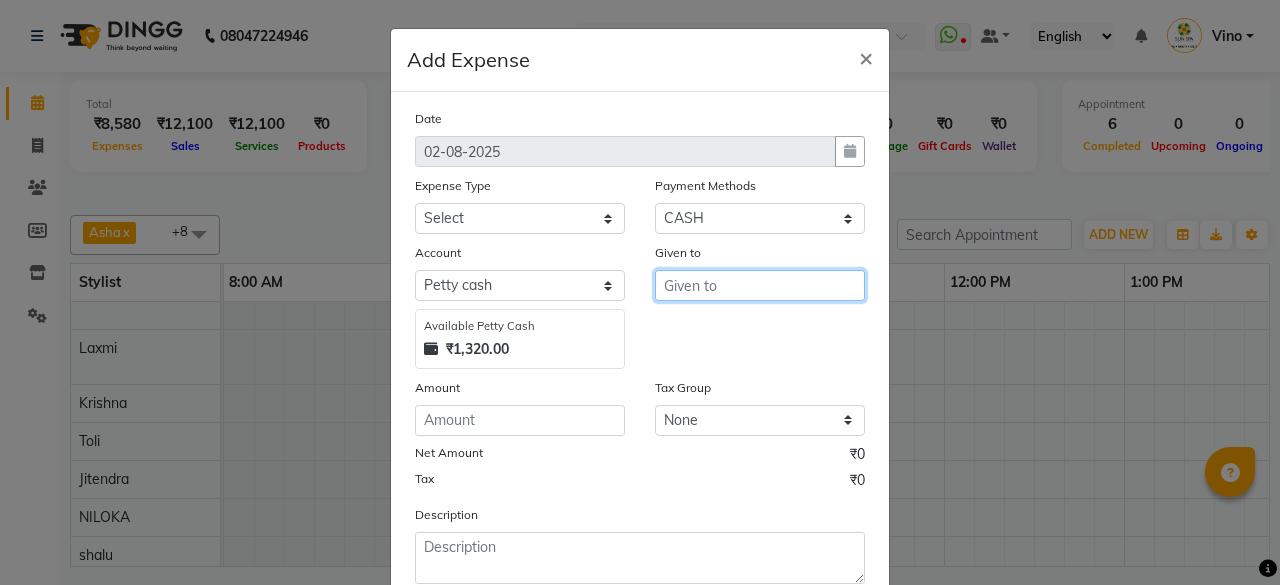 click at bounding box center (760, 285) 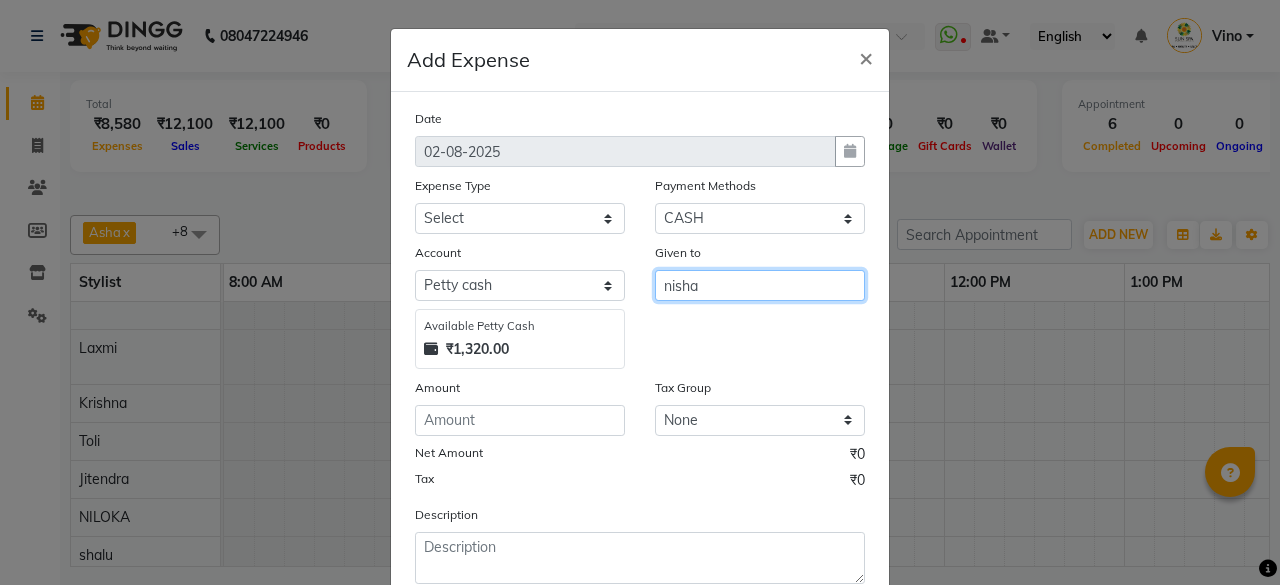 type on "nisha" 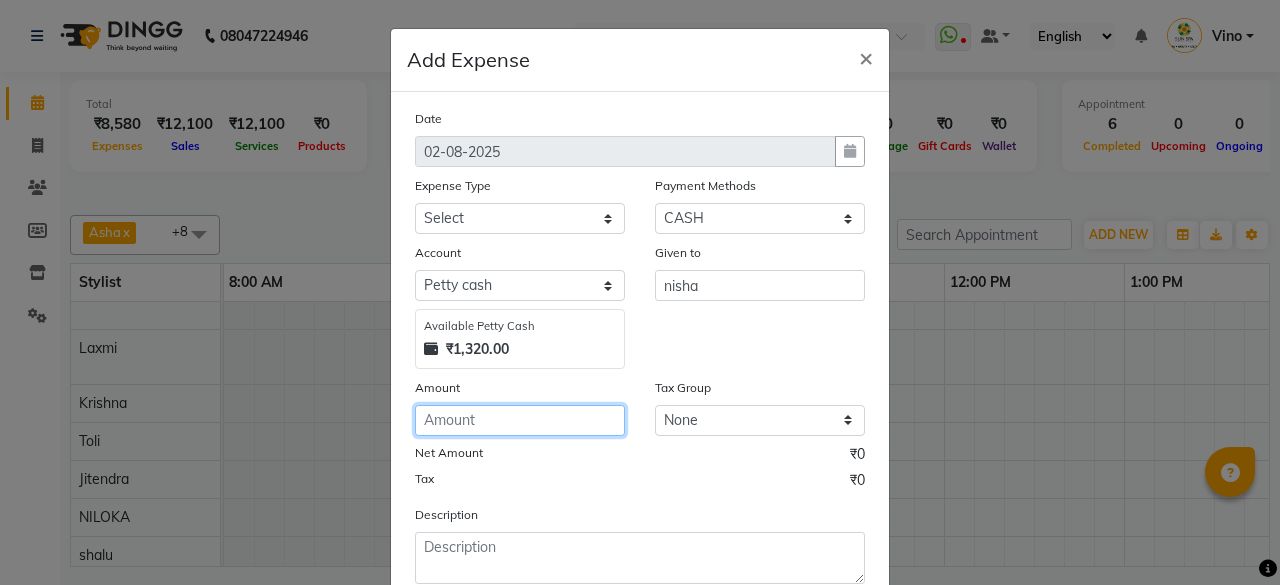 click 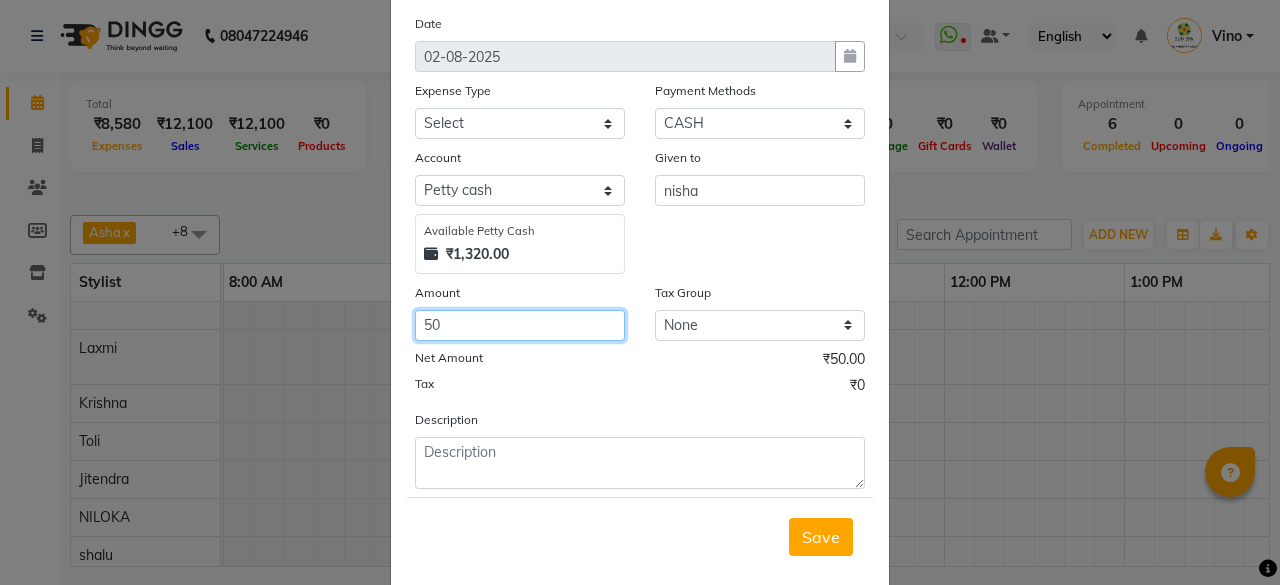 scroll, scrollTop: 127, scrollLeft: 0, axis: vertical 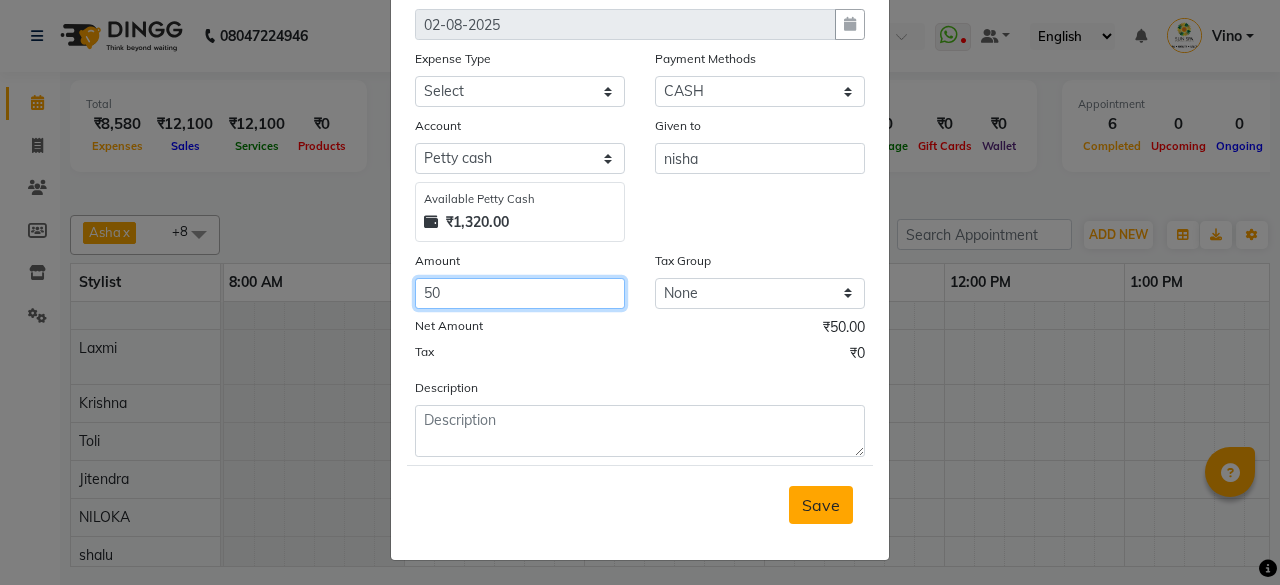 type on "50" 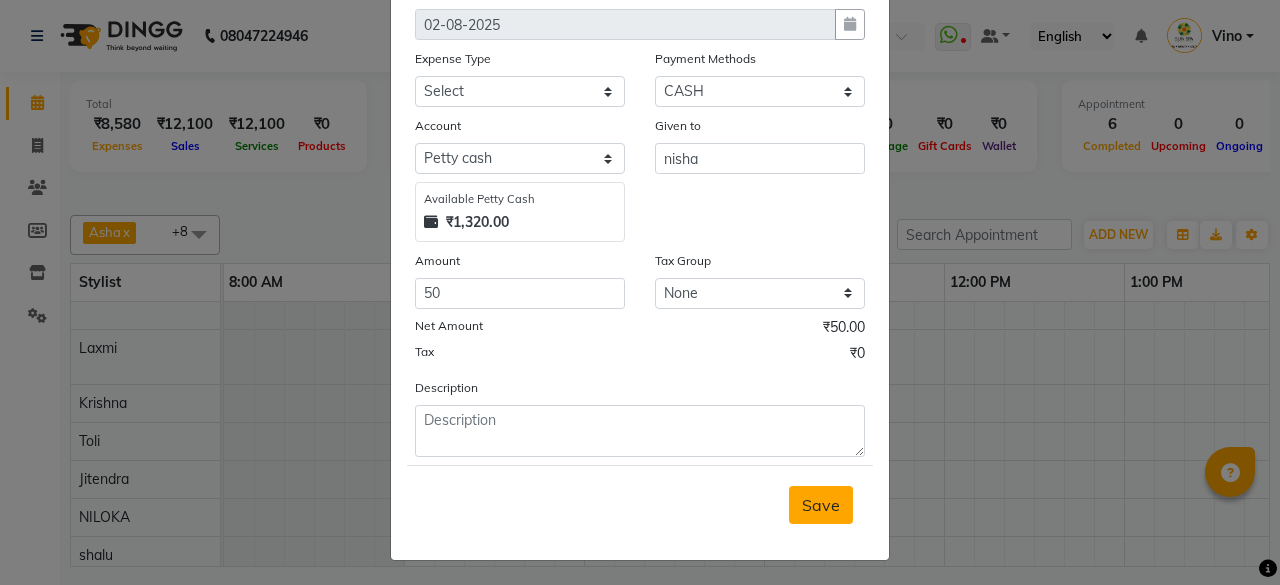 click on "Save" at bounding box center (821, 505) 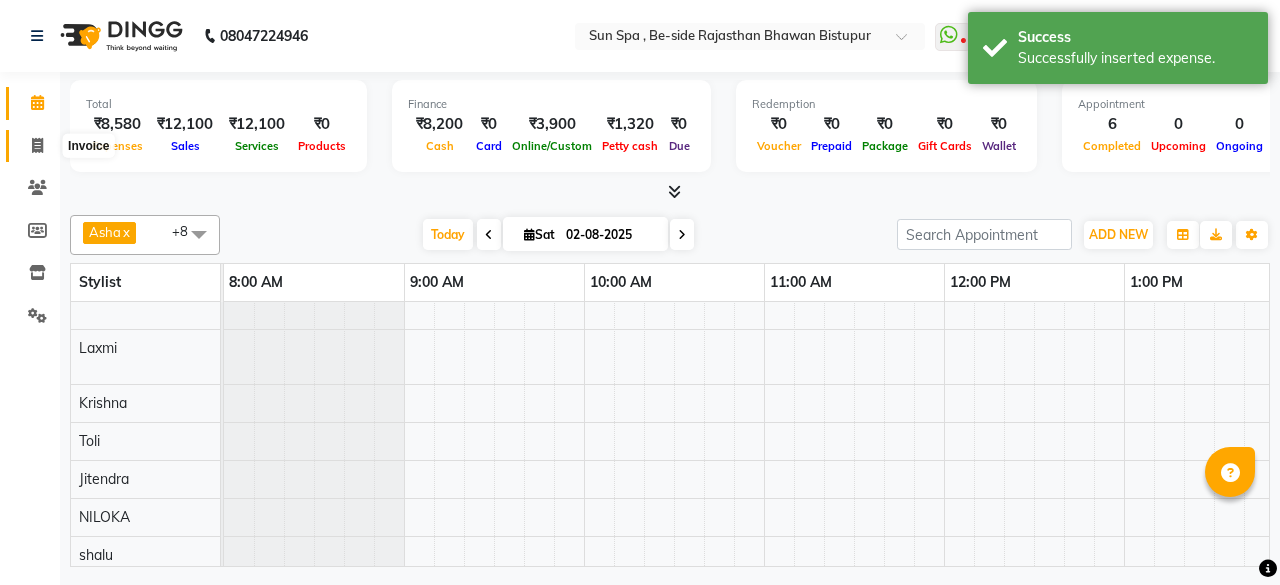 click 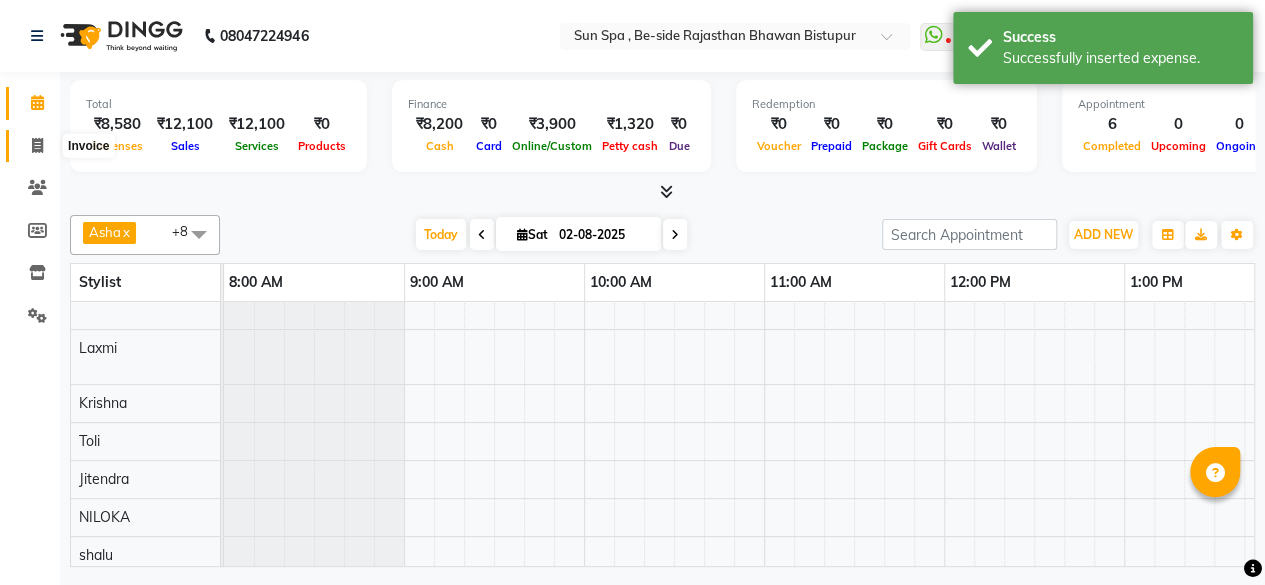 select on "5782" 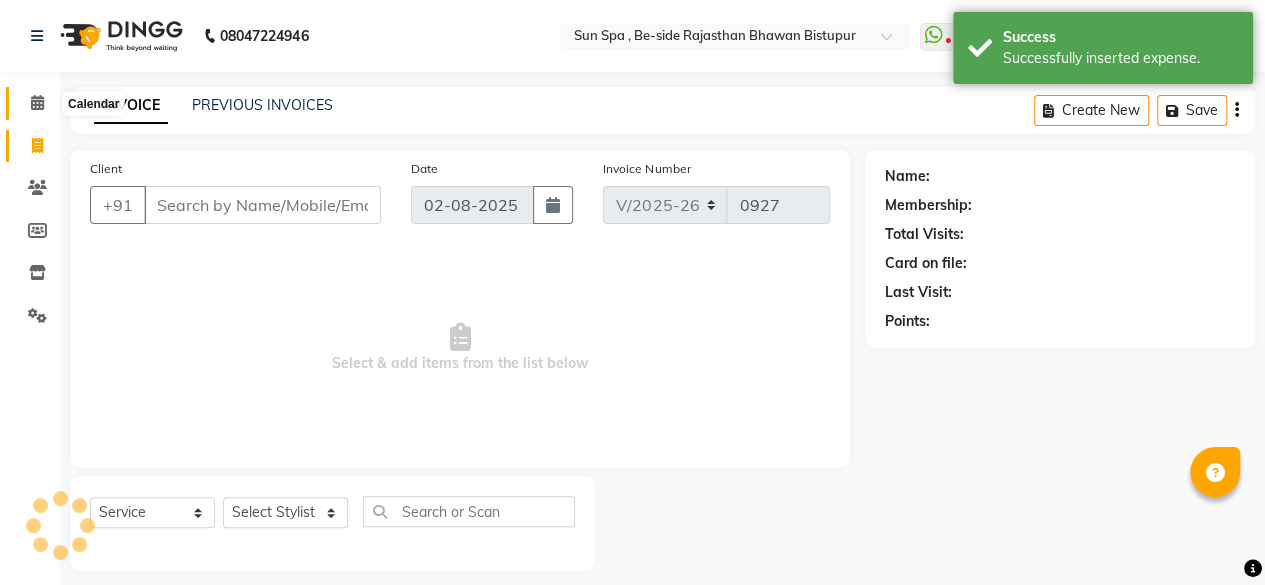 click 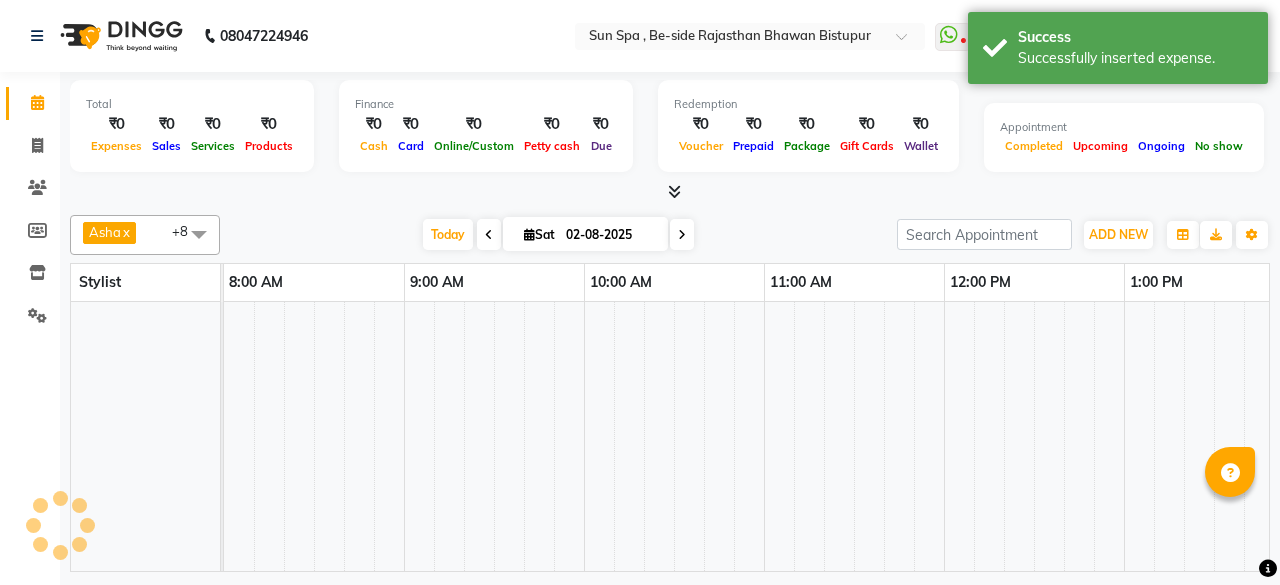 scroll, scrollTop: 0, scrollLeft: 0, axis: both 